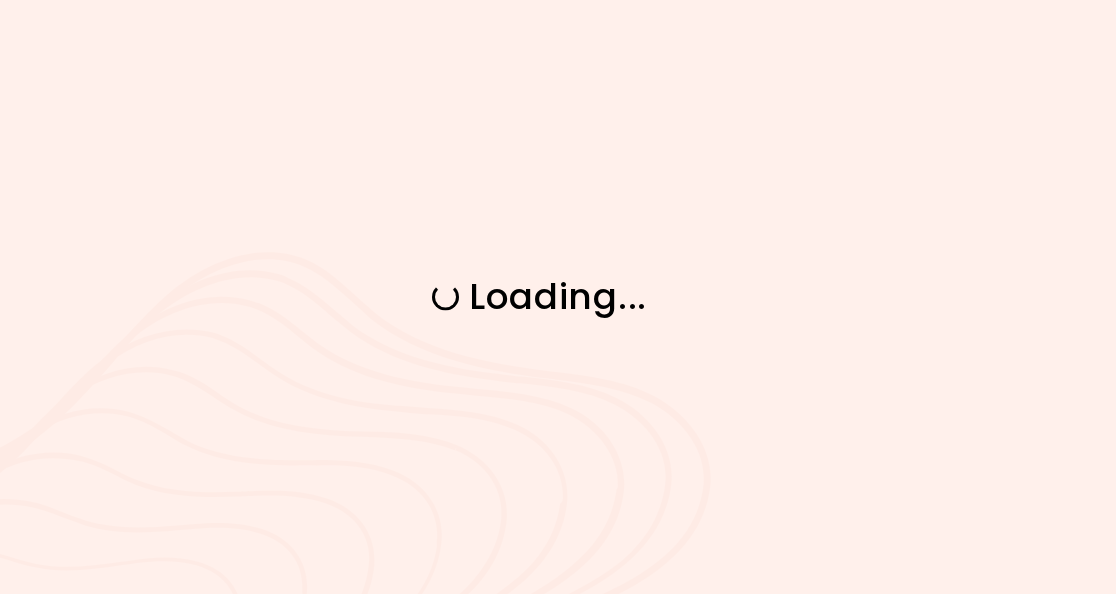 scroll, scrollTop: 0, scrollLeft: 0, axis: both 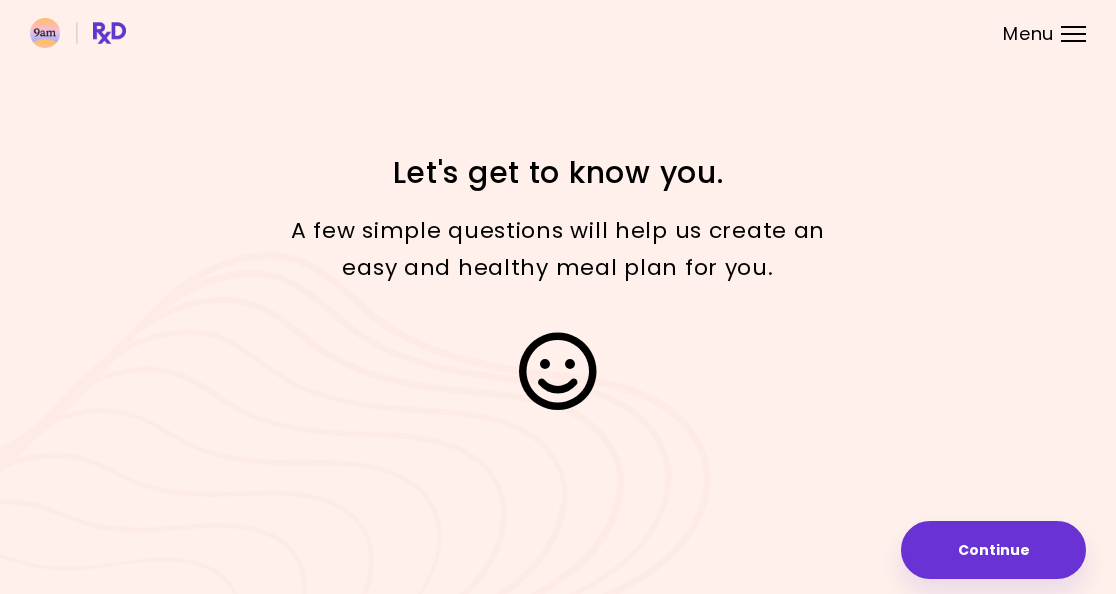 click on "Continue" at bounding box center [993, 550] 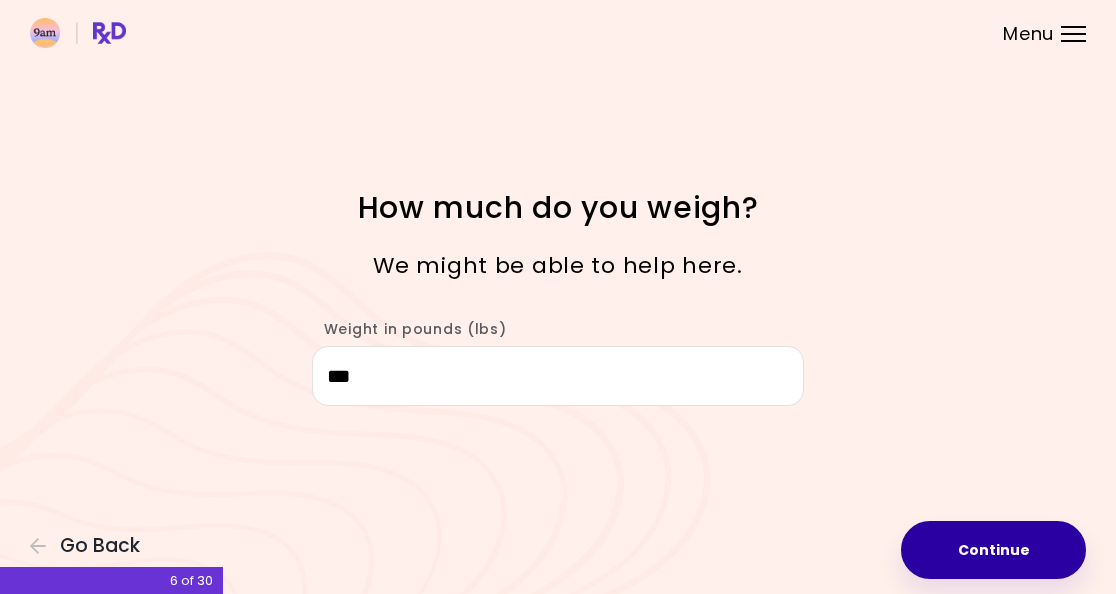 click on "Continue" at bounding box center (993, 550) 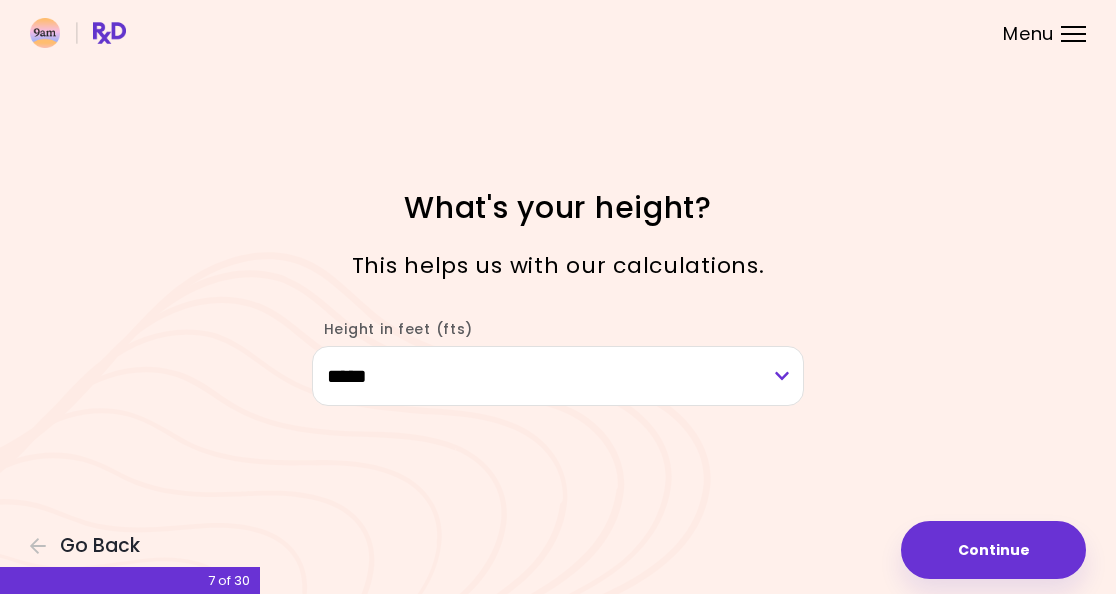 click on "Continue" at bounding box center (993, 550) 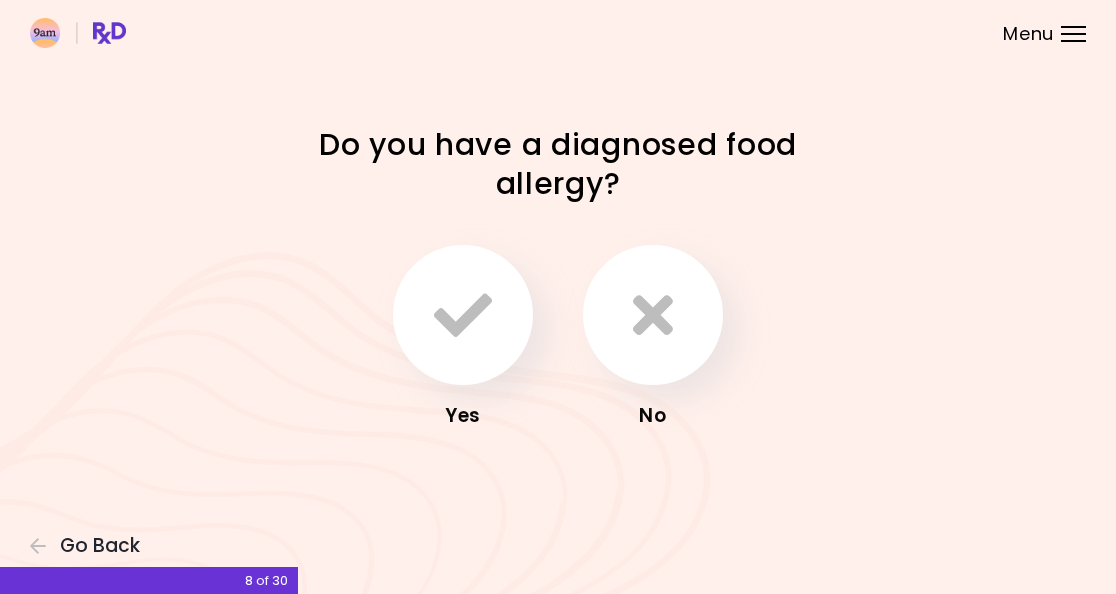 click at bounding box center [653, 315] 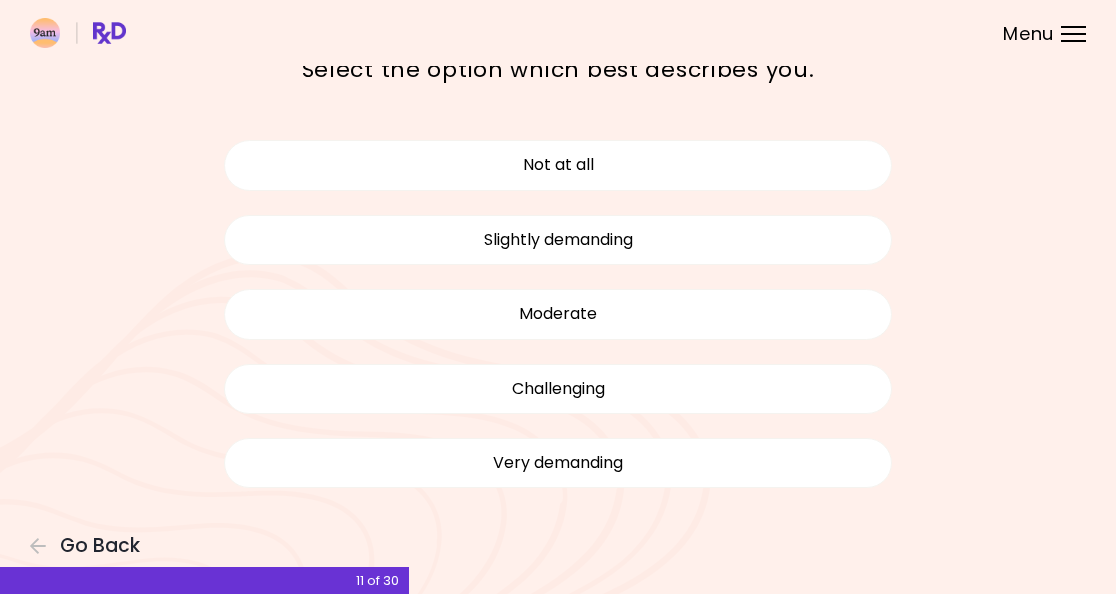 scroll, scrollTop: 116, scrollLeft: 0, axis: vertical 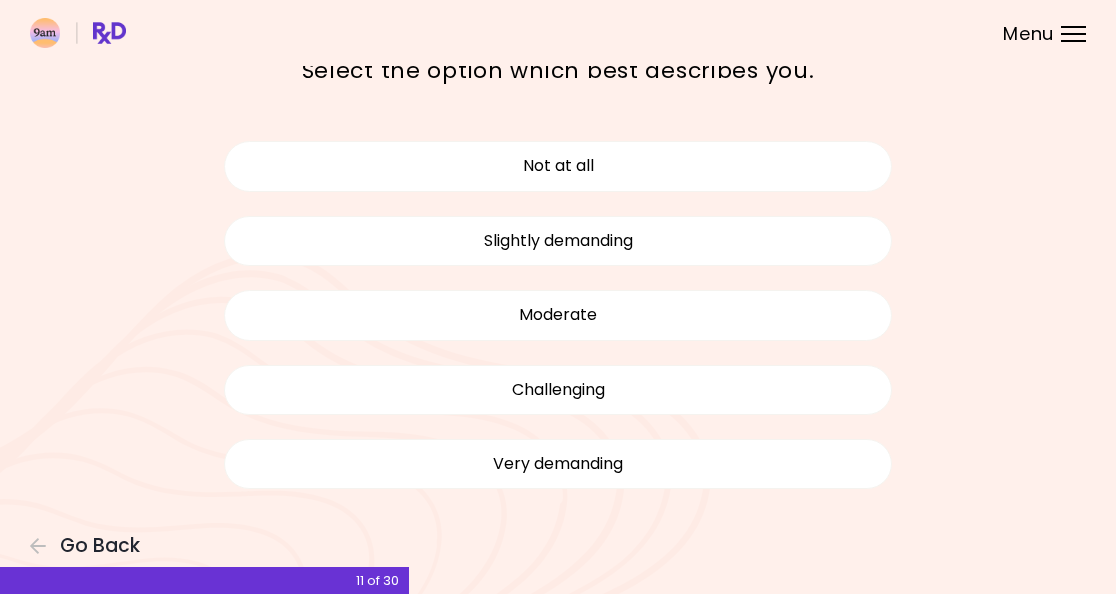 click on "Not at all" at bounding box center [558, 166] 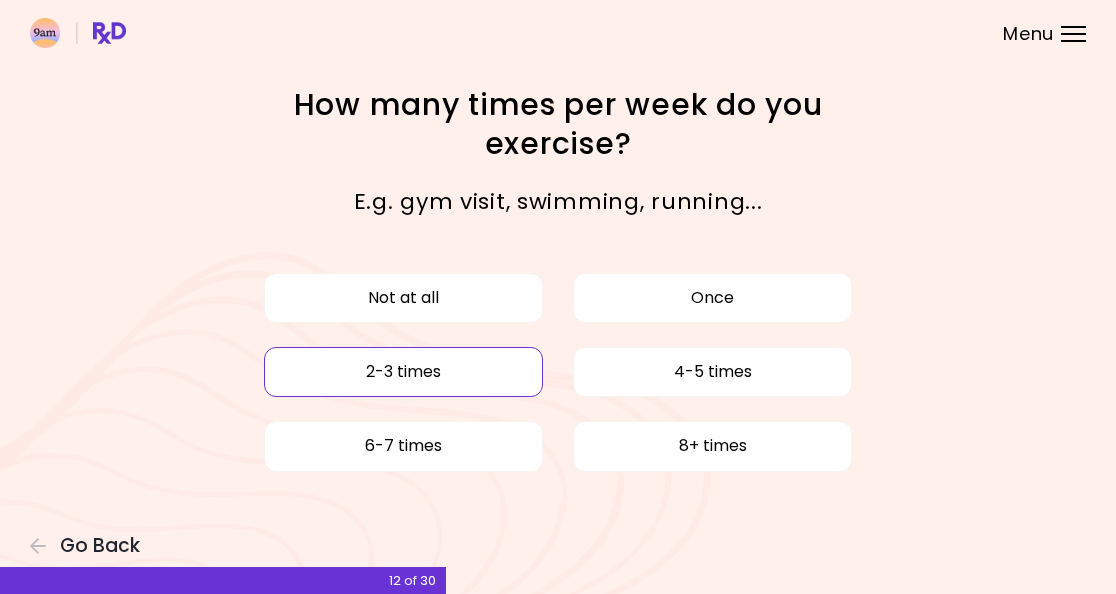 click on "2-3 times" at bounding box center (403, 372) 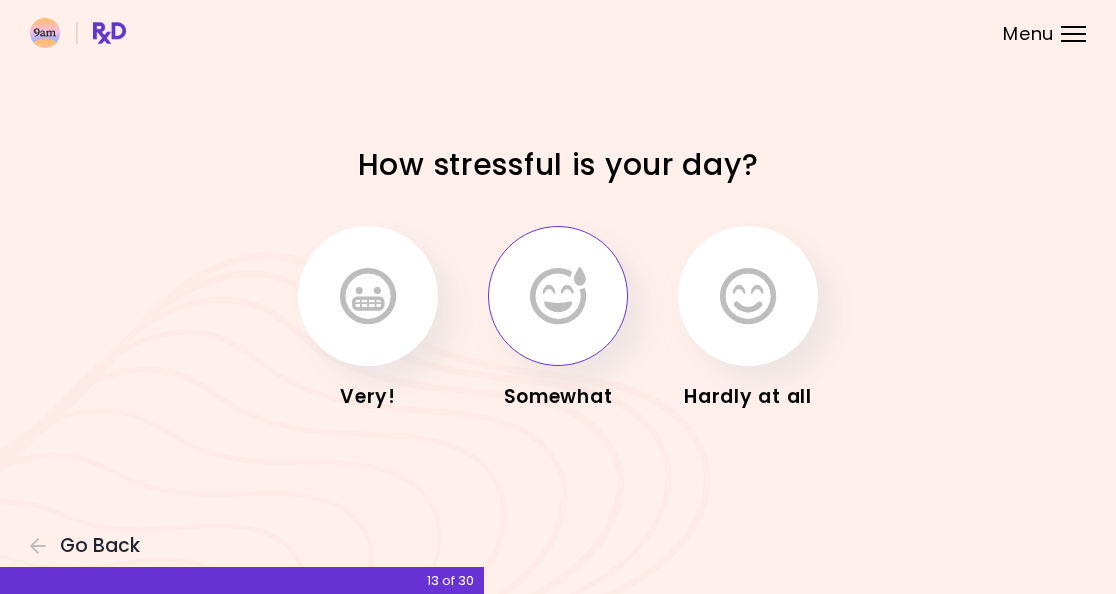 click at bounding box center [558, 296] 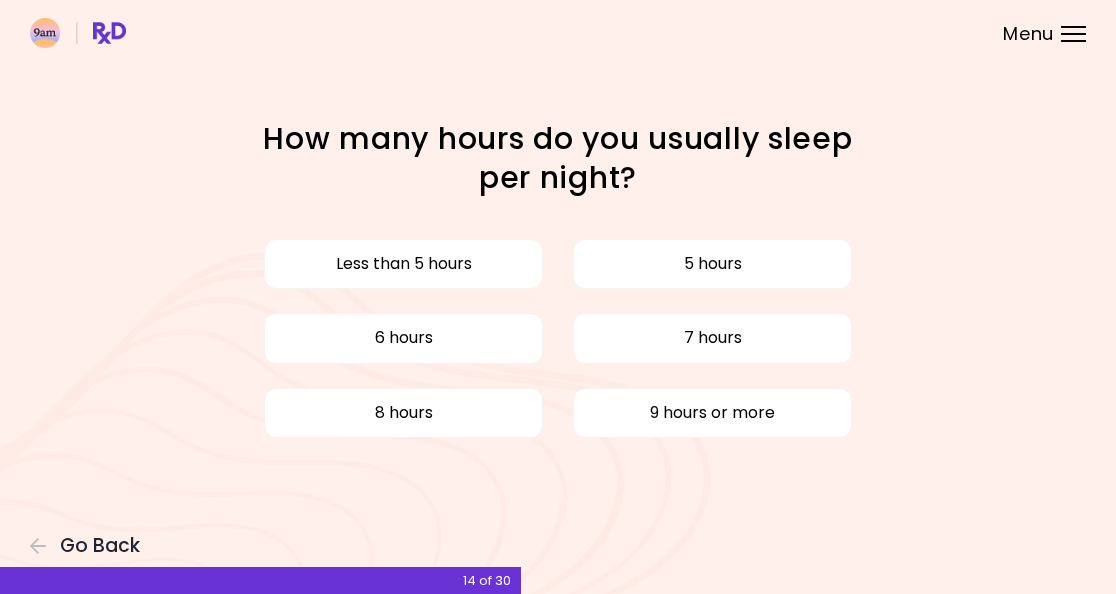click on "7 hours" at bounding box center (712, 338) 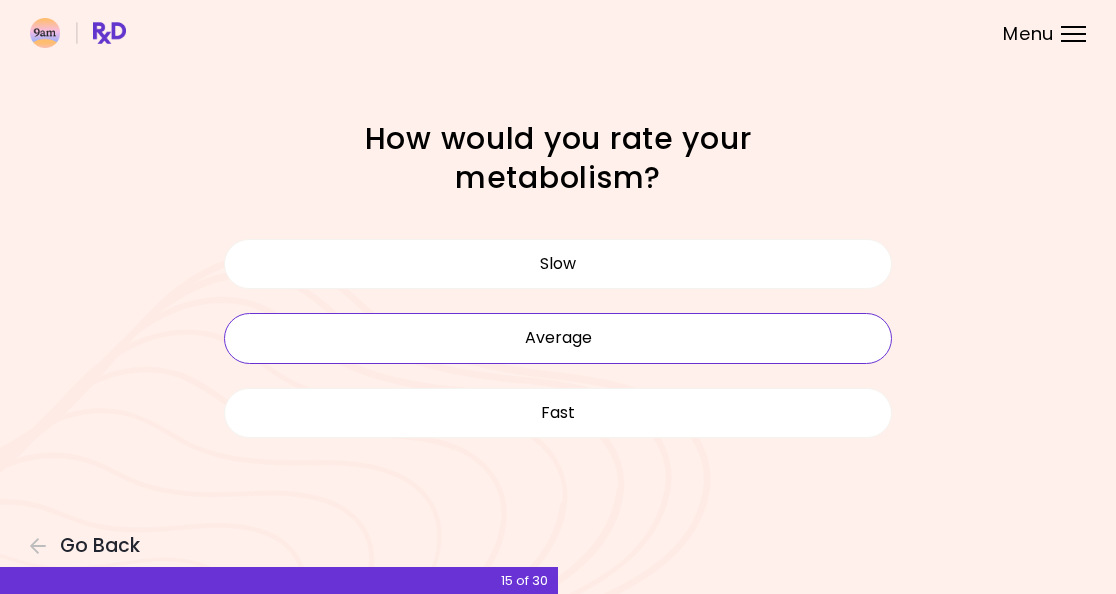click on "Average" at bounding box center [558, 338] 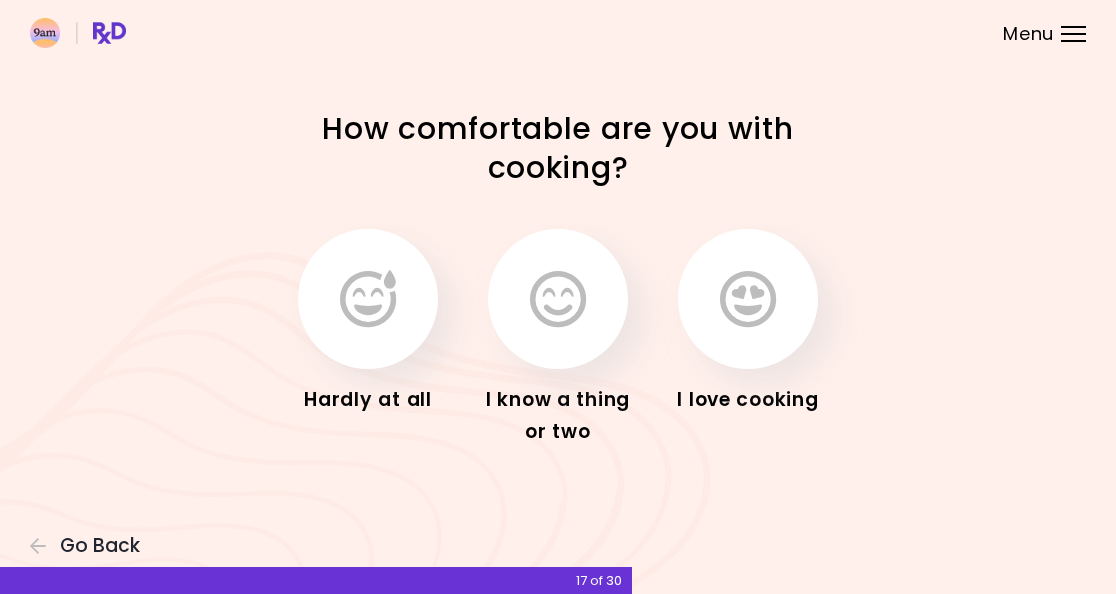 click at bounding box center (748, 299) 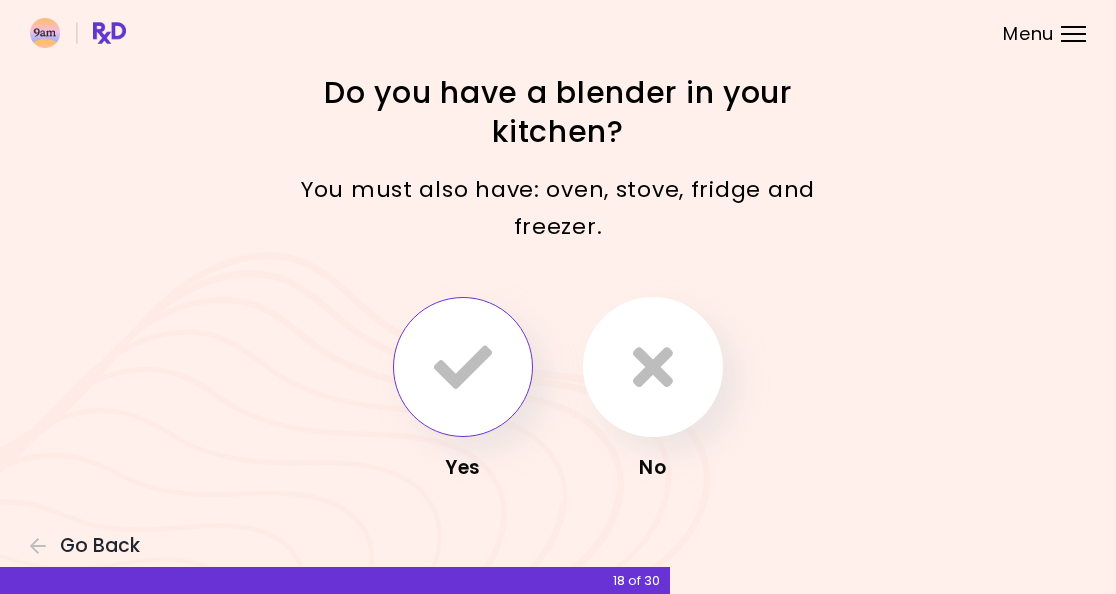 click at bounding box center [463, 367] 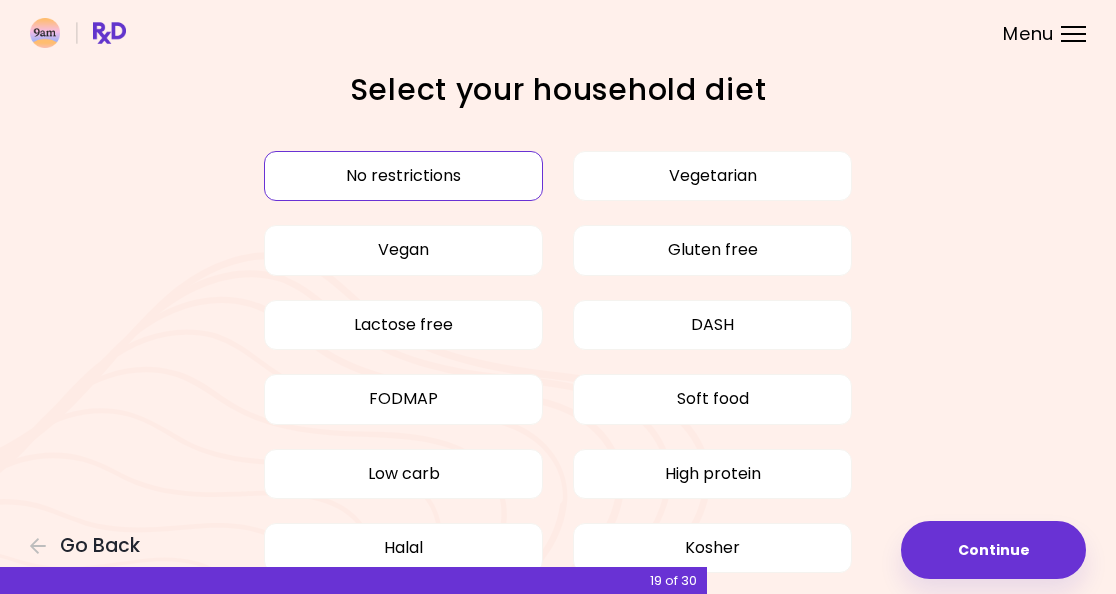 click on "No restrictions" at bounding box center [403, 176] 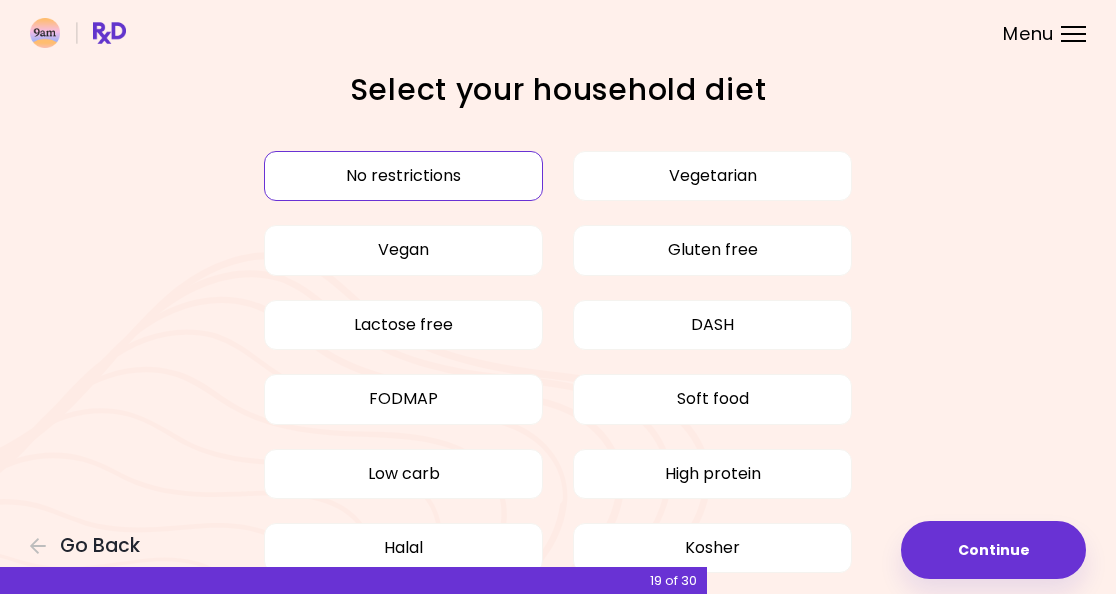 click on "Continue" at bounding box center [993, 550] 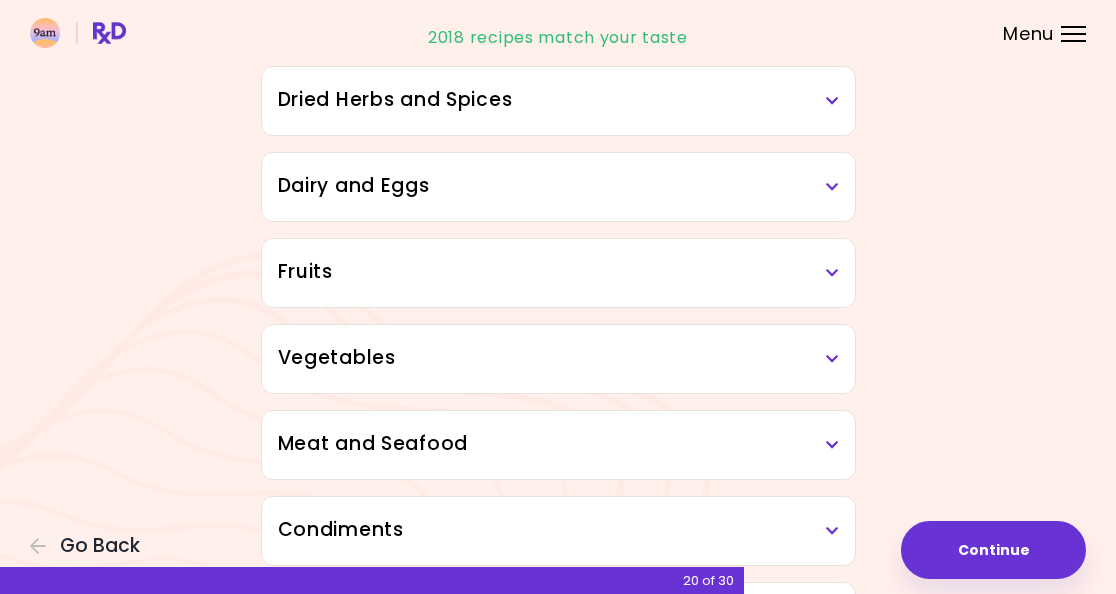 scroll, scrollTop: 137, scrollLeft: 0, axis: vertical 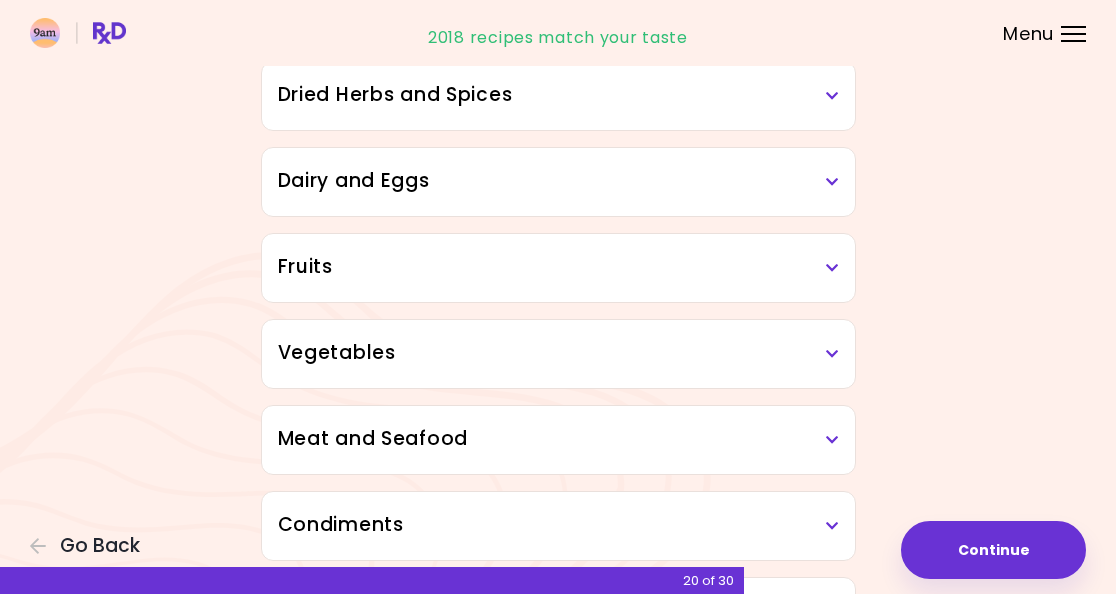 click on "Dairy and Eggs" at bounding box center [558, 181] 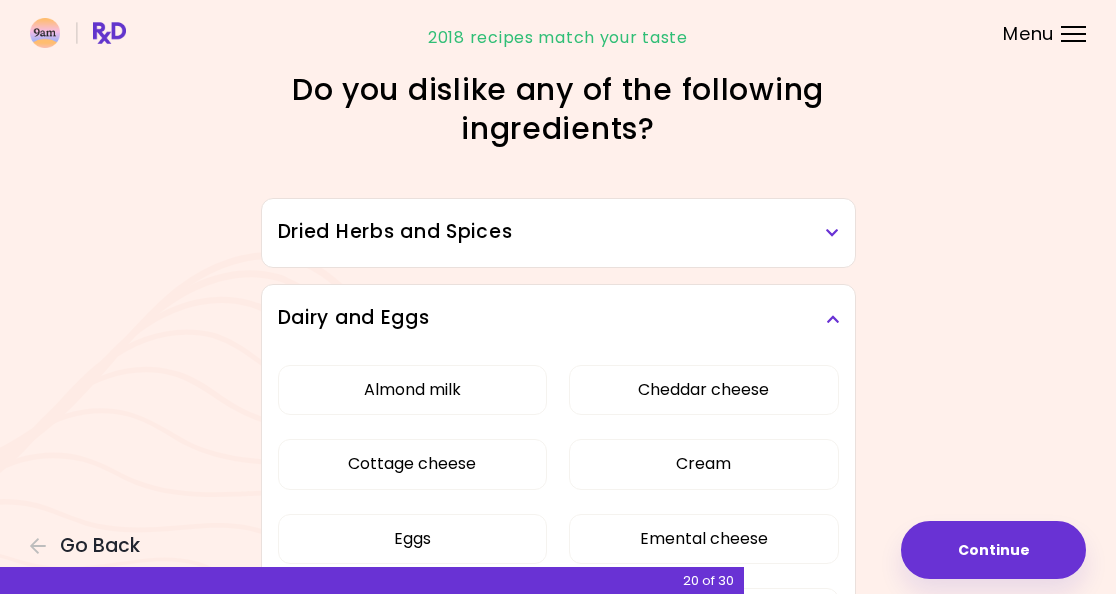 scroll, scrollTop: 0, scrollLeft: 0, axis: both 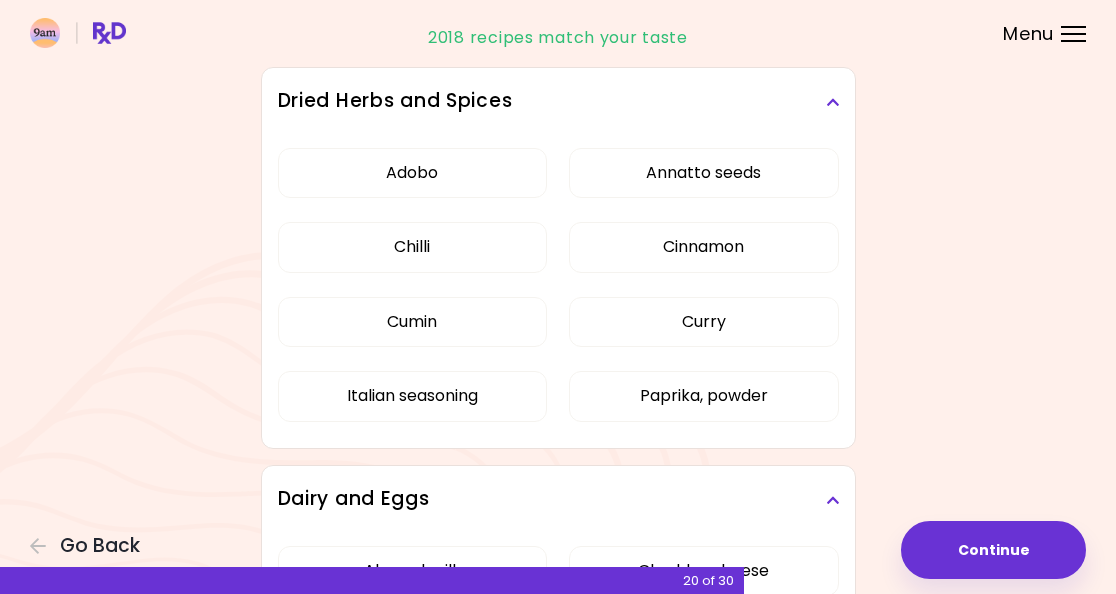 click on "Dried Herbs and Spices" at bounding box center (558, 101) 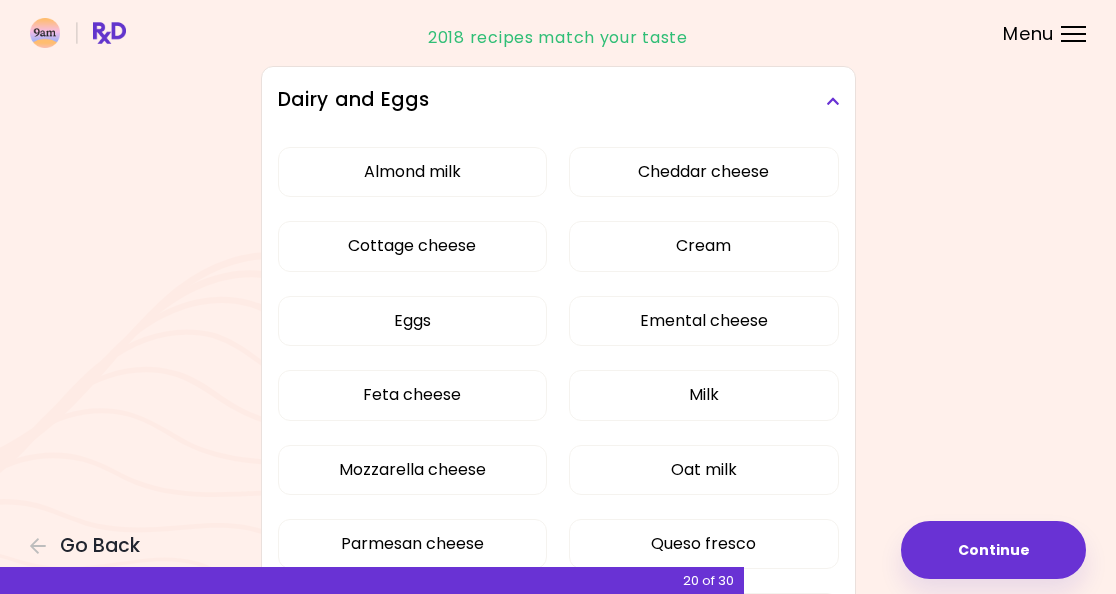 scroll, scrollTop: 225, scrollLeft: 0, axis: vertical 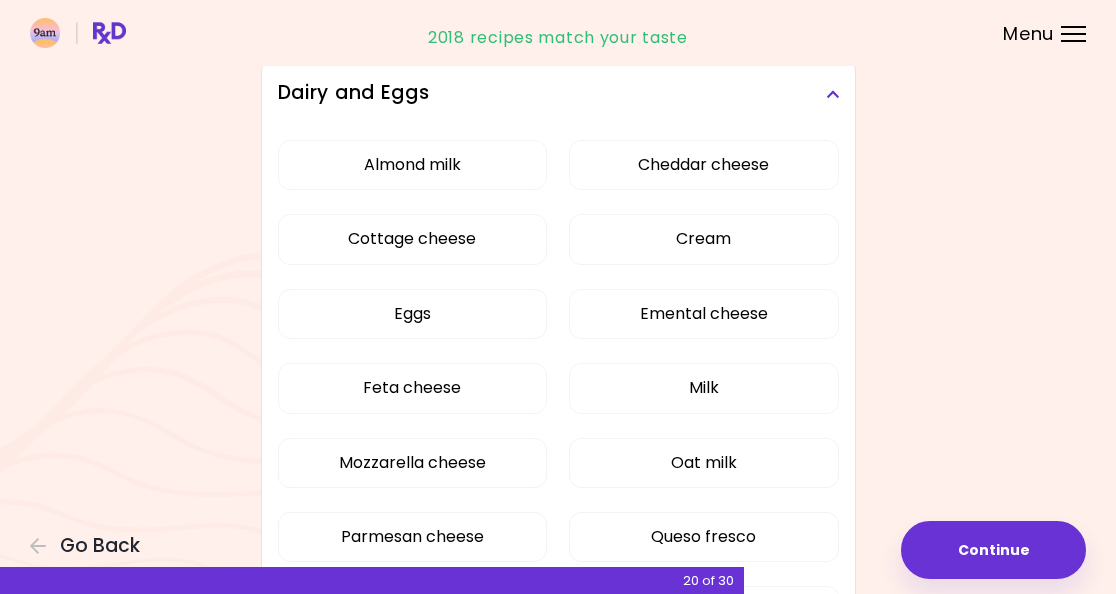 click on "Almond milk" at bounding box center [412, 165] 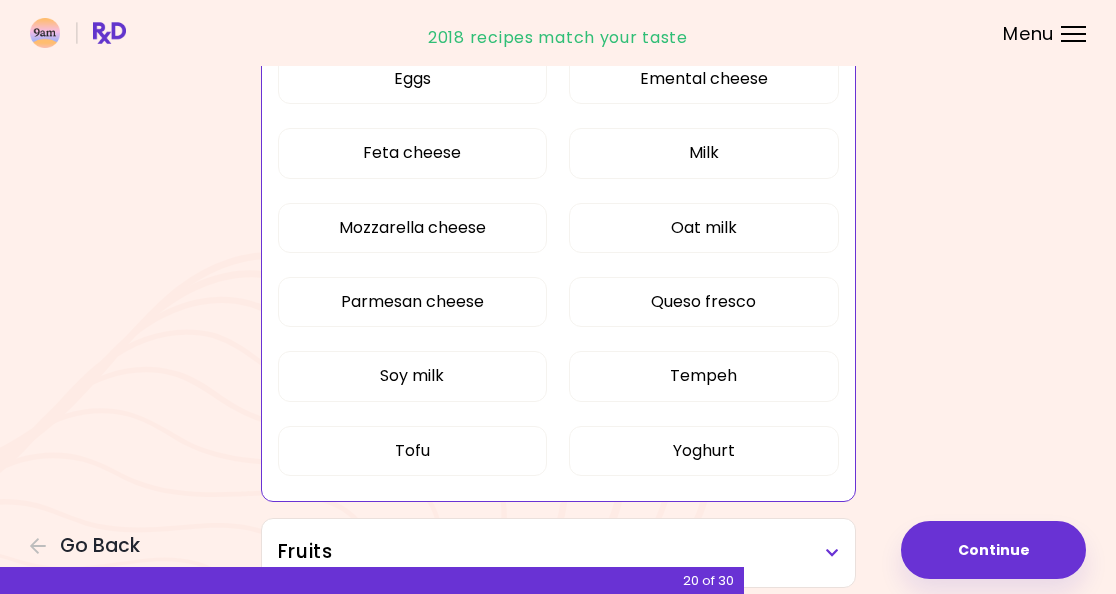 scroll, scrollTop: 457, scrollLeft: 0, axis: vertical 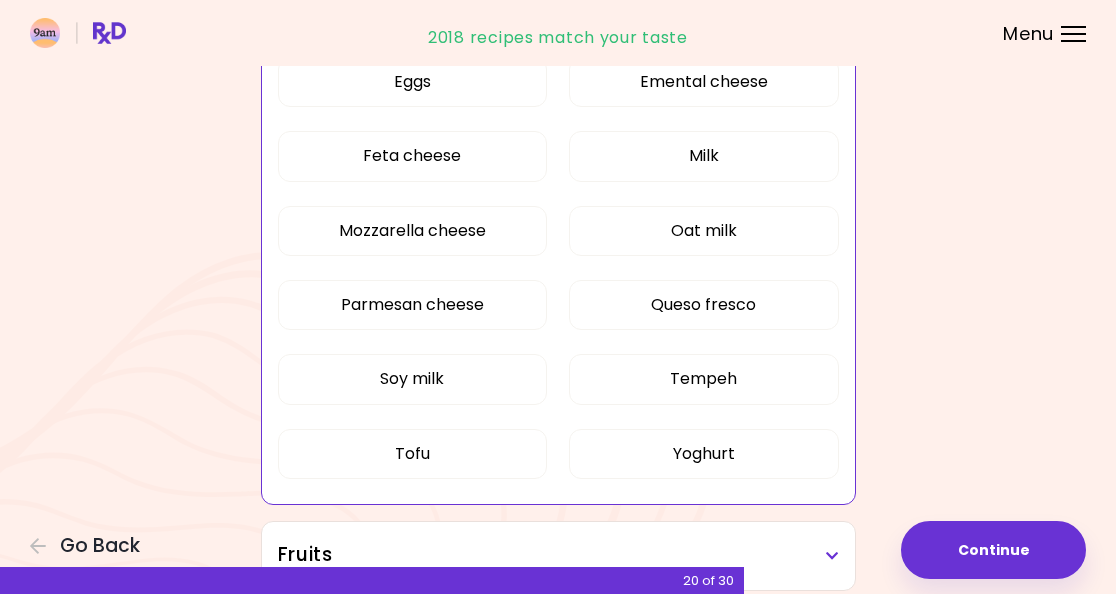 click on "Soy milk" at bounding box center [412, 379] 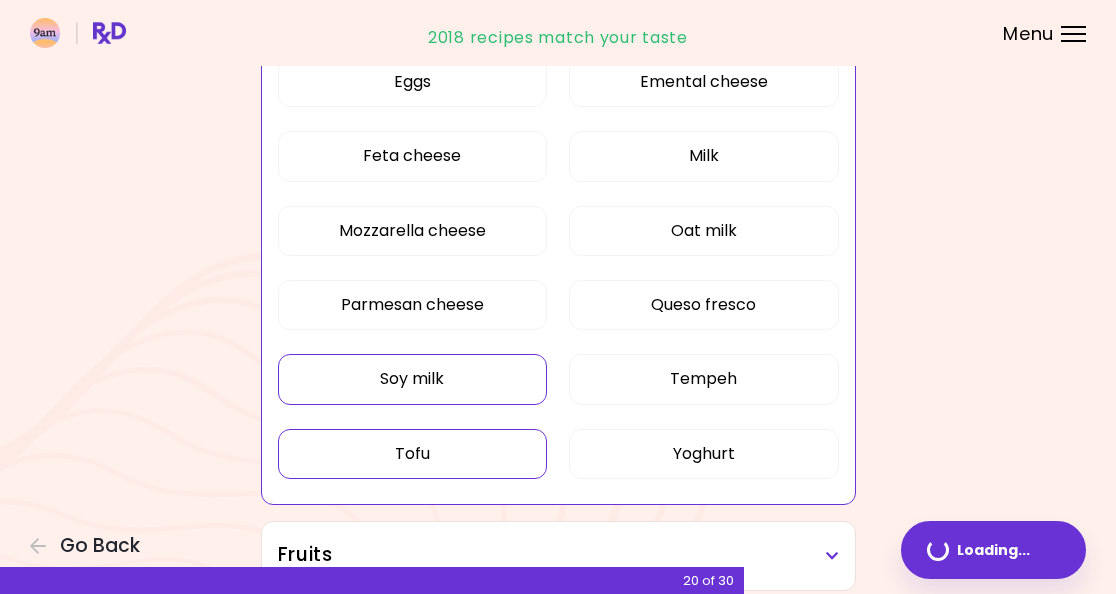 click on "Tofu" at bounding box center (412, 454) 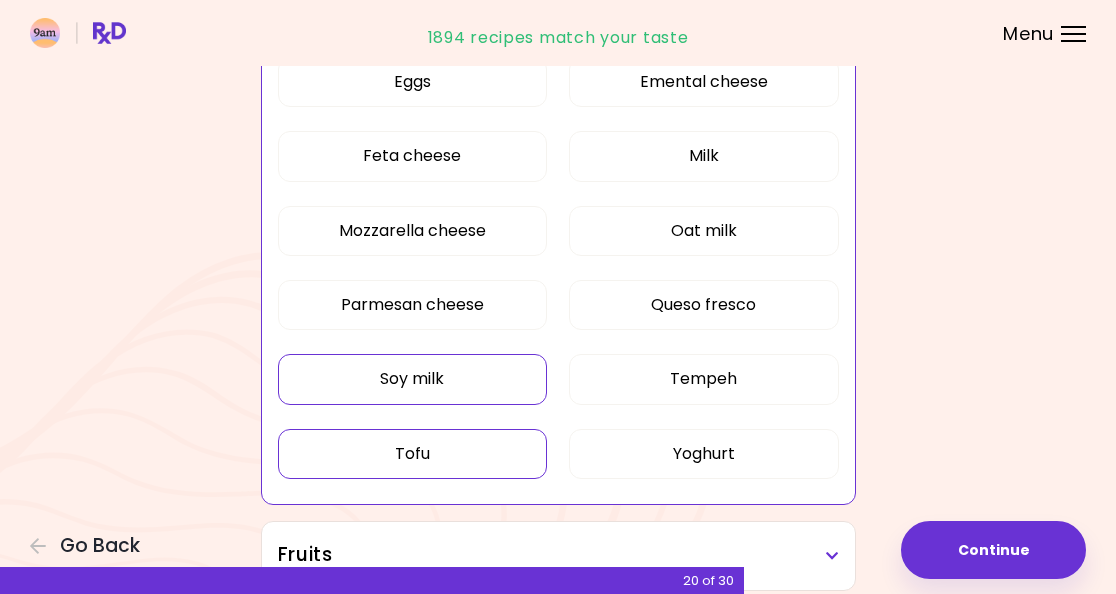 click on "Tempeh" at bounding box center (703, 379) 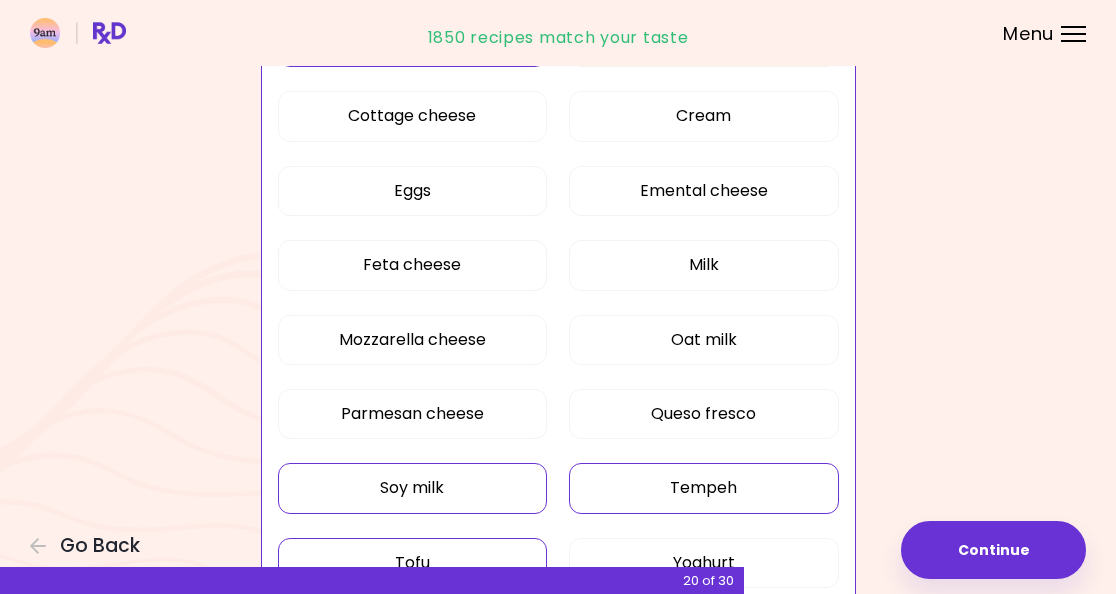 scroll, scrollTop: 342, scrollLeft: 0, axis: vertical 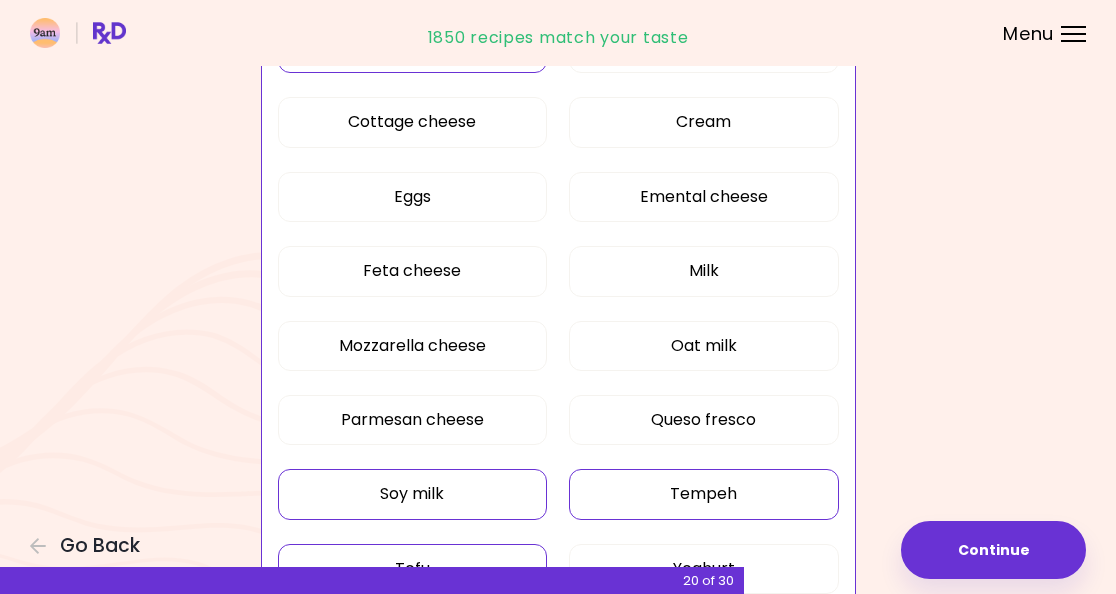 click on "Eggs" at bounding box center (412, 197) 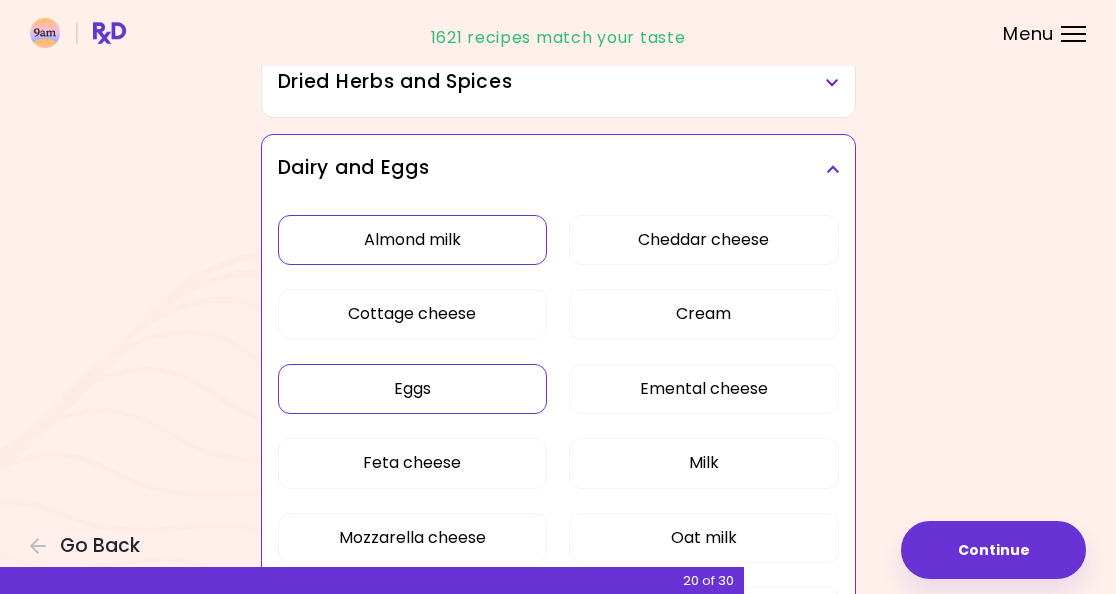 scroll, scrollTop: 148, scrollLeft: 0, axis: vertical 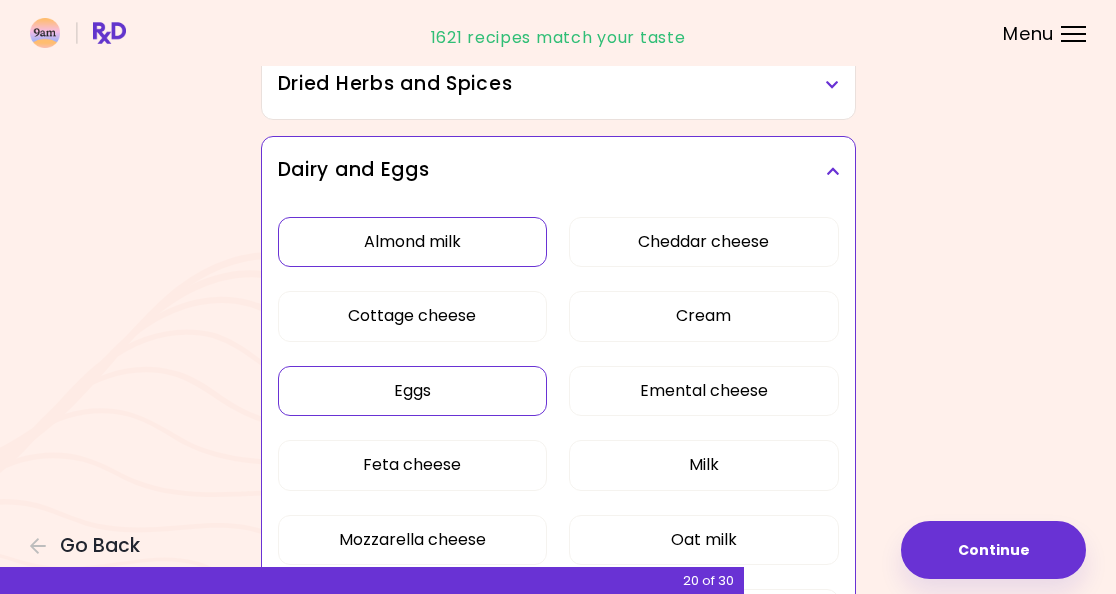 click at bounding box center (832, 171) 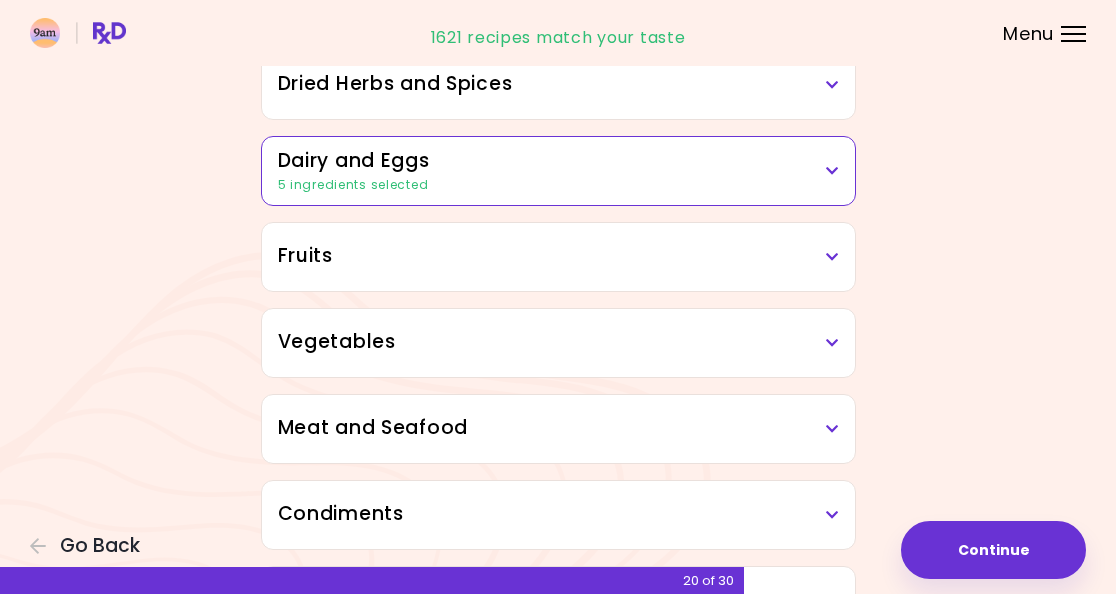 click at bounding box center [832, 257] 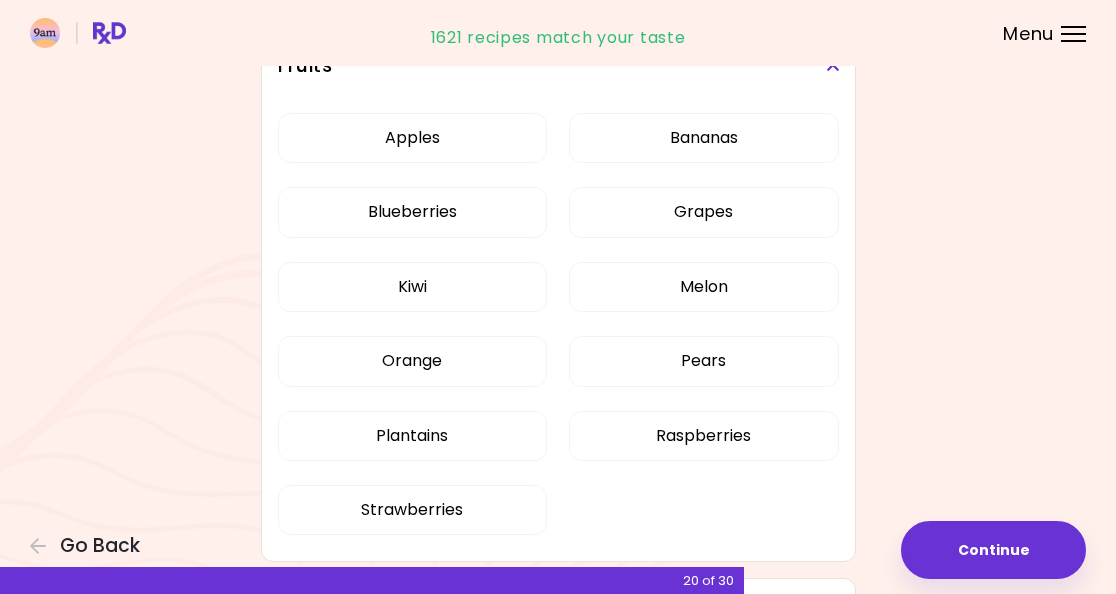 scroll, scrollTop: 317, scrollLeft: 0, axis: vertical 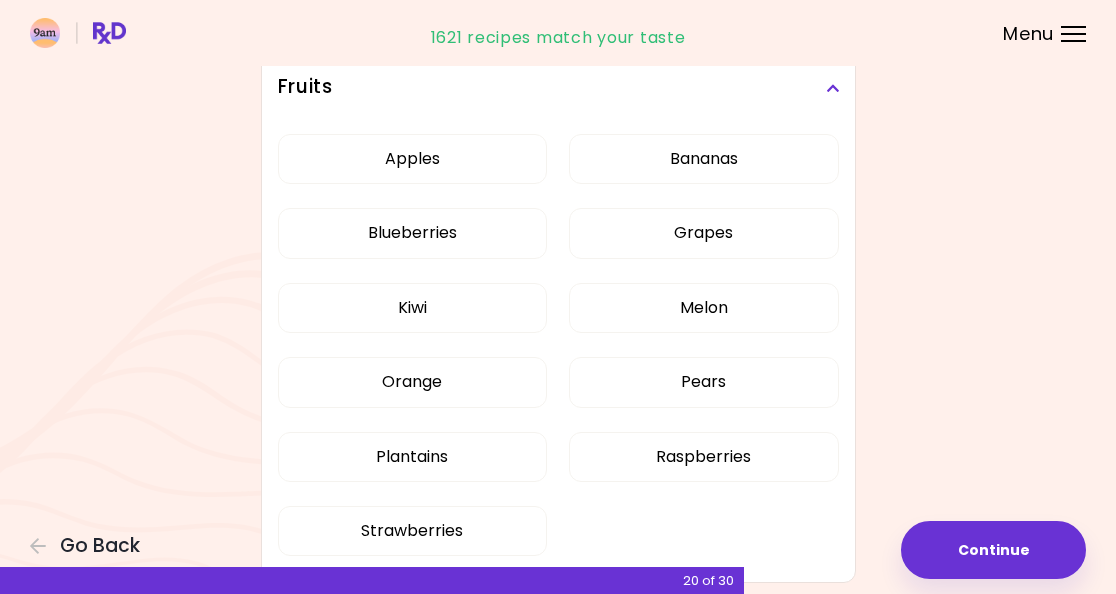 click on "Plantains" at bounding box center (412, 457) 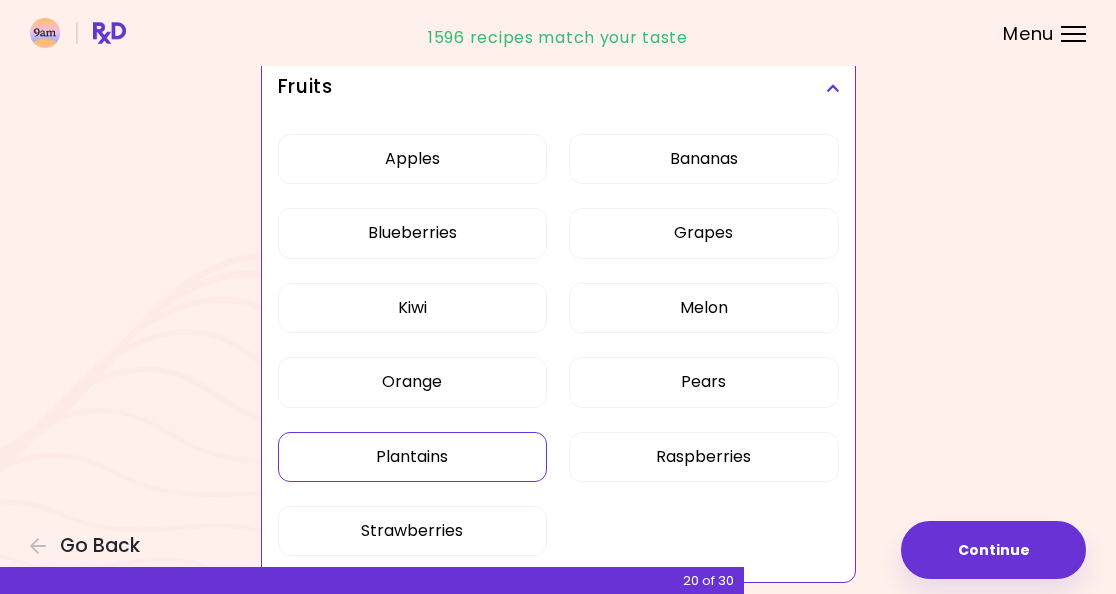 click at bounding box center [832, 88] 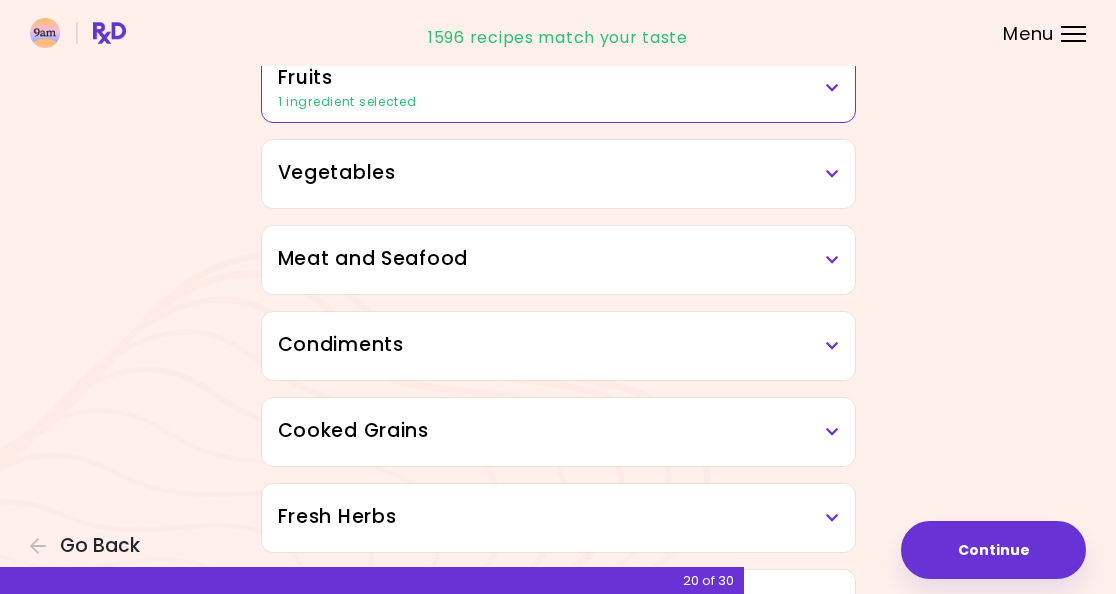 click at bounding box center (832, 174) 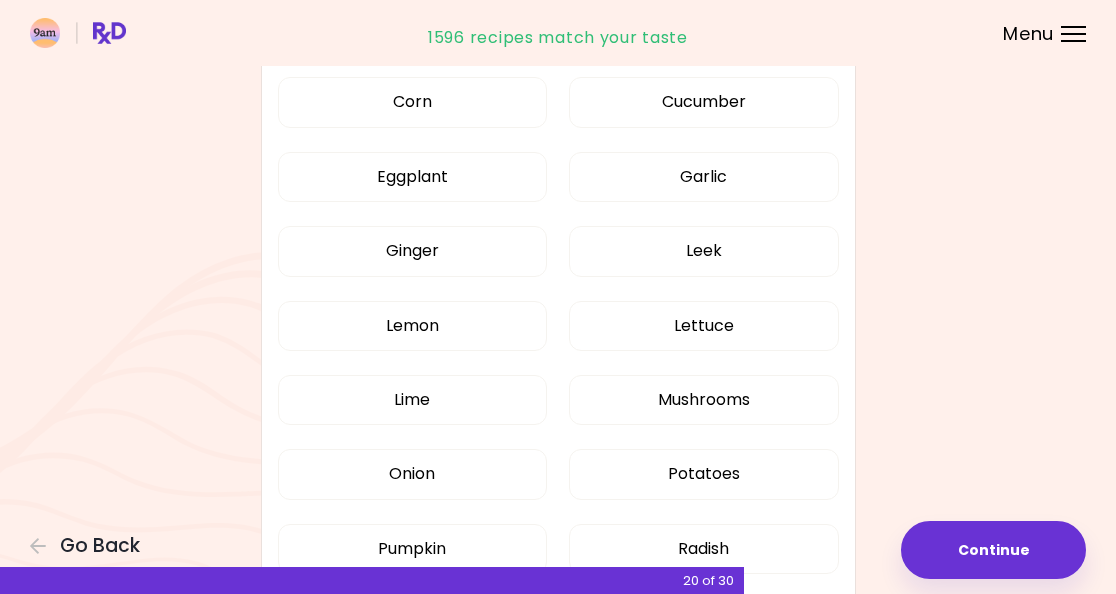 scroll, scrollTop: 928, scrollLeft: 0, axis: vertical 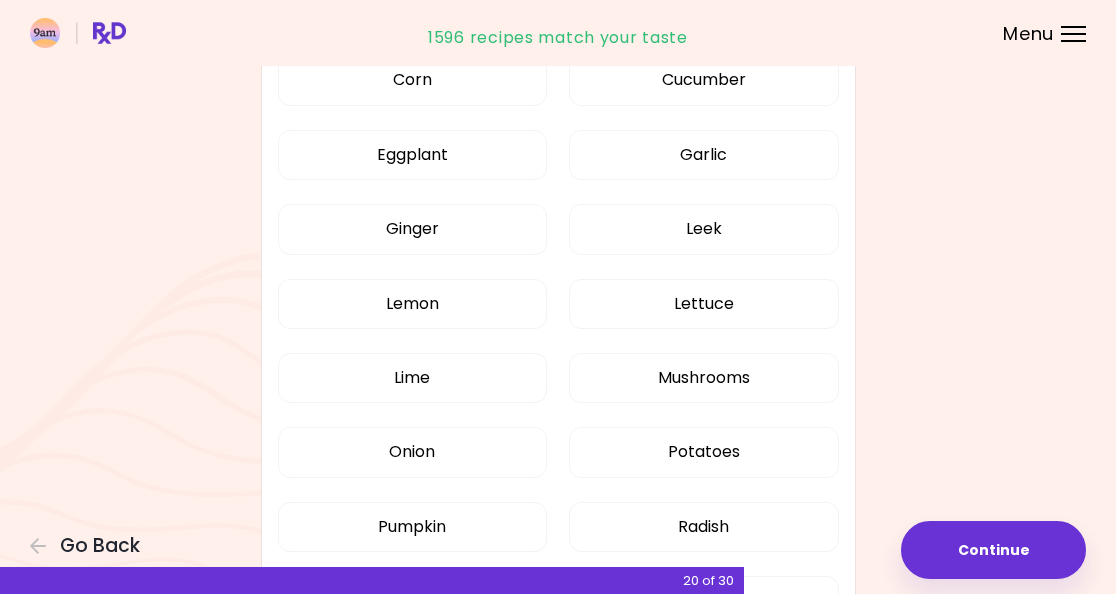 click on "Mushrooms" at bounding box center (703, 378) 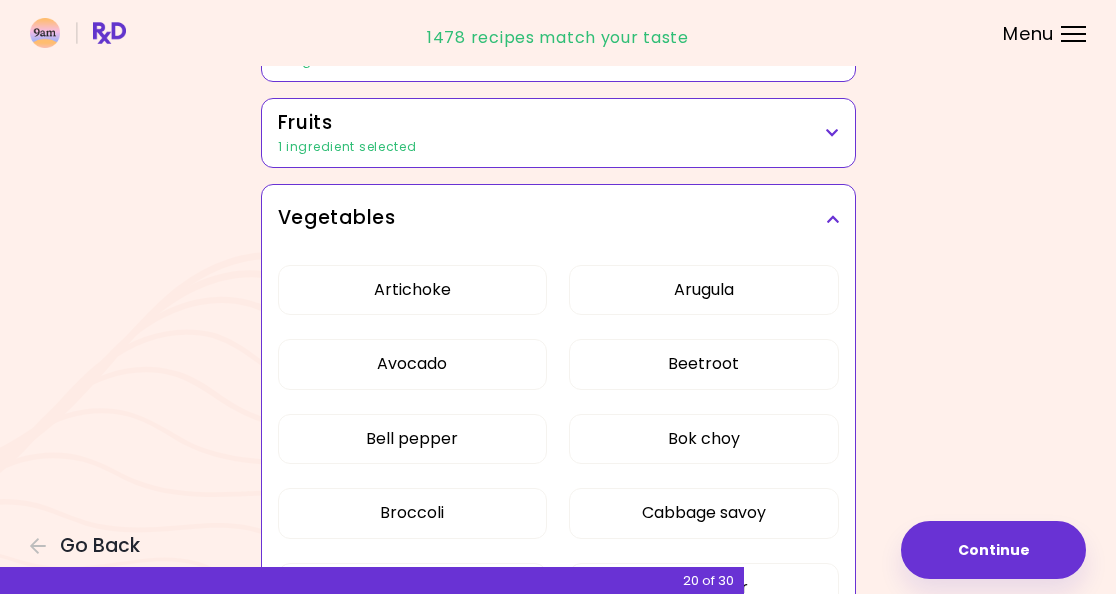 scroll, scrollTop: 271, scrollLeft: 0, axis: vertical 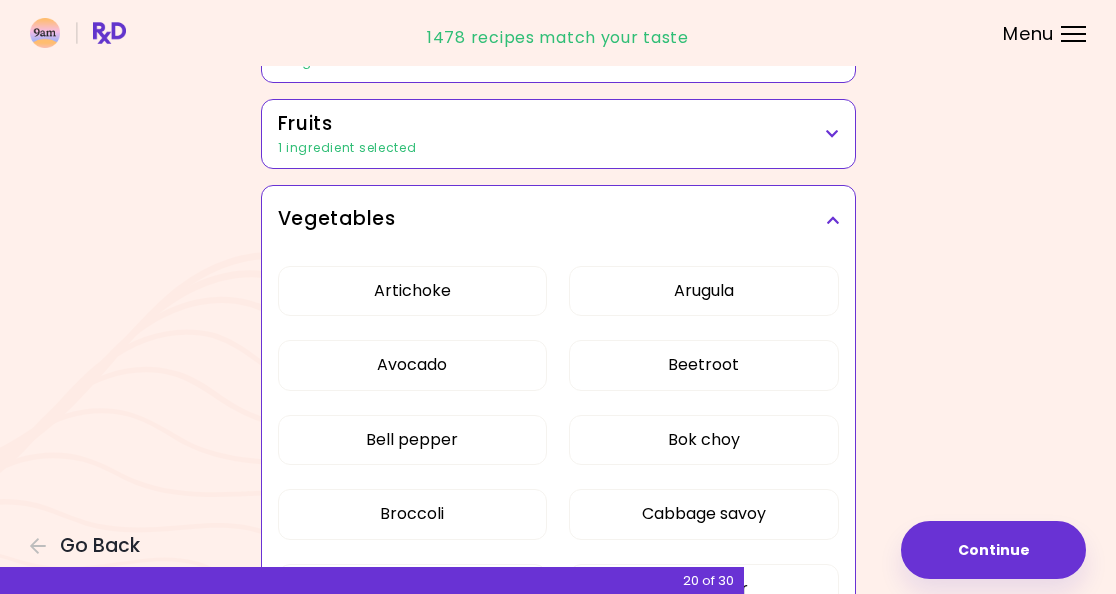 click at bounding box center (832, 220) 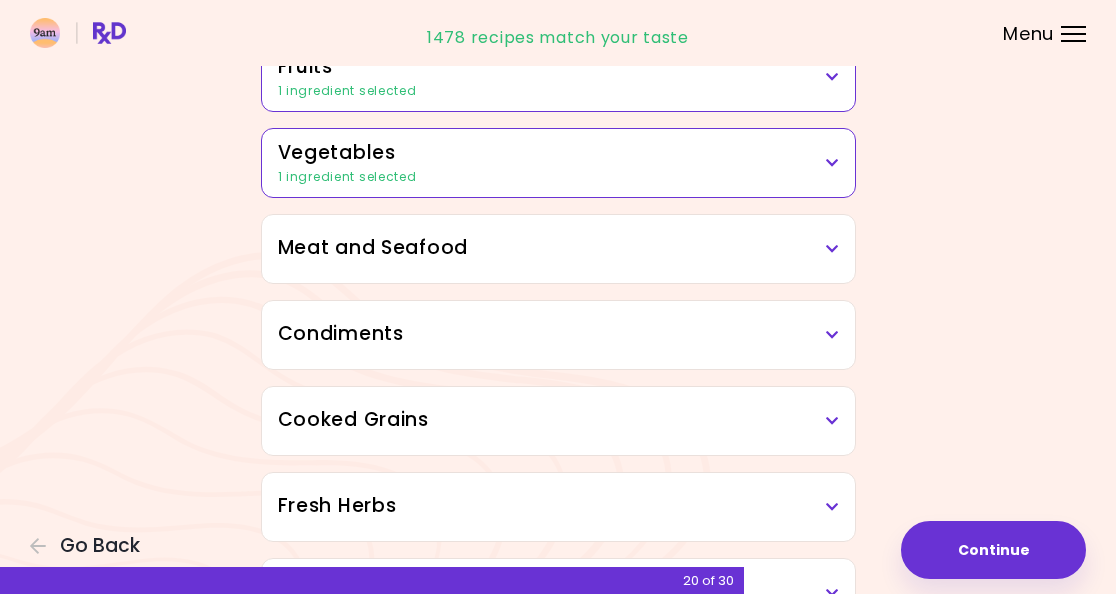 scroll, scrollTop: 331, scrollLeft: 0, axis: vertical 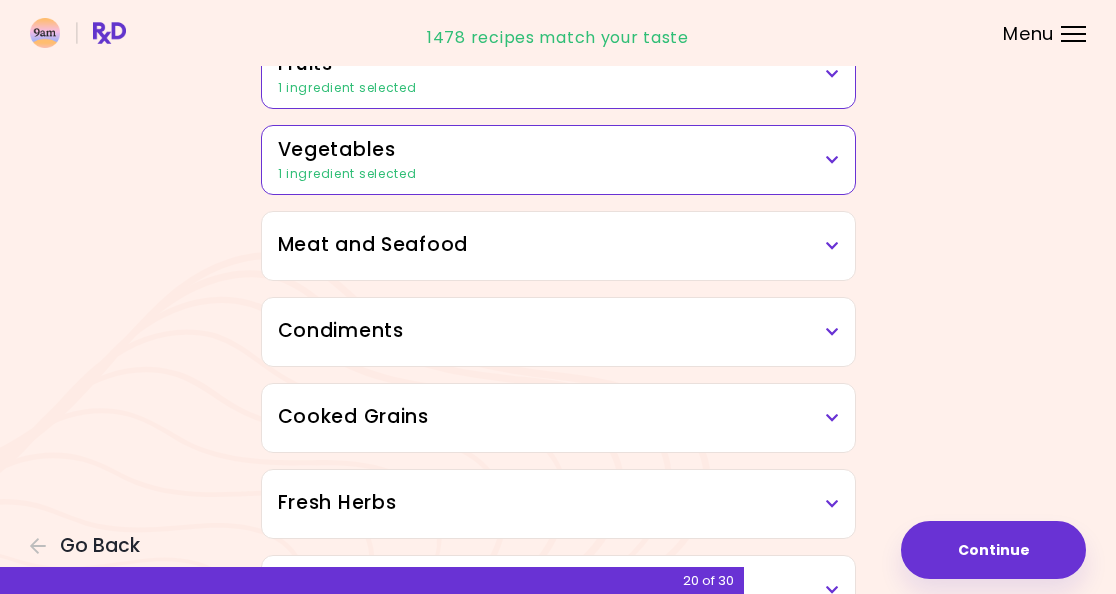 click at bounding box center [832, 246] 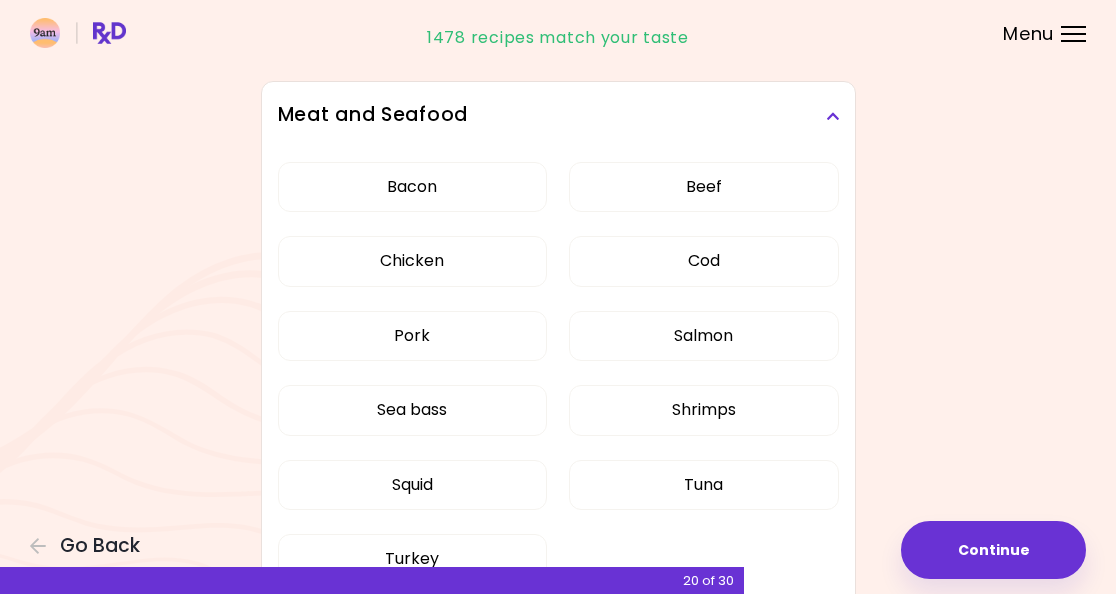 scroll, scrollTop: 459, scrollLeft: 0, axis: vertical 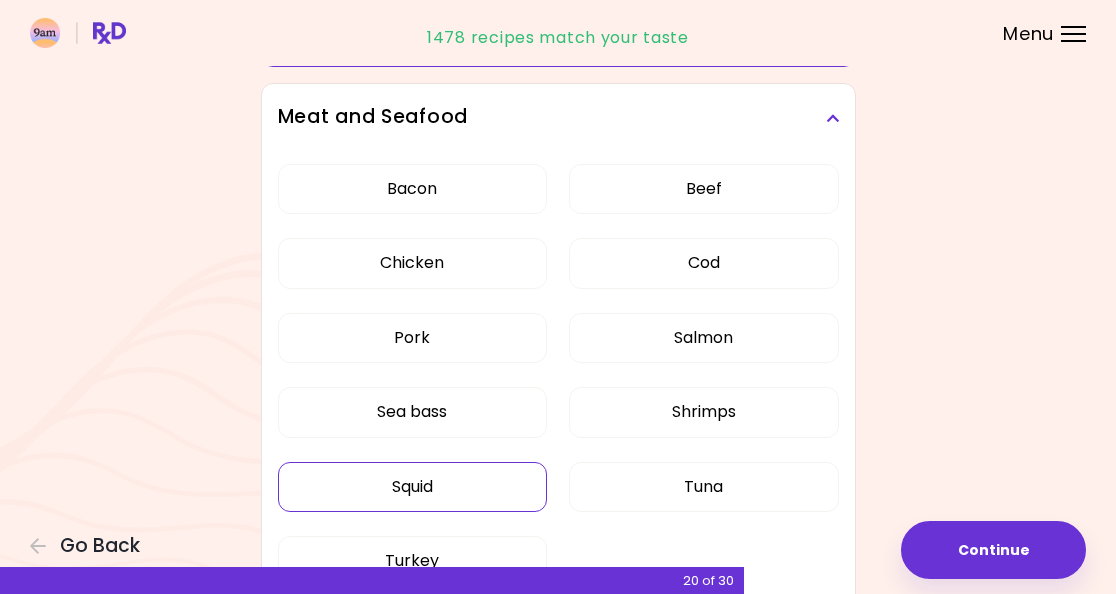 click on "Squid" at bounding box center [412, 487] 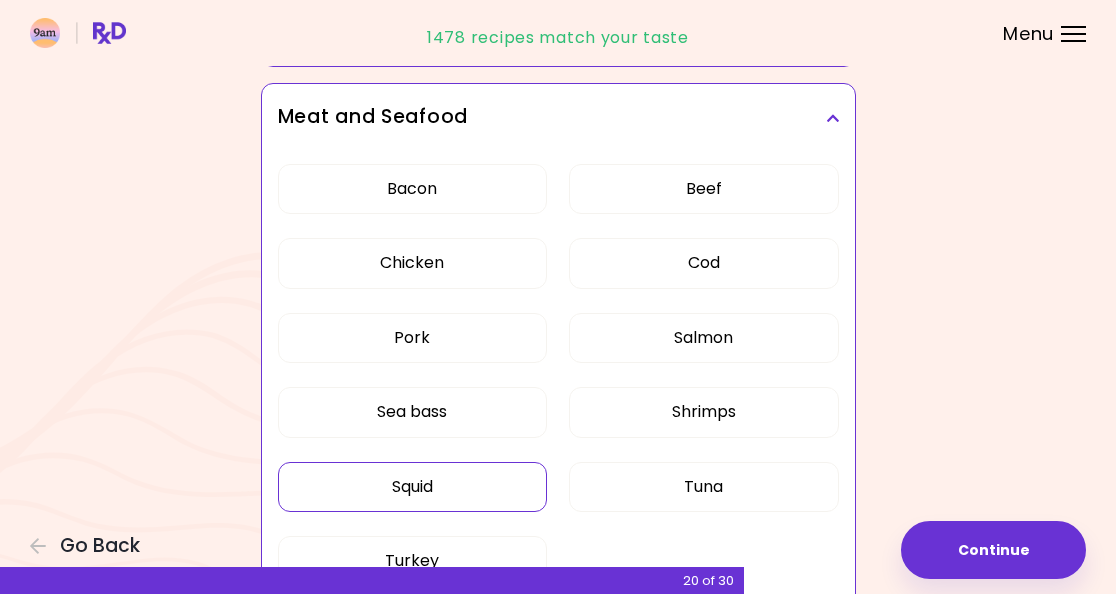click at bounding box center [832, 118] 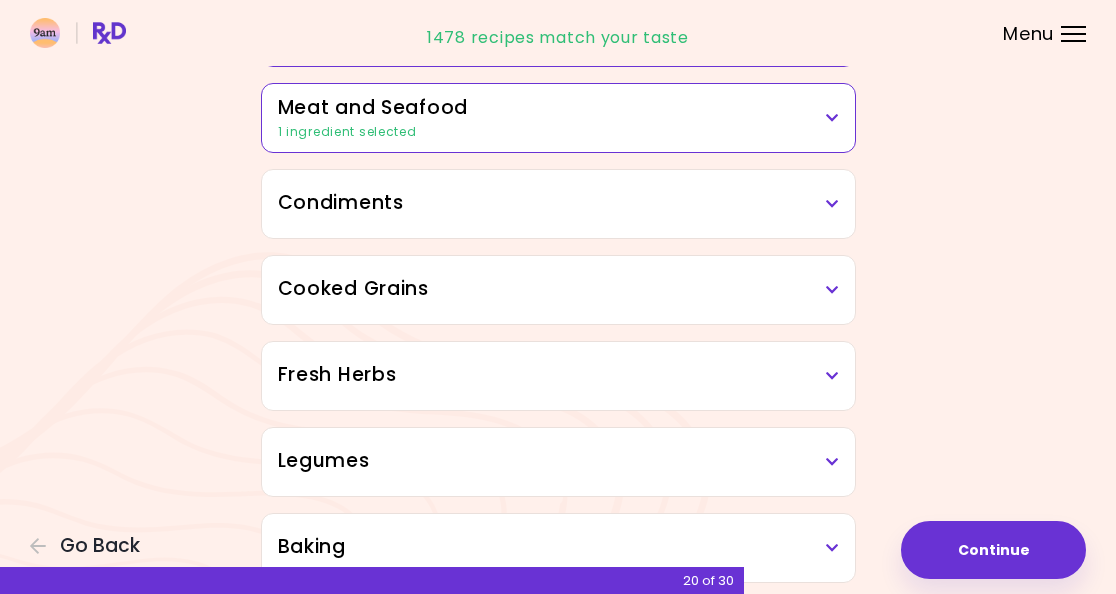 click at bounding box center (832, 204) 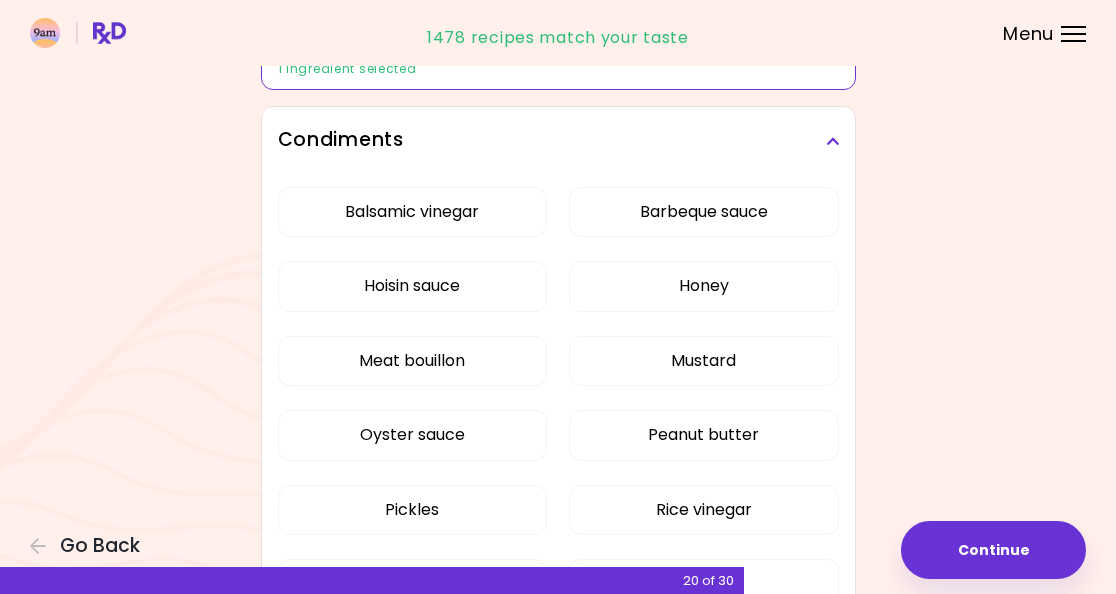 scroll, scrollTop: 490, scrollLeft: 0, axis: vertical 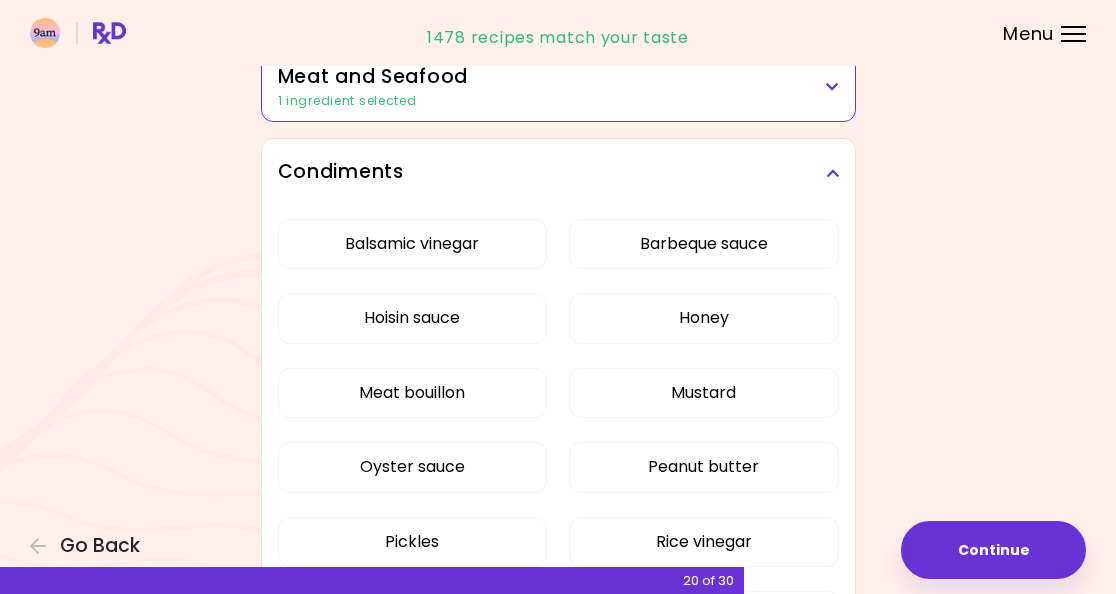 click at bounding box center (832, 173) 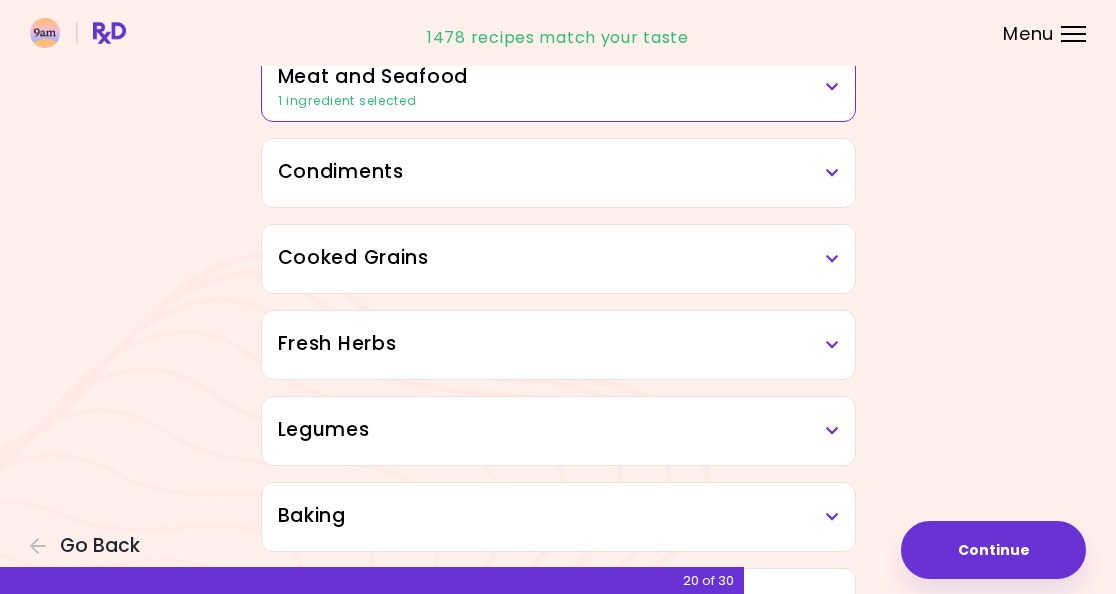 click at bounding box center (832, 259) 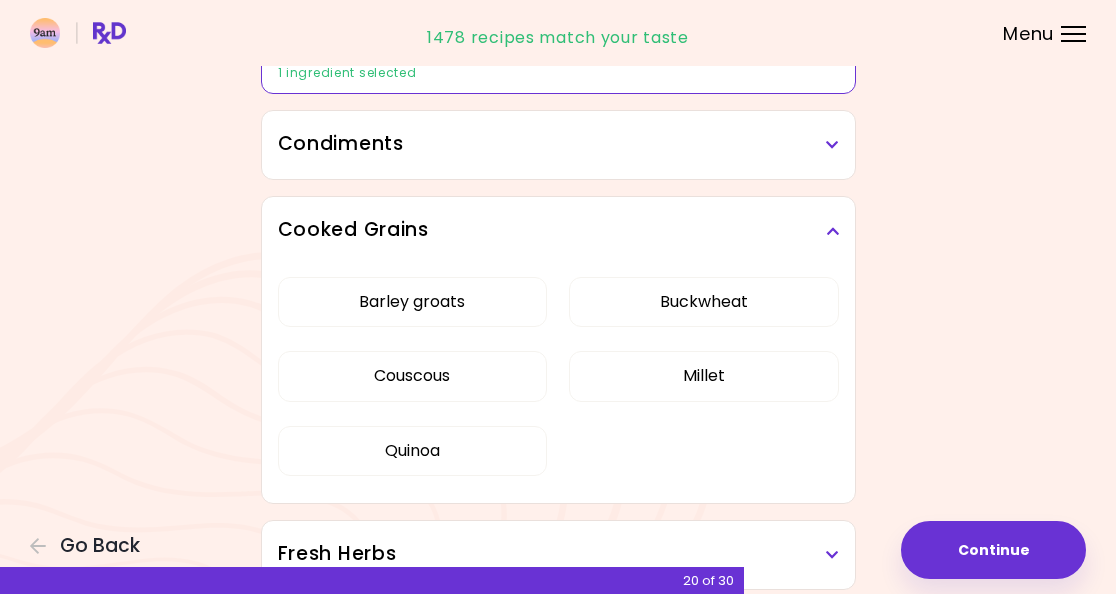 scroll, scrollTop: 519, scrollLeft: 0, axis: vertical 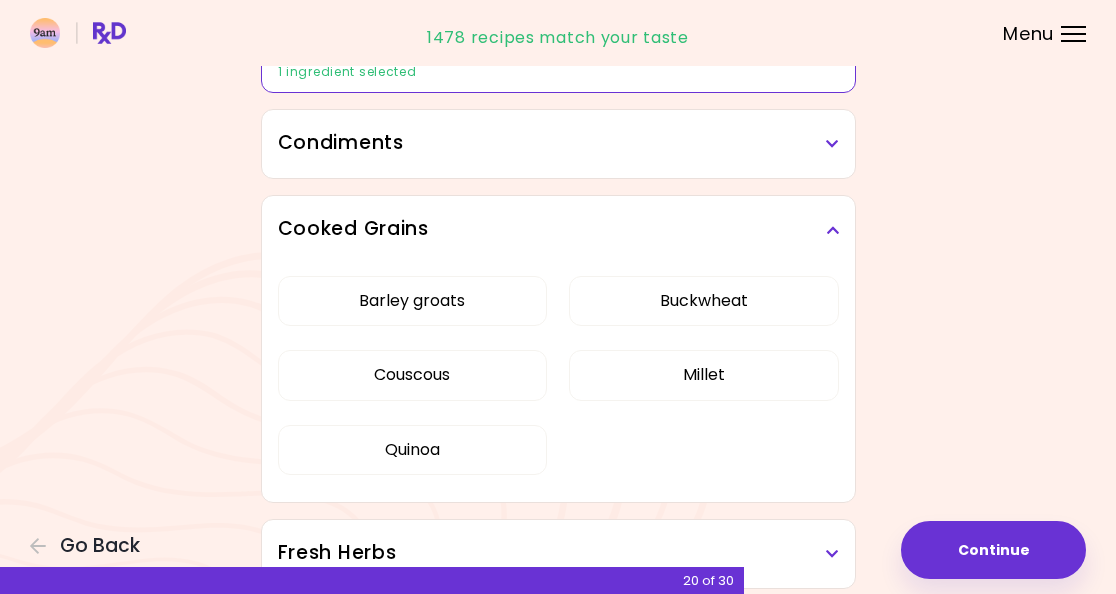 click at bounding box center [832, 230] 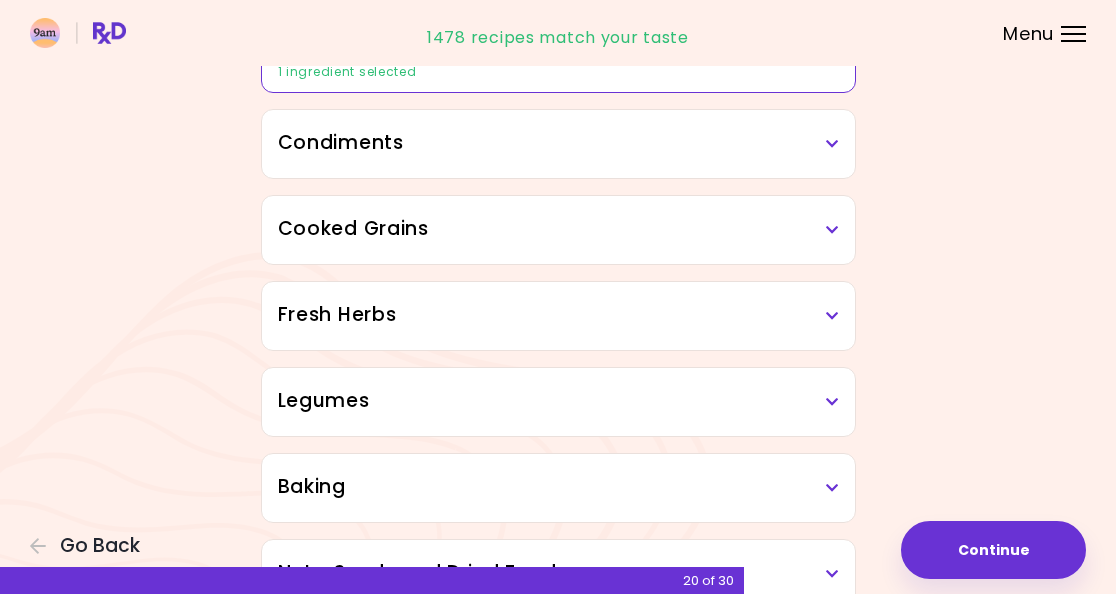 click at bounding box center [832, 316] 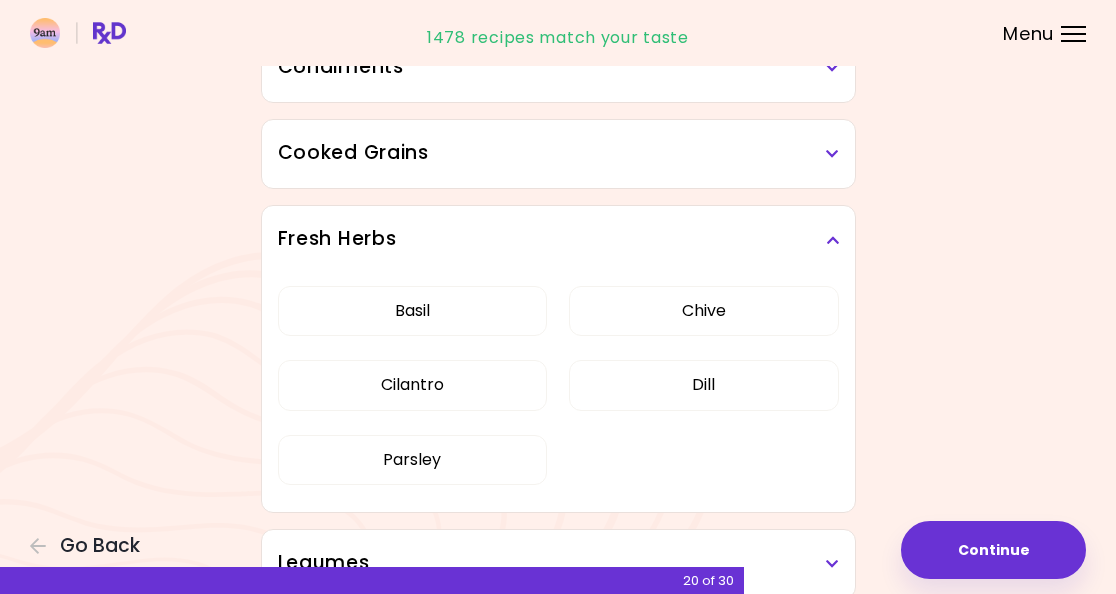 scroll, scrollTop: 591, scrollLeft: 0, axis: vertical 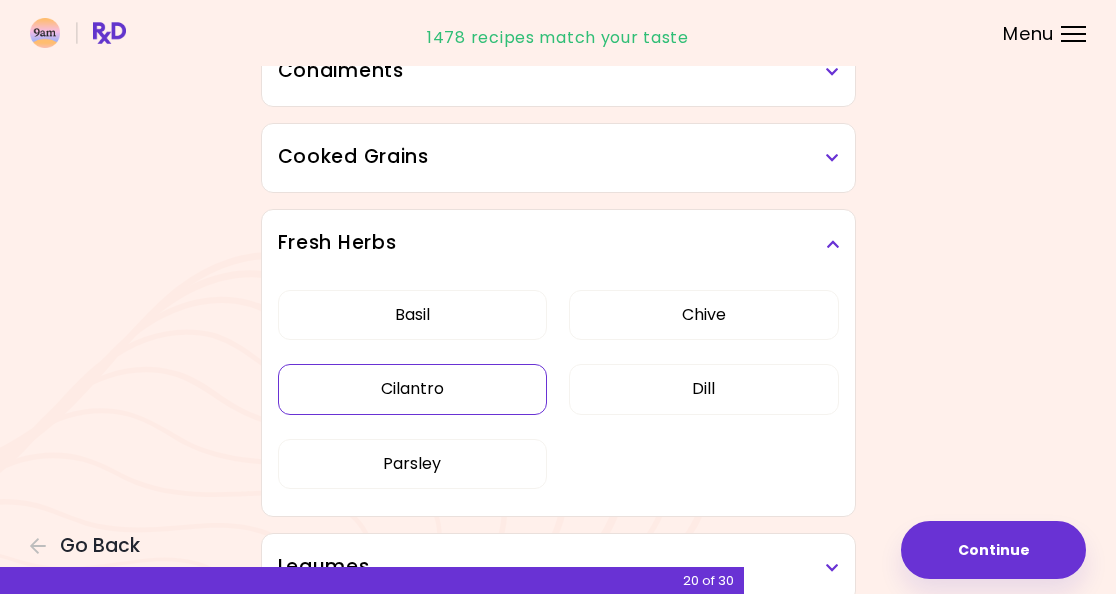 click on "Cilantro" at bounding box center [412, 389] 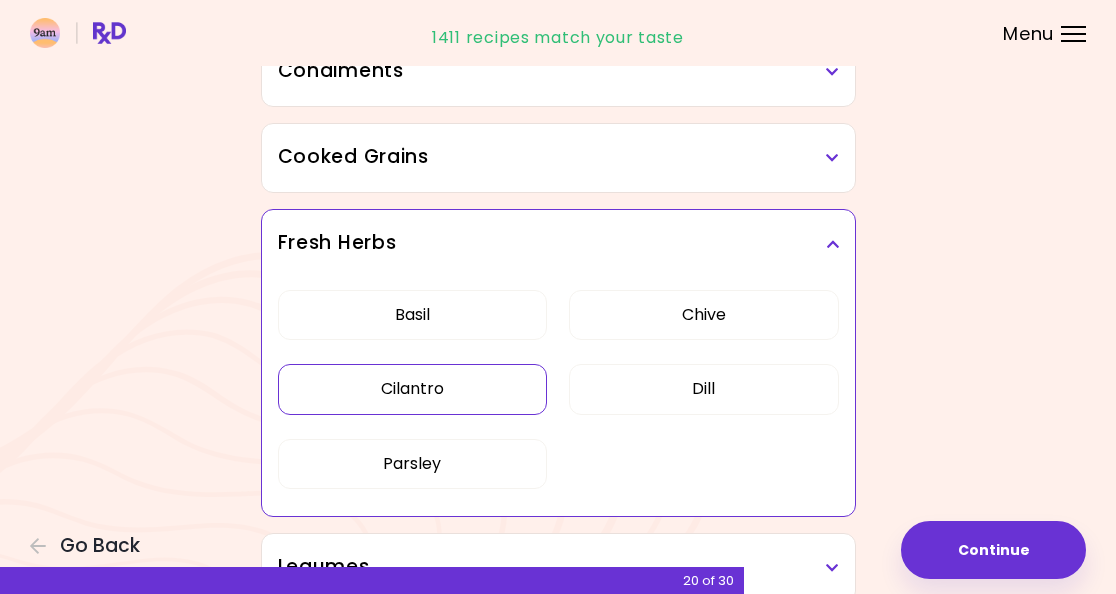 click at bounding box center (832, 244) 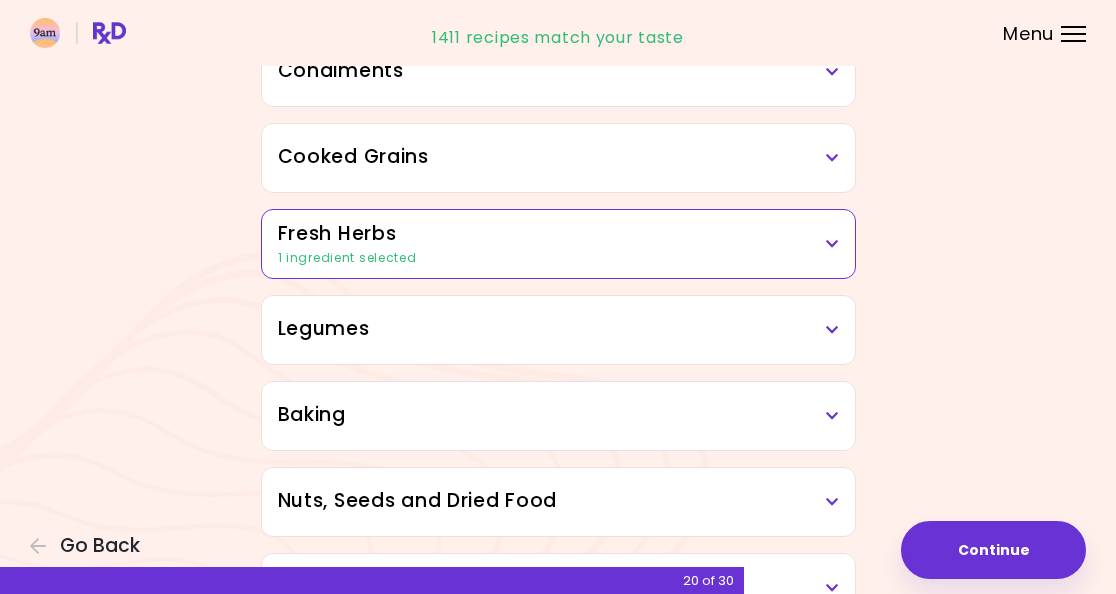 click at bounding box center [832, 330] 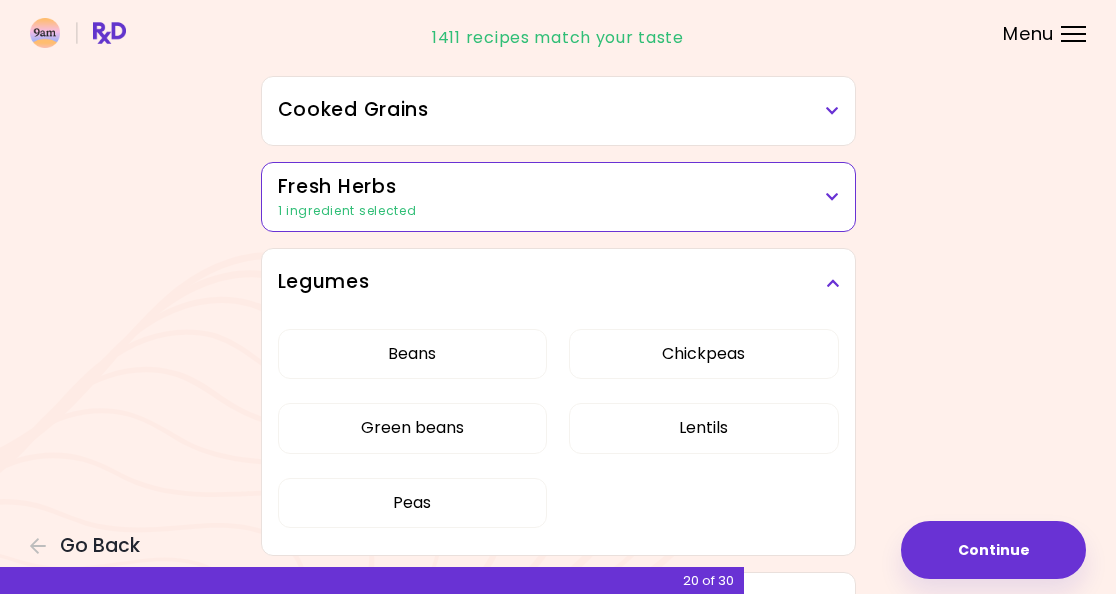 scroll, scrollTop: 641, scrollLeft: 0, axis: vertical 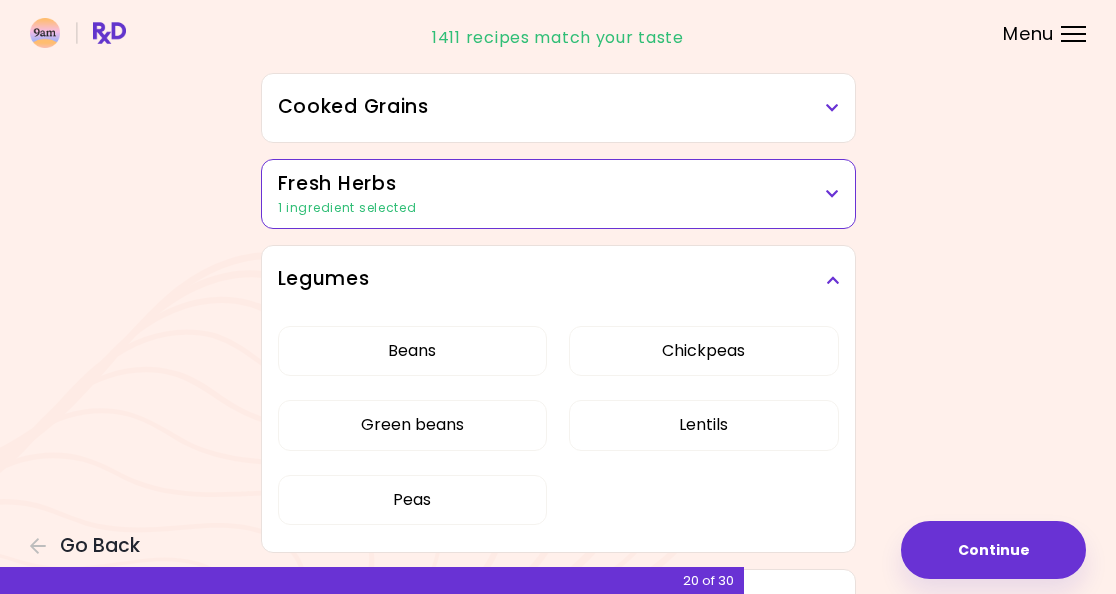 click at bounding box center (832, 280) 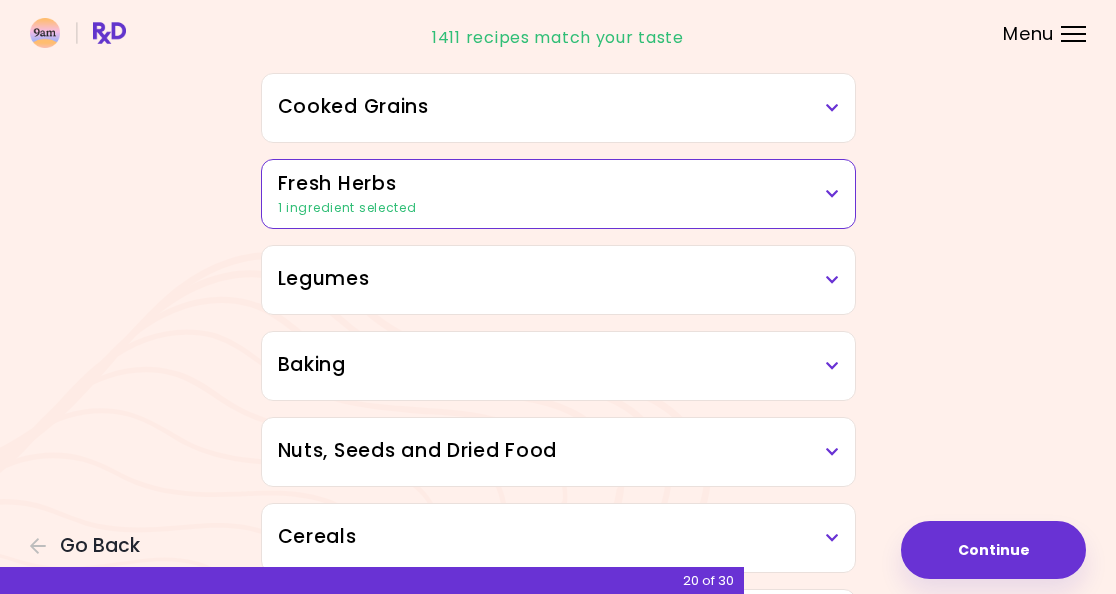 click on "Baking" at bounding box center [558, 365] 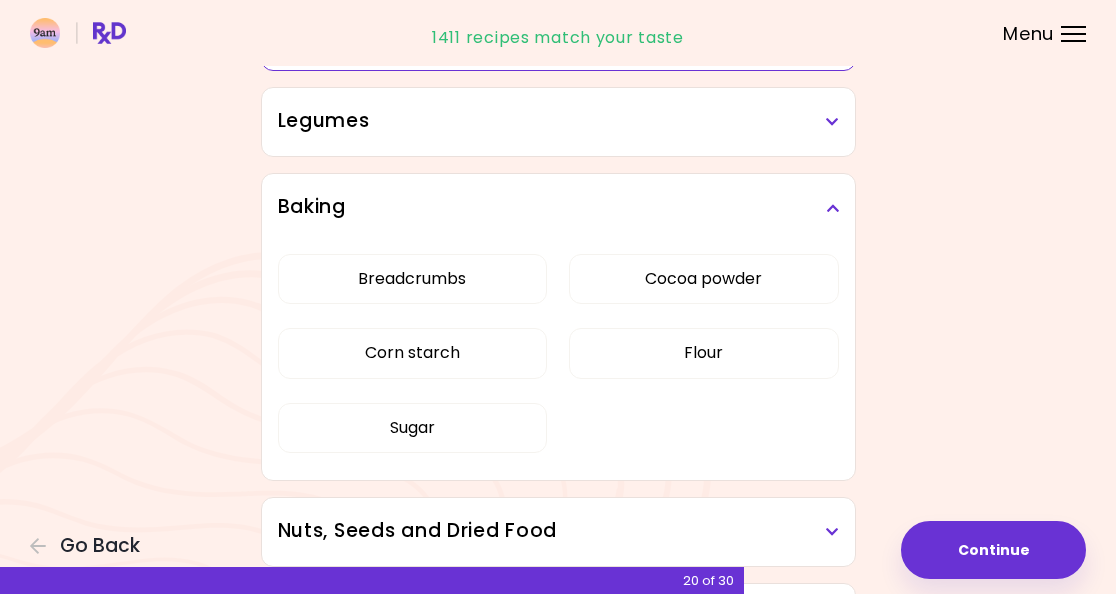 scroll, scrollTop: 803, scrollLeft: 0, axis: vertical 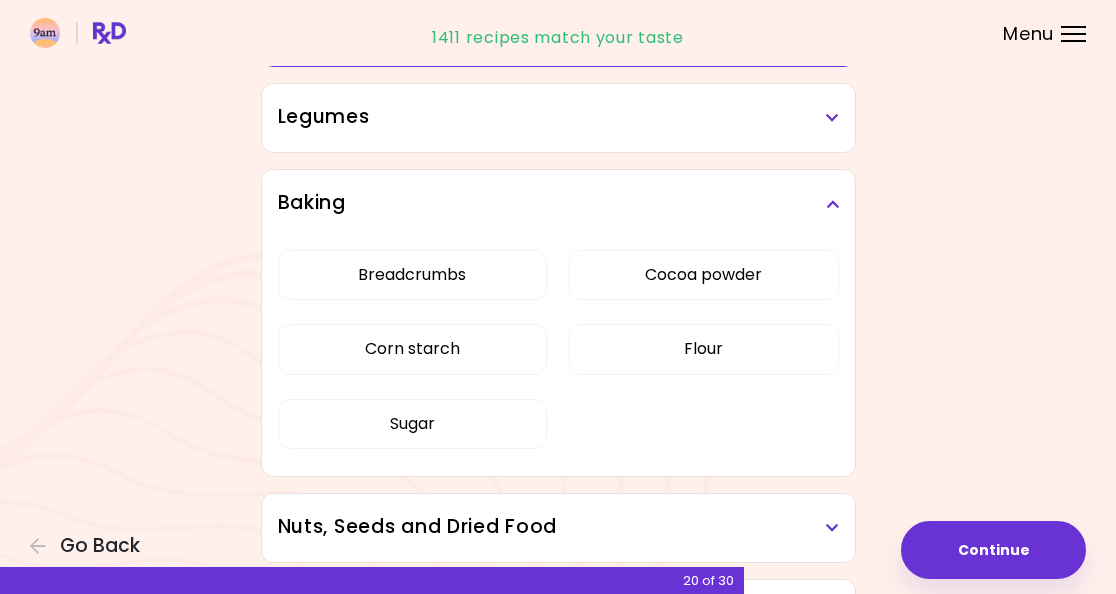 click at bounding box center (832, 204) 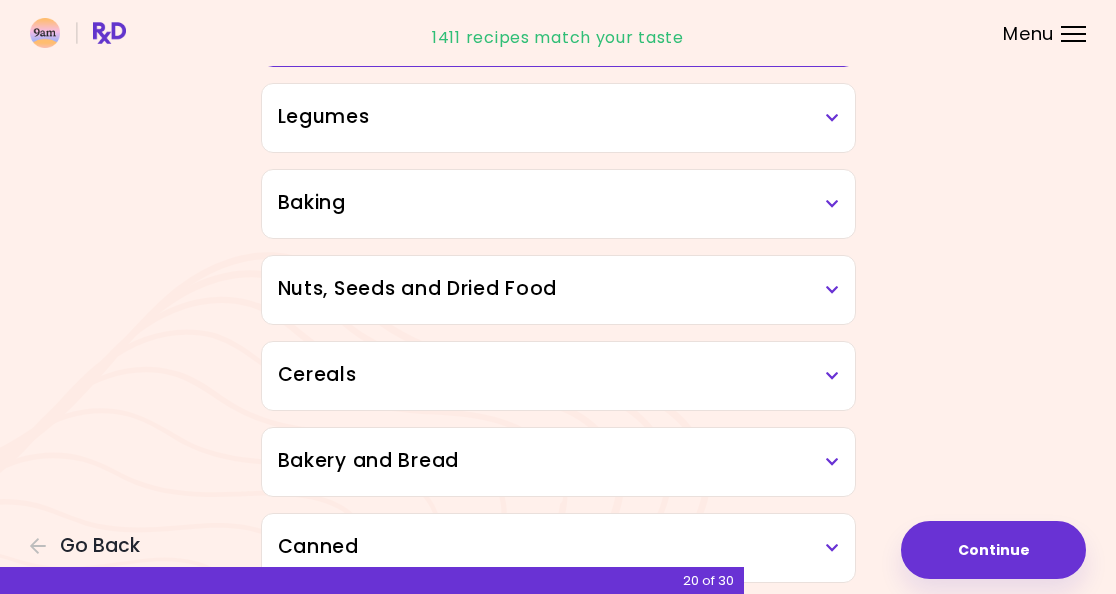 click at bounding box center [832, 290] 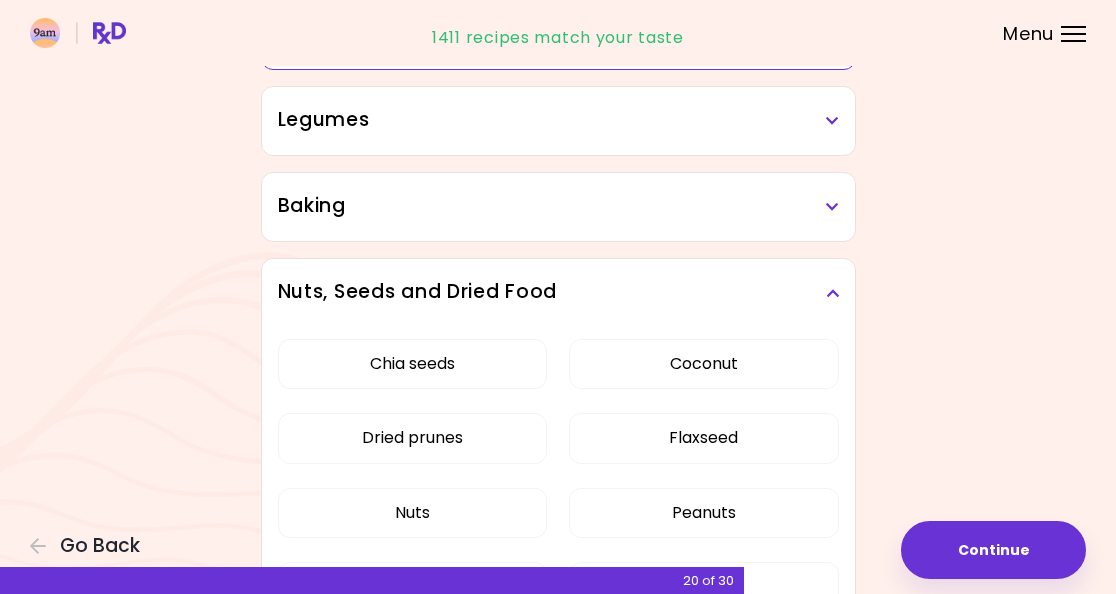 scroll, scrollTop: 773, scrollLeft: 0, axis: vertical 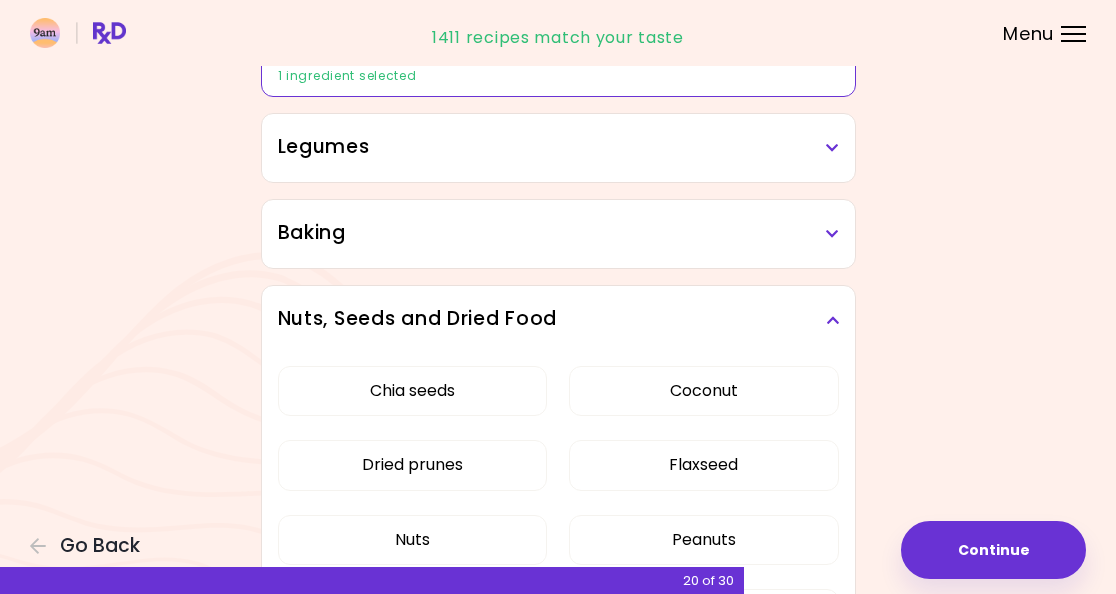 click at bounding box center (832, 320) 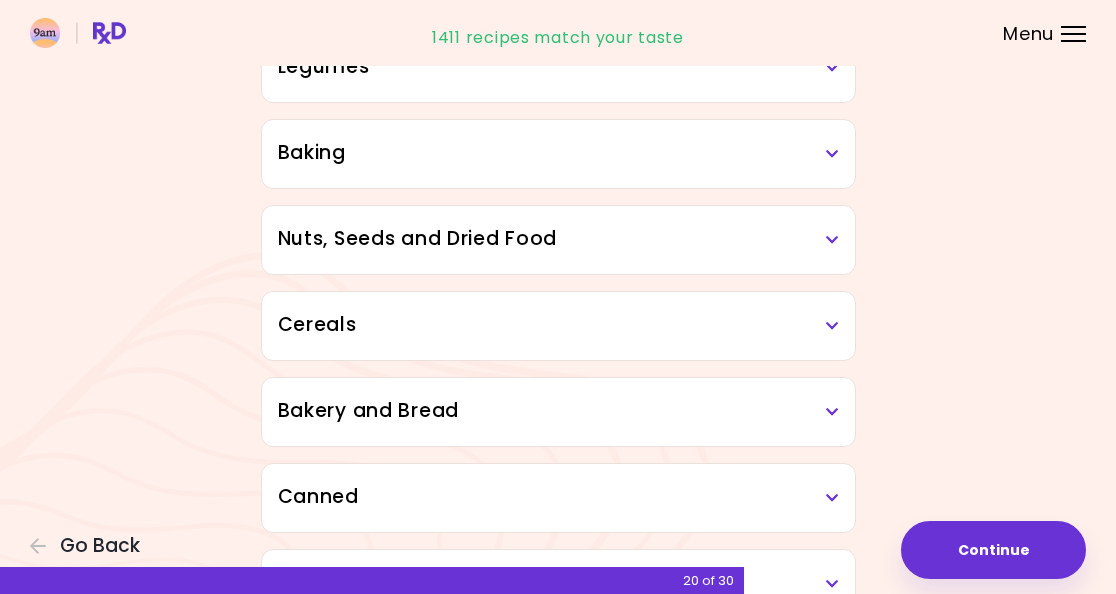 scroll, scrollTop: 850, scrollLeft: 0, axis: vertical 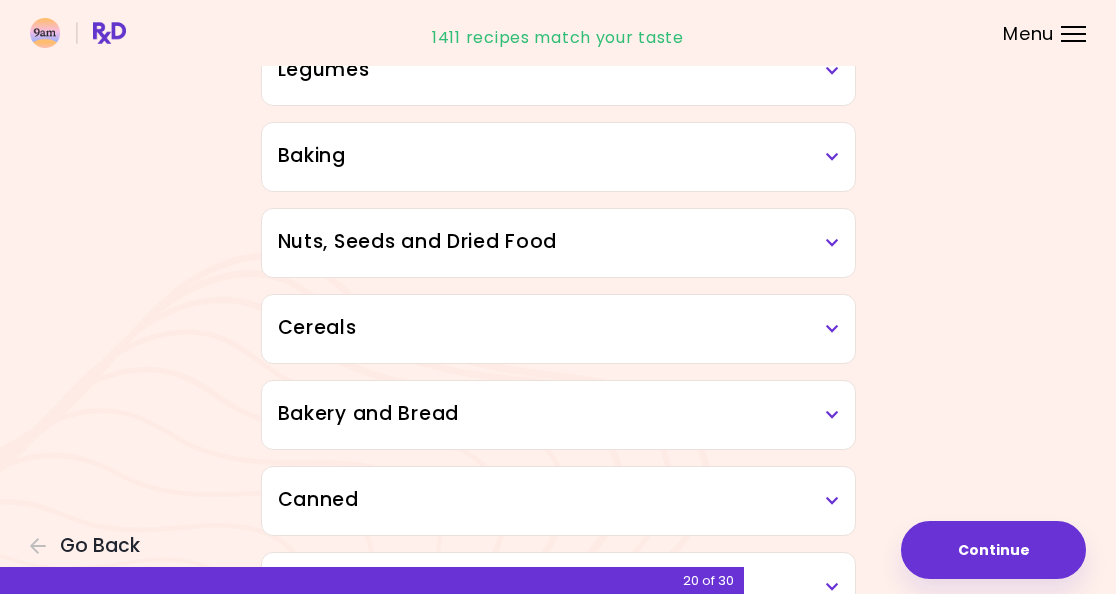 click at bounding box center [832, 329] 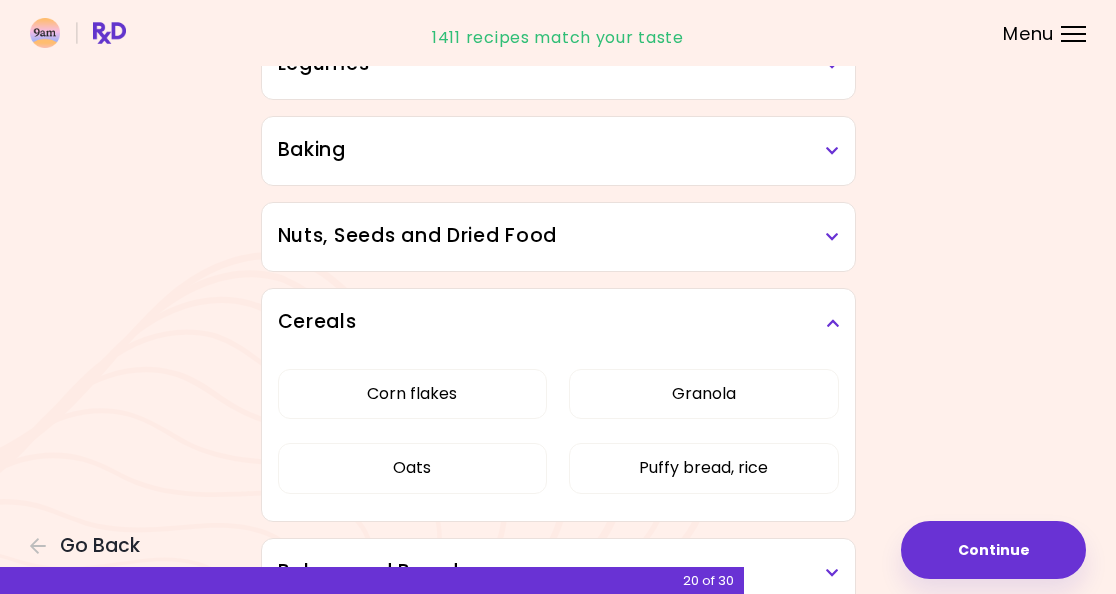 scroll, scrollTop: 863, scrollLeft: 0, axis: vertical 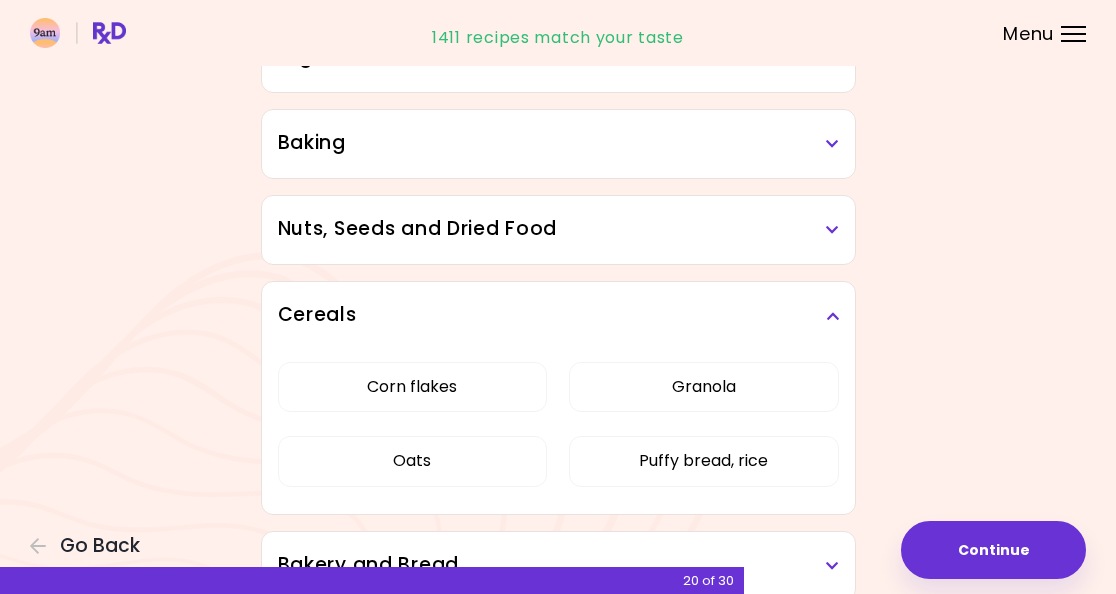 click at bounding box center (832, 316) 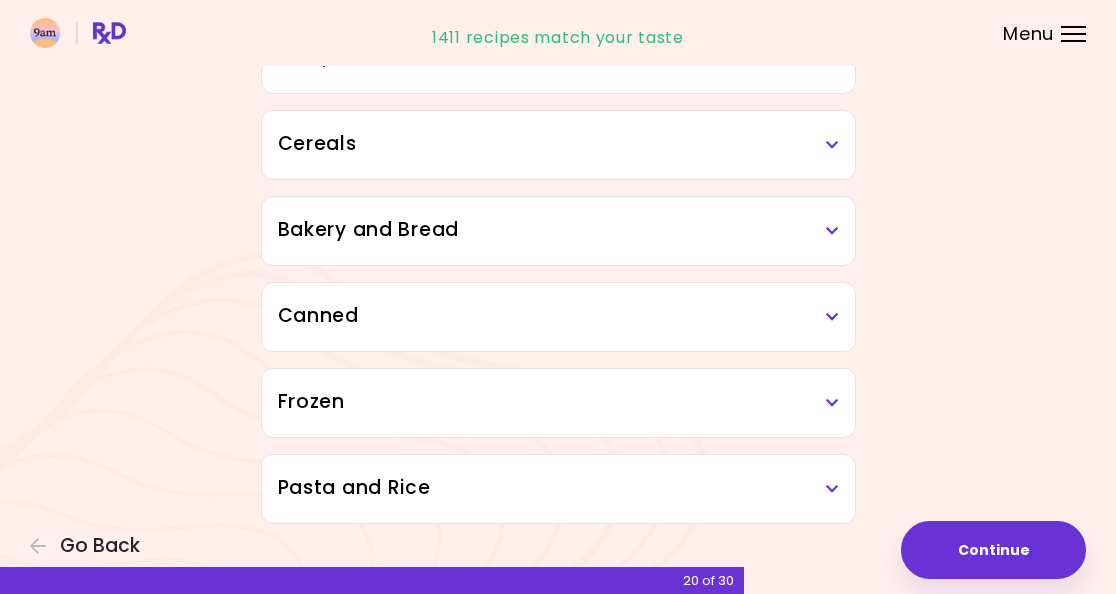 scroll, scrollTop: 1034, scrollLeft: 0, axis: vertical 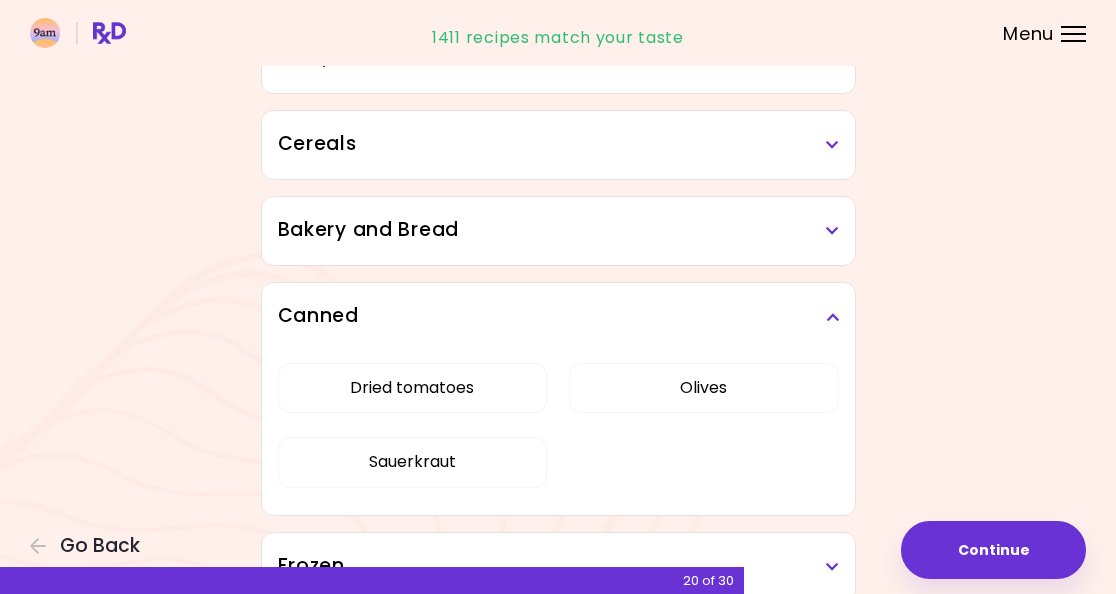 click on "Canned" at bounding box center (558, 316) 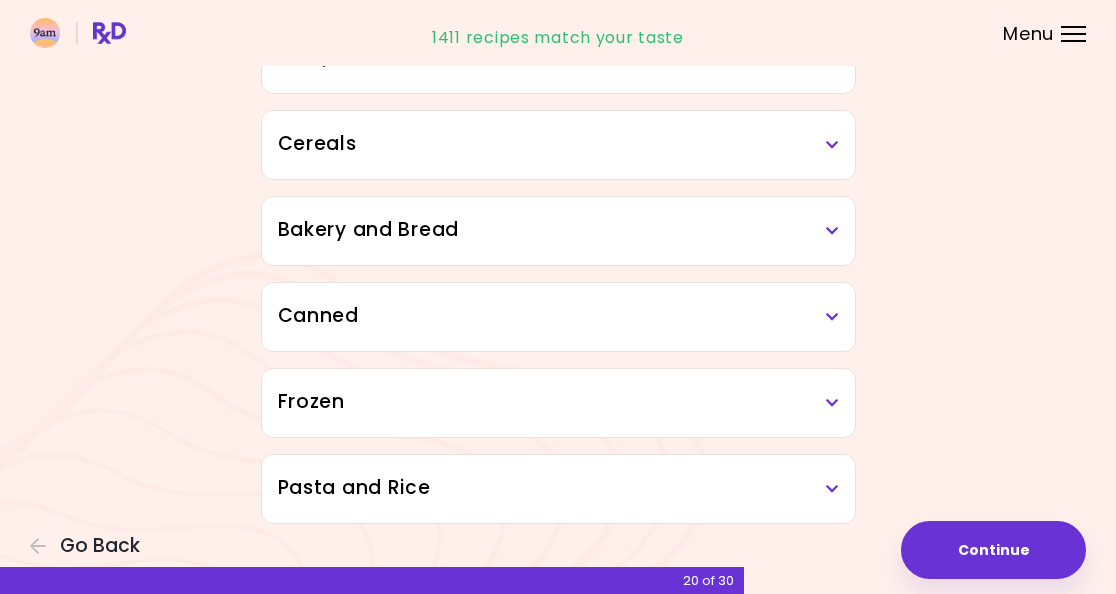 click on "Frozen" at bounding box center [558, 402] 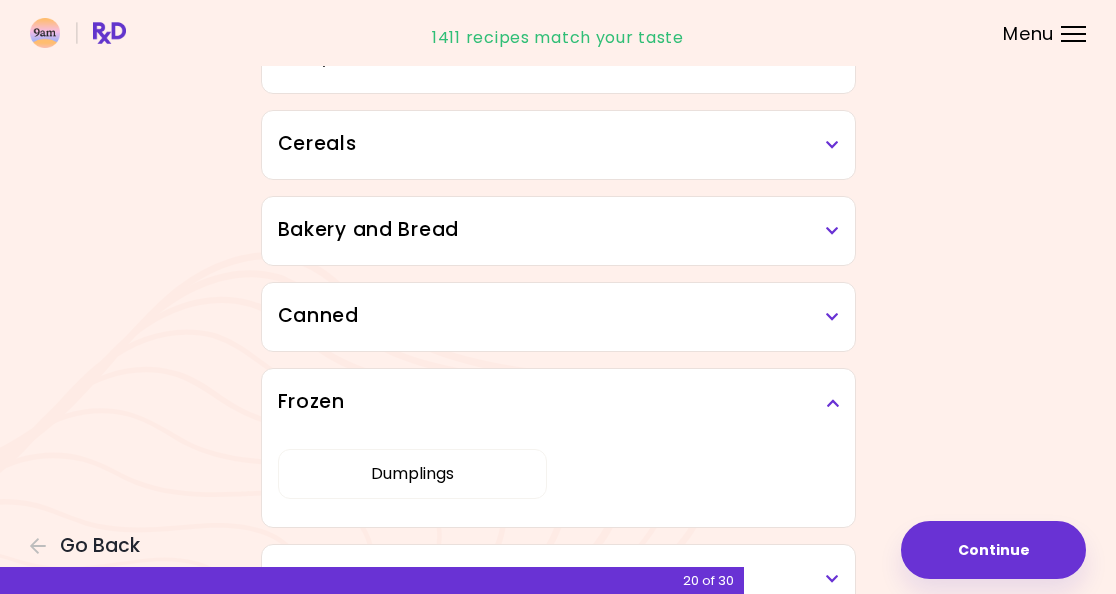 click at bounding box center (832, 403) 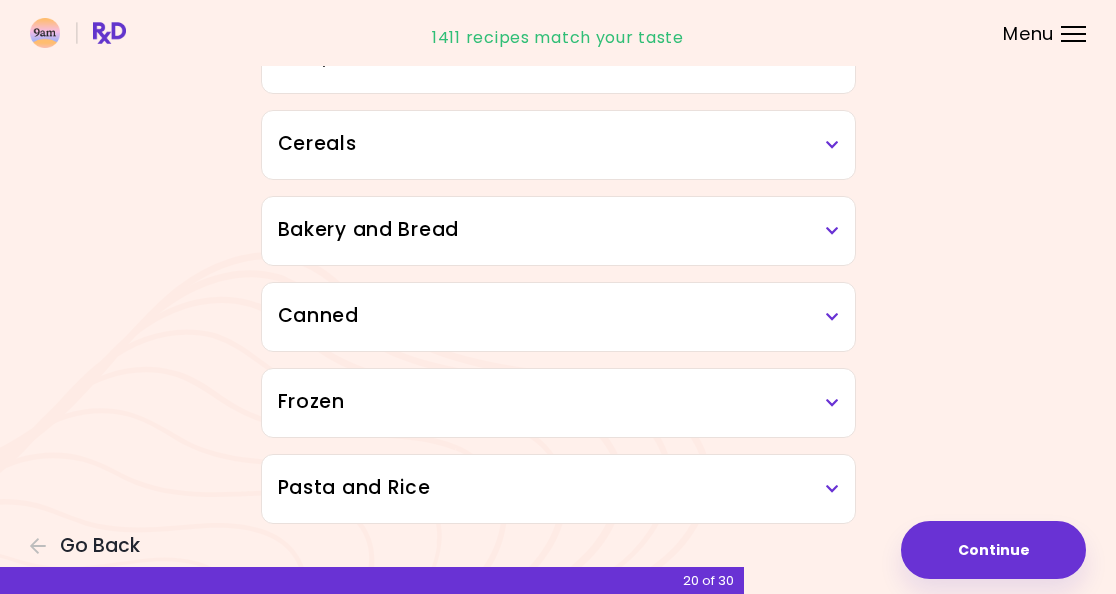 click at bounding box center (832, 489) 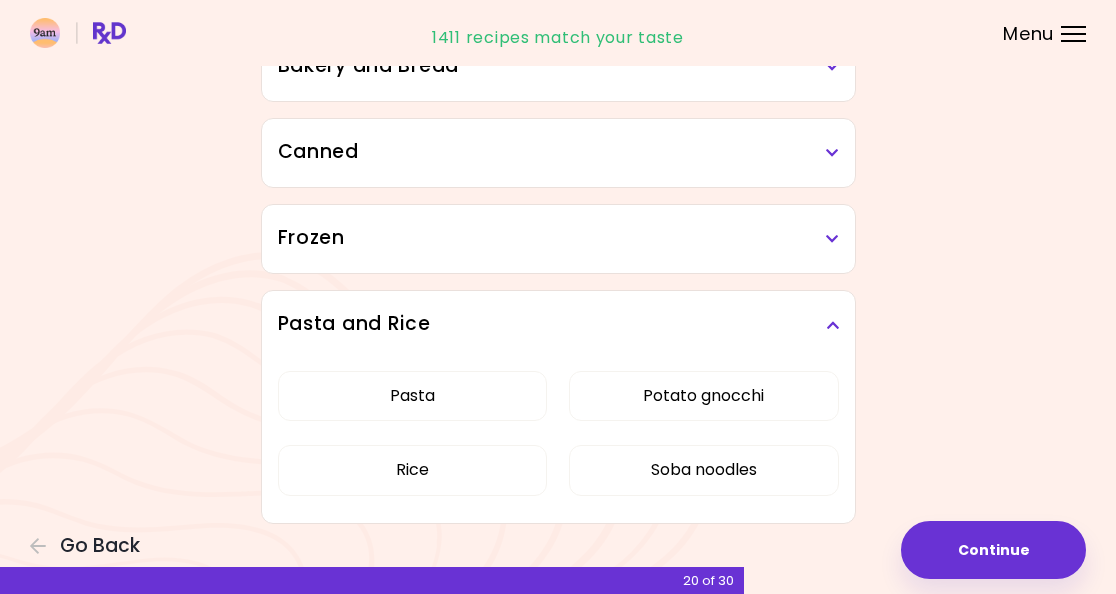 click on "Pasta and Rice" at bounding box center (558, 325) 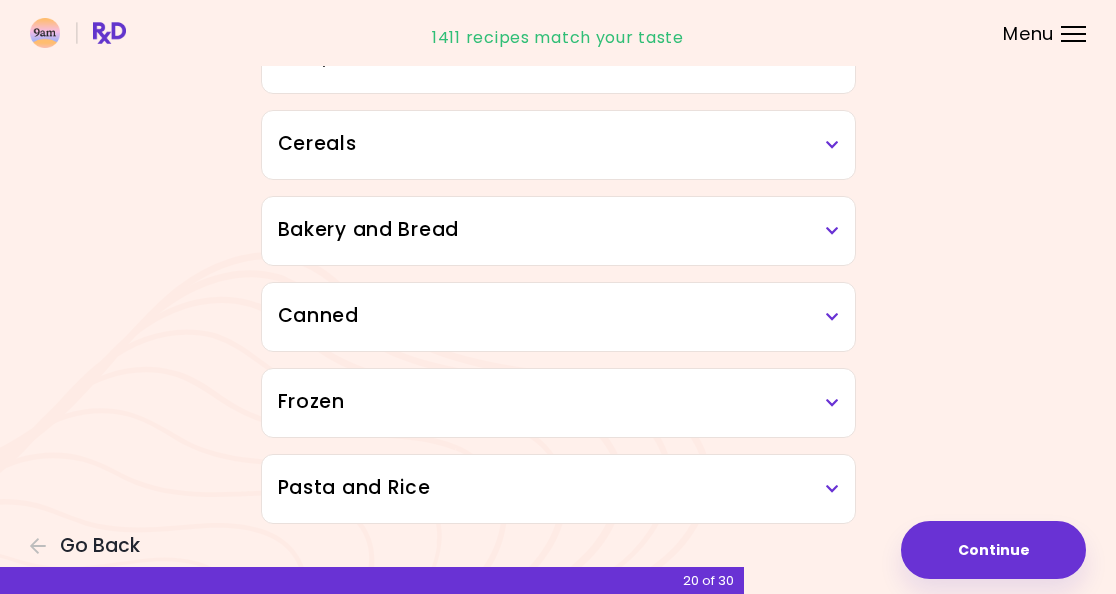 scroll, scrollTop: 1034, scrollLeft: 0, axis: vertical 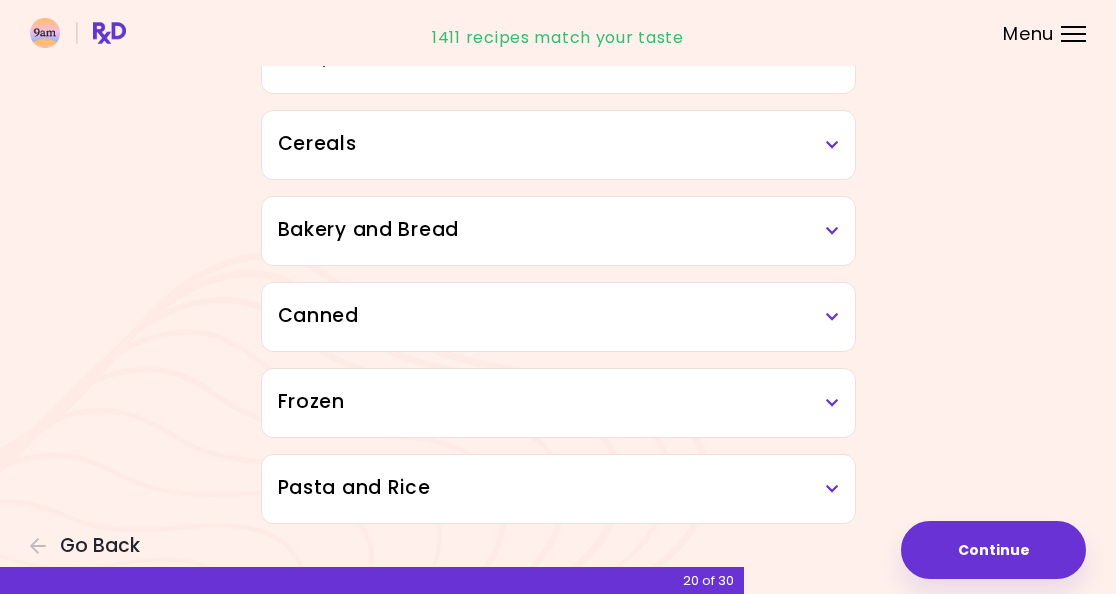 click on "Continue" at bounding box center [993, 550] 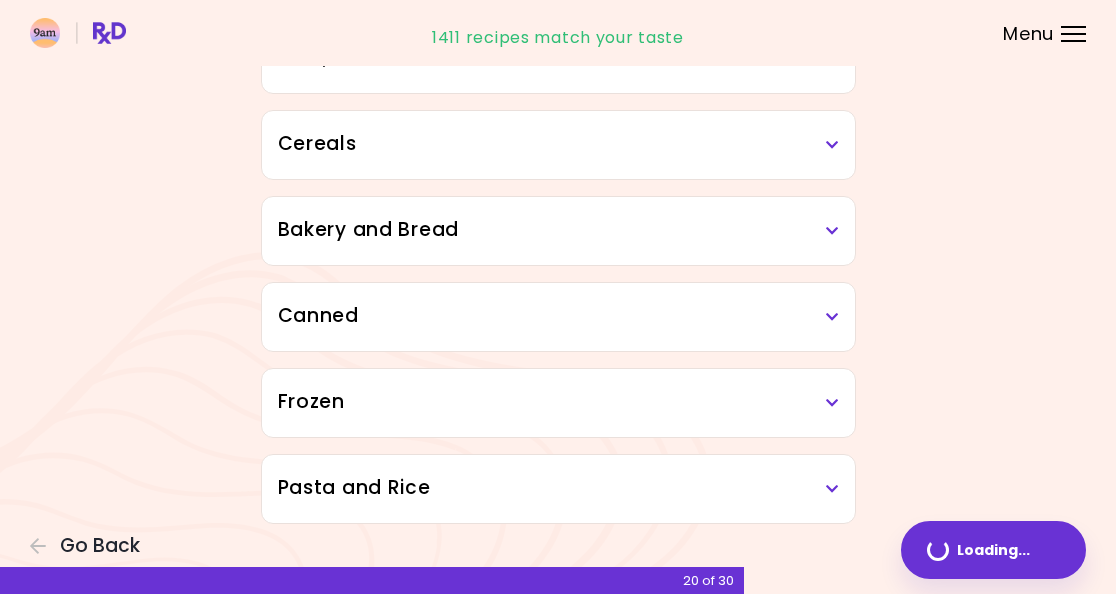 scroll, scrollTop: 0, scrollLeft: 0, axis: both 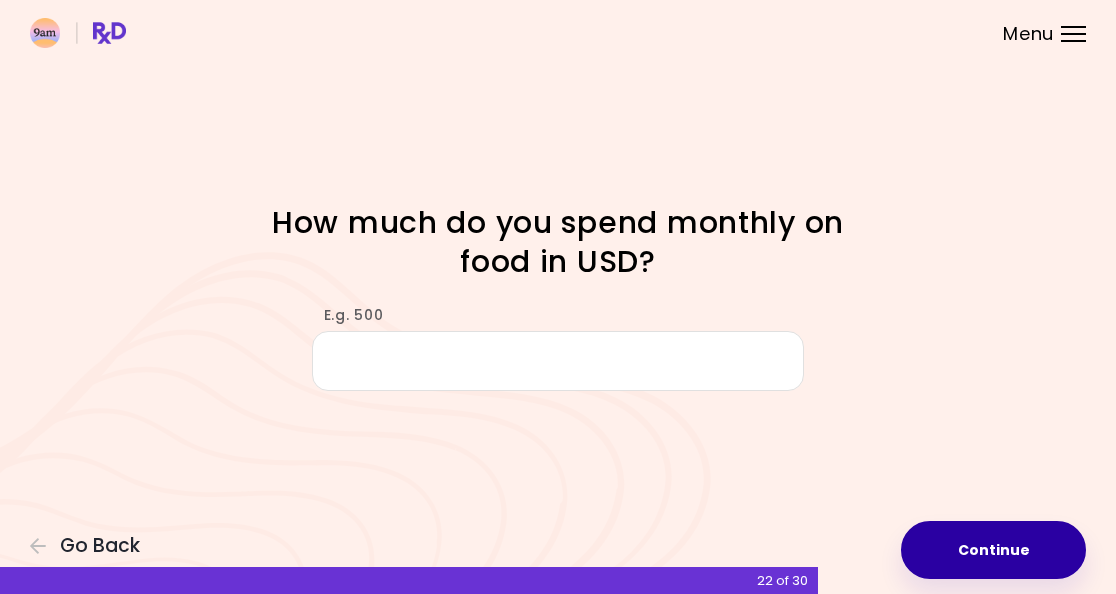 click on "Continue" at bounding box center [993, 550] 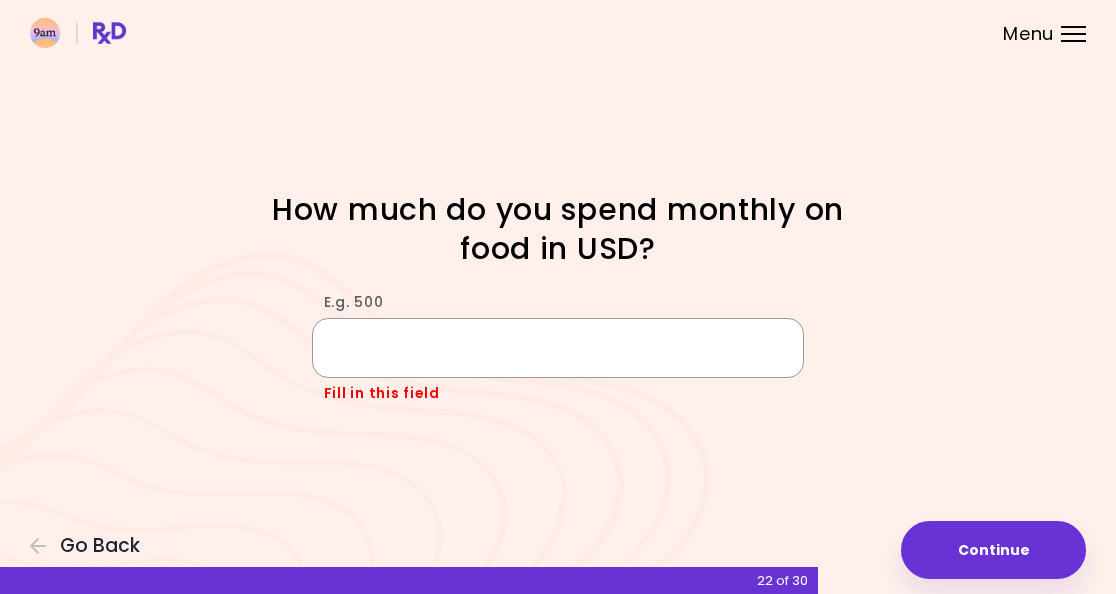 click on "E.g. 500" at bounding box center [558, 348] 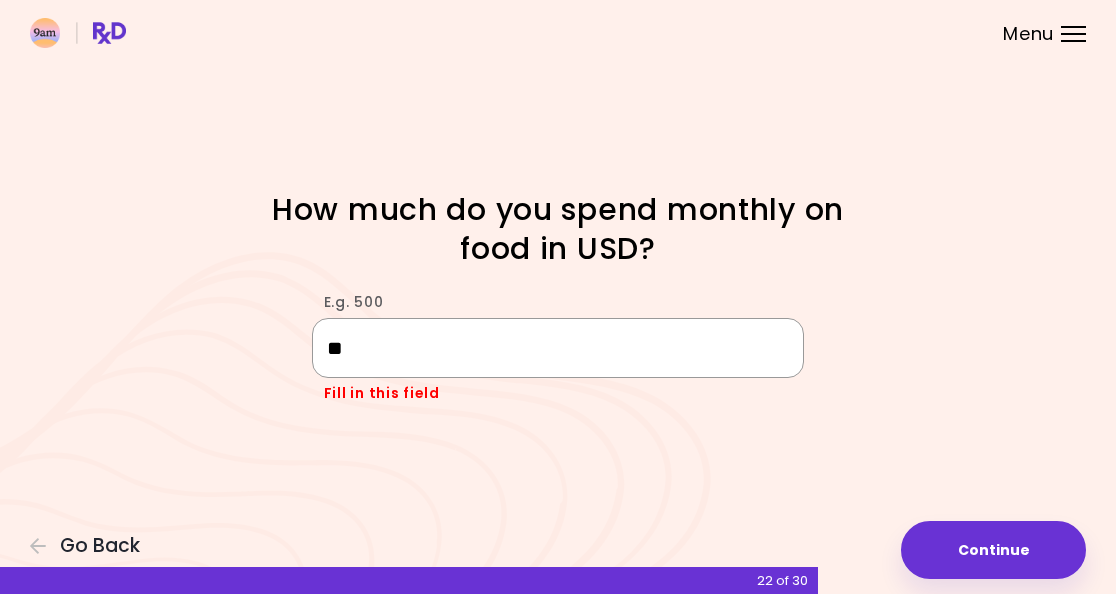 type on "***" 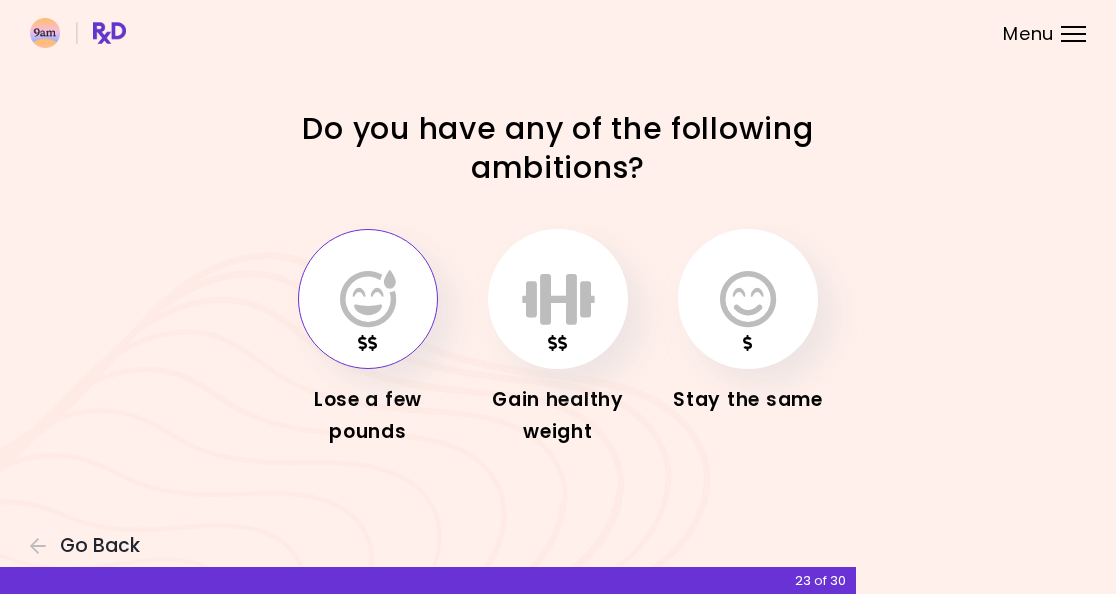 click at bounding box center [368, 299] 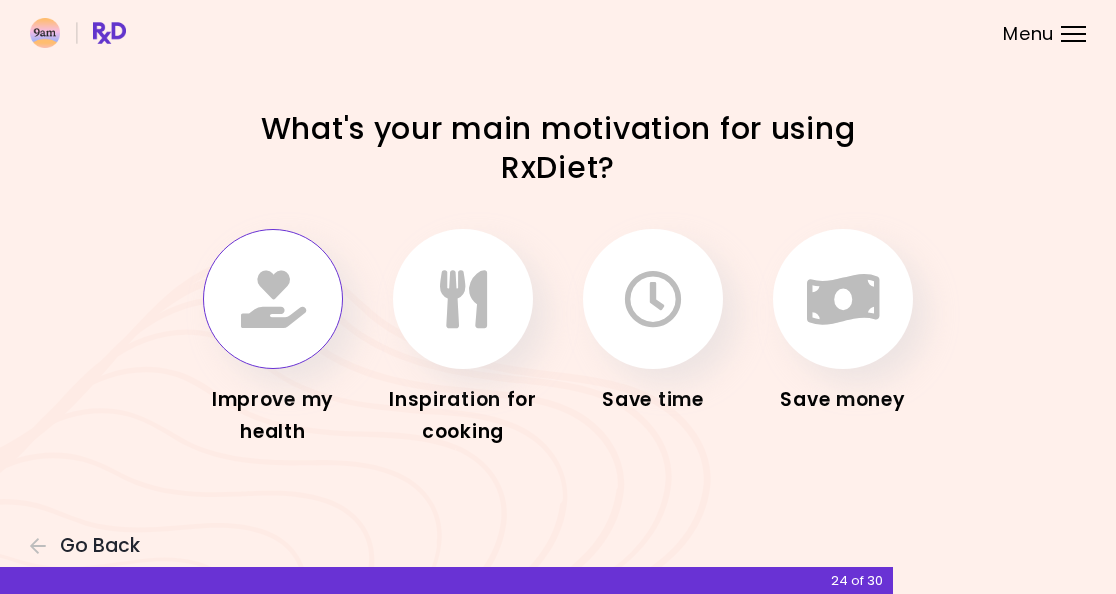 click at bounding box center (273, 299) 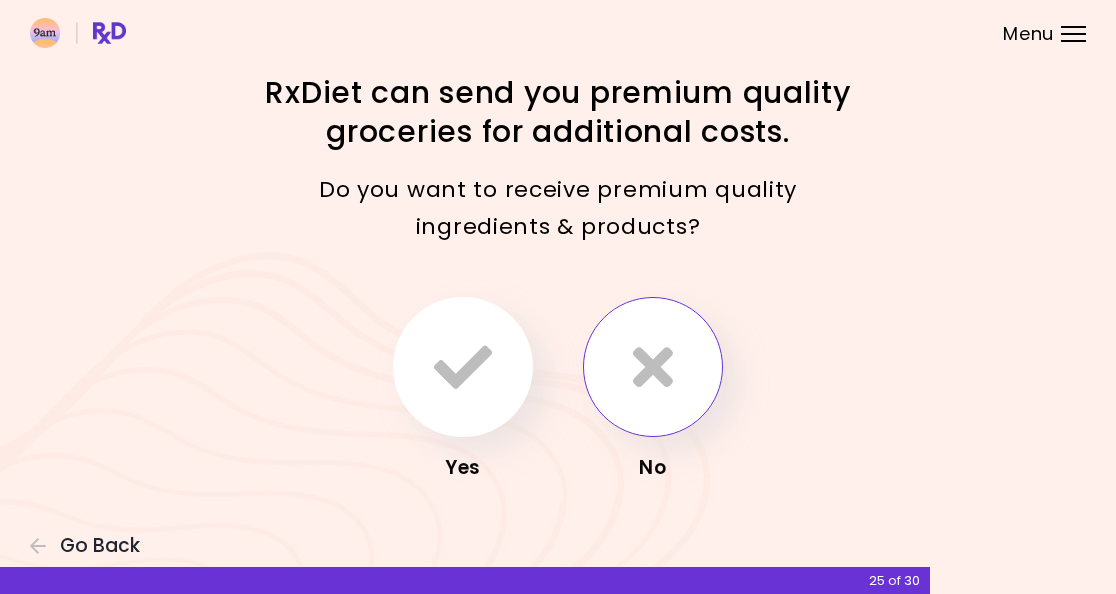 click at bounding box center [653, 367] 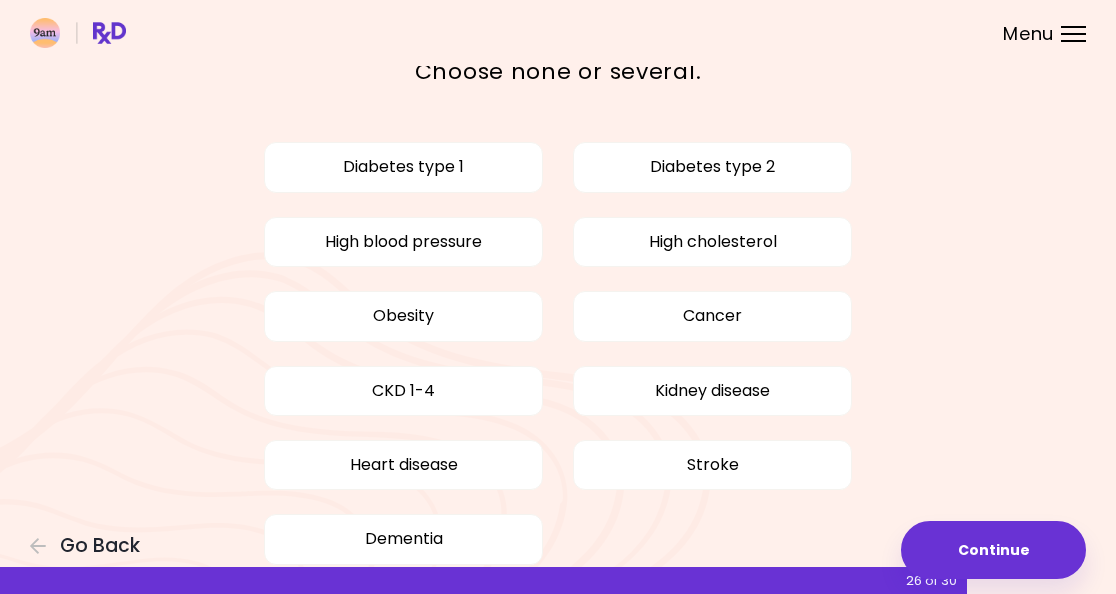 scroll, scrollTop: 124, scrollLeft: 0, axis: vertical 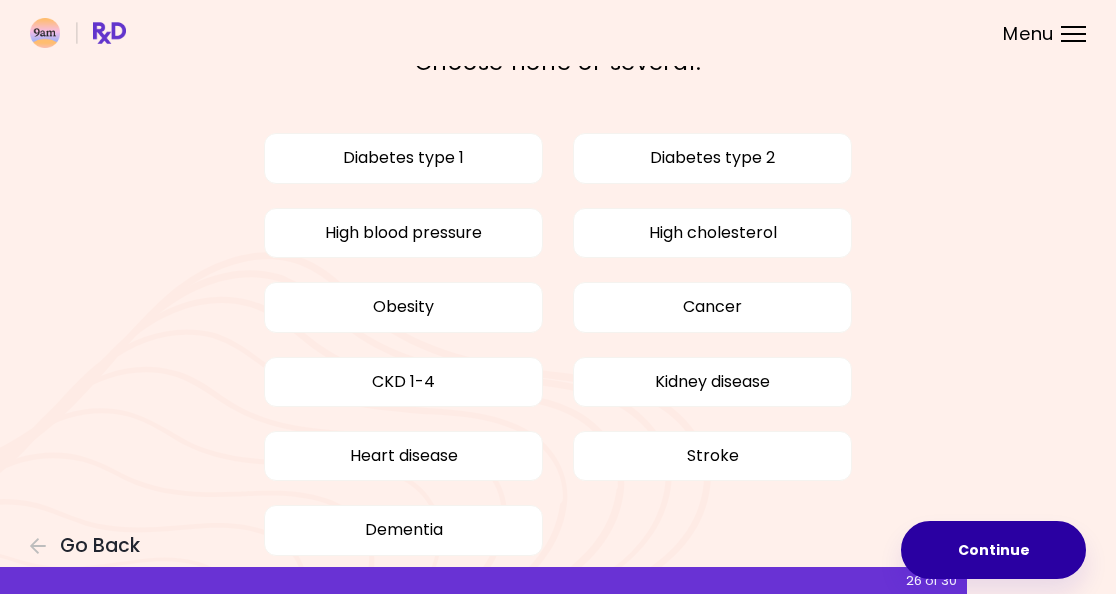 click on "Continue" at bounding box center (993, 550) 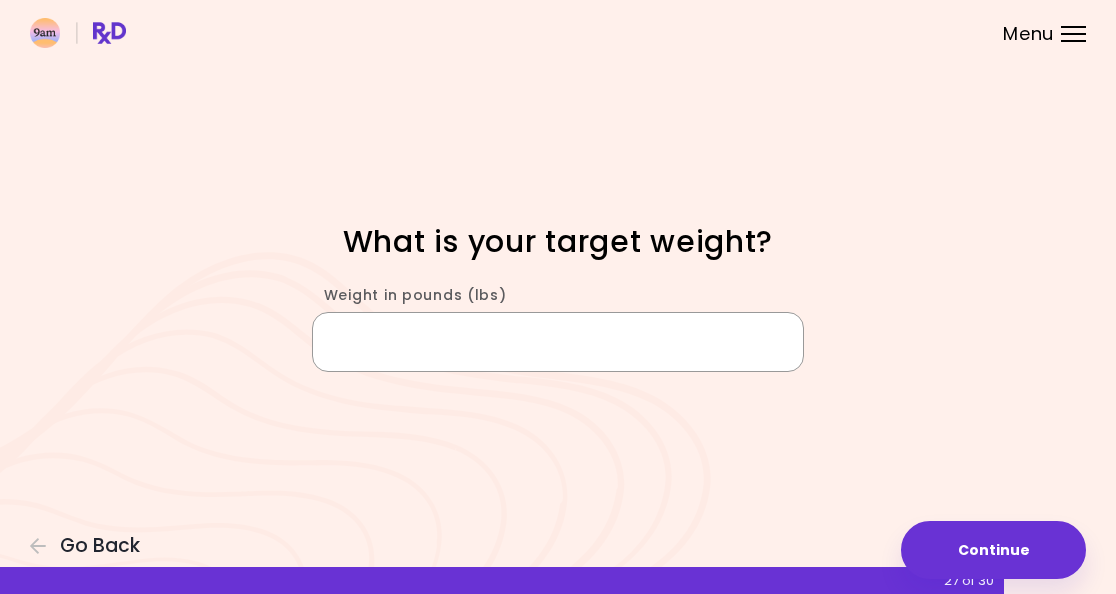 click on "Weight in pounds (lbs)" at bounding box center (558, 342) 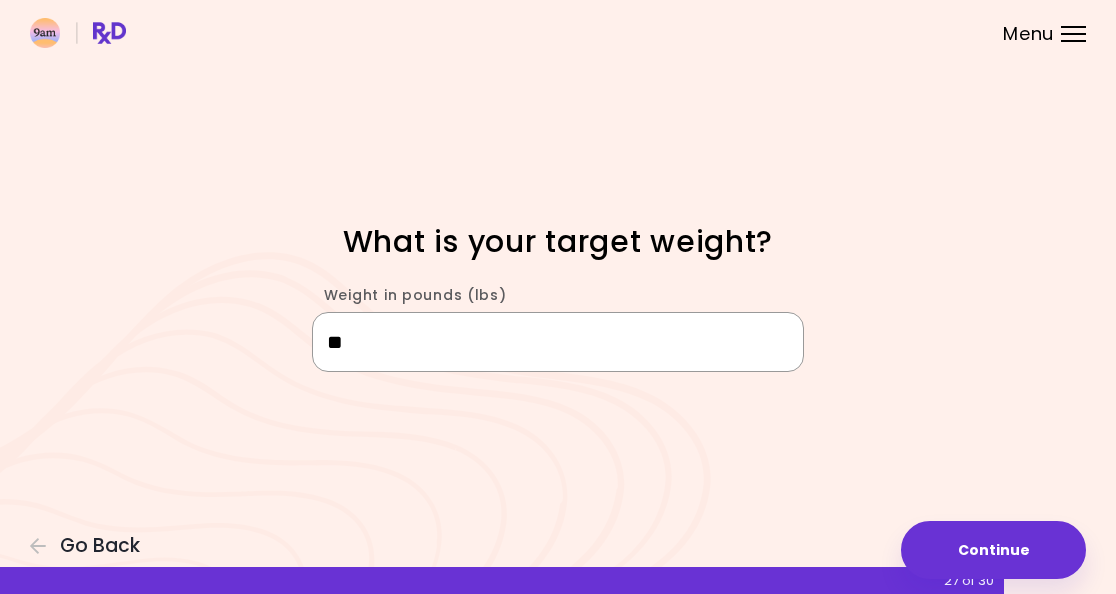 type on "***" 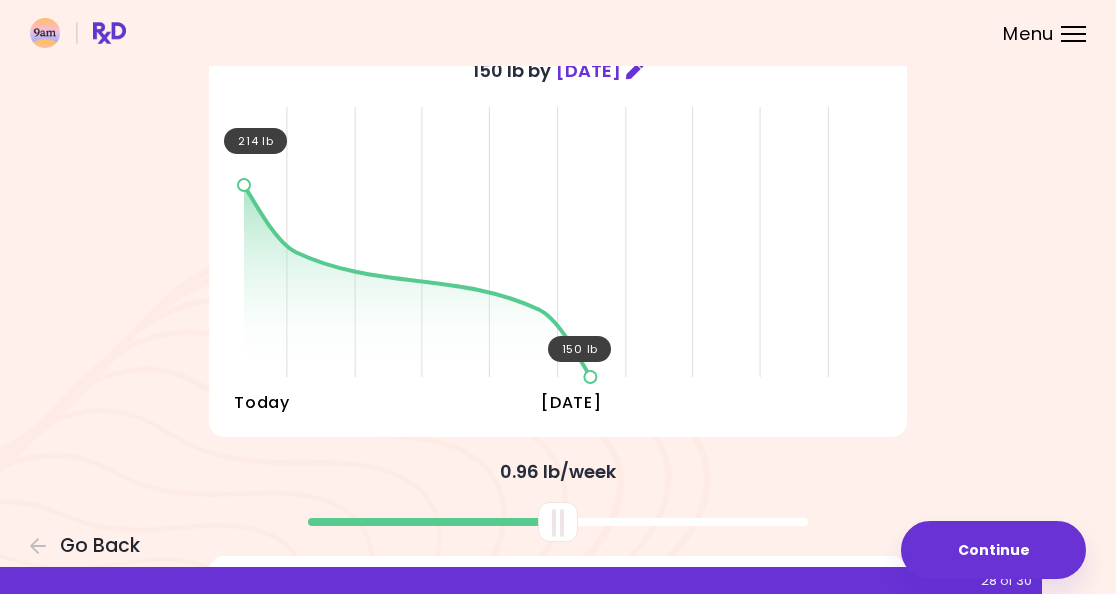 scroll, scrollTop: 171, scrollLeft: 0, axis: vertical 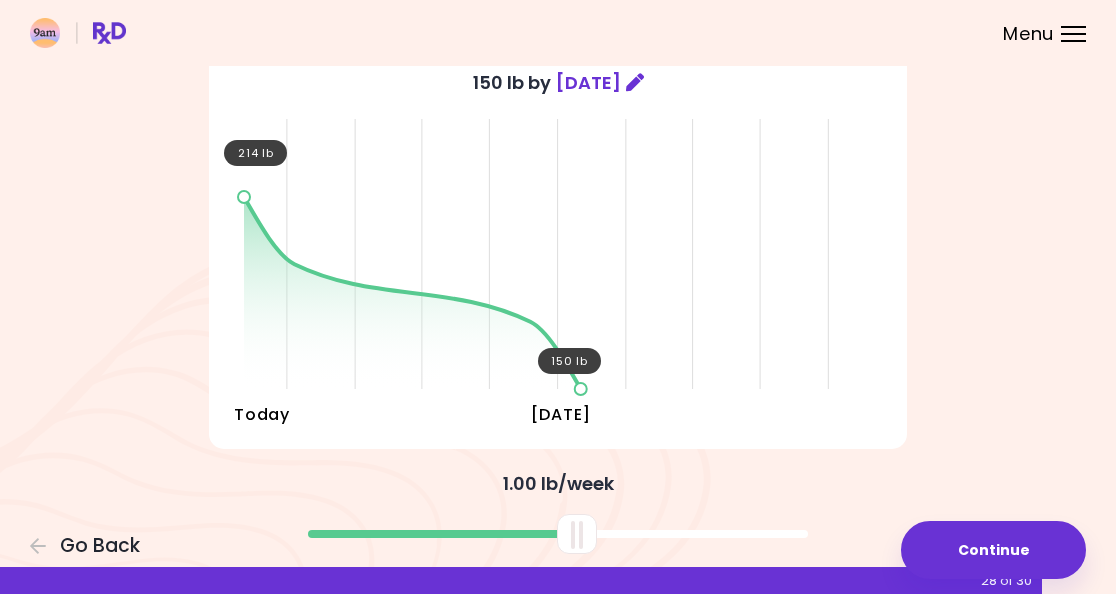 click on "Continue" at bounding box center (993, 550) 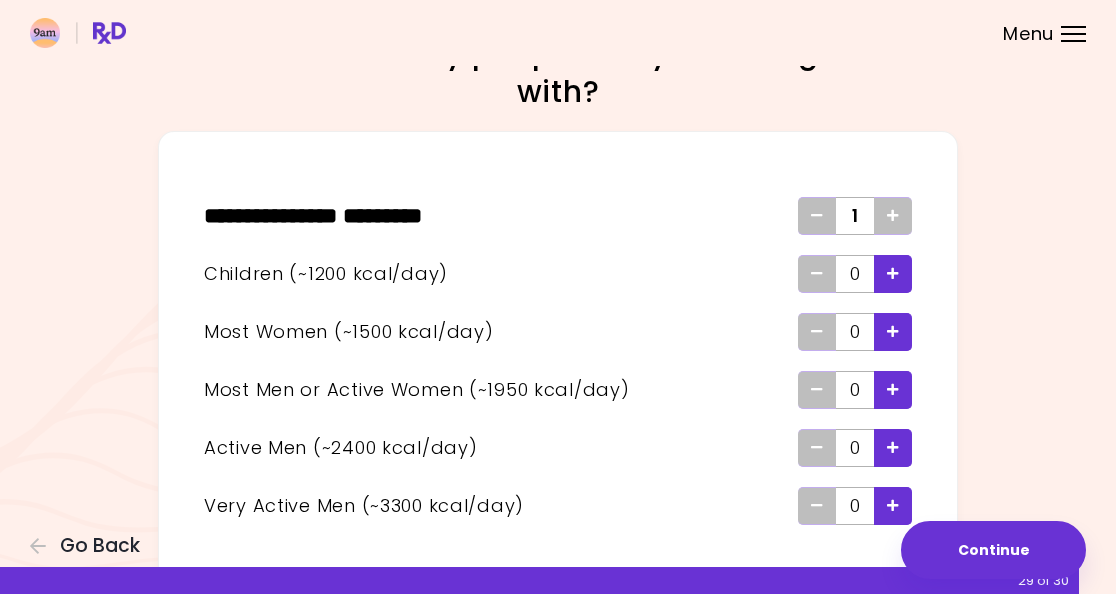 scroll, scrollTop: 39, scrollLeft: 0, axis: vertical 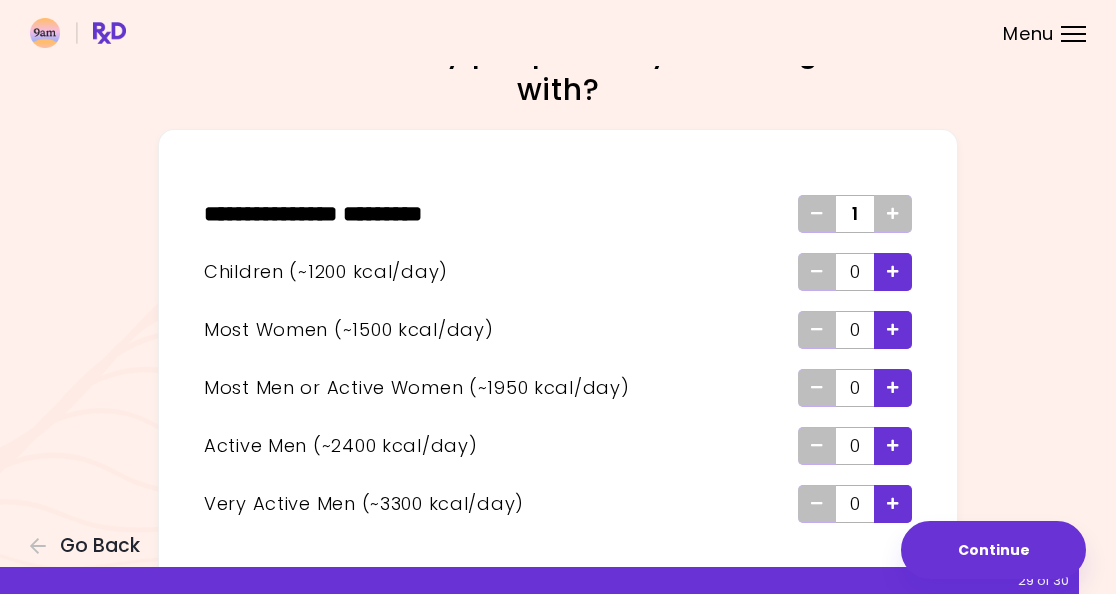 click at bounding box center [893, 271] 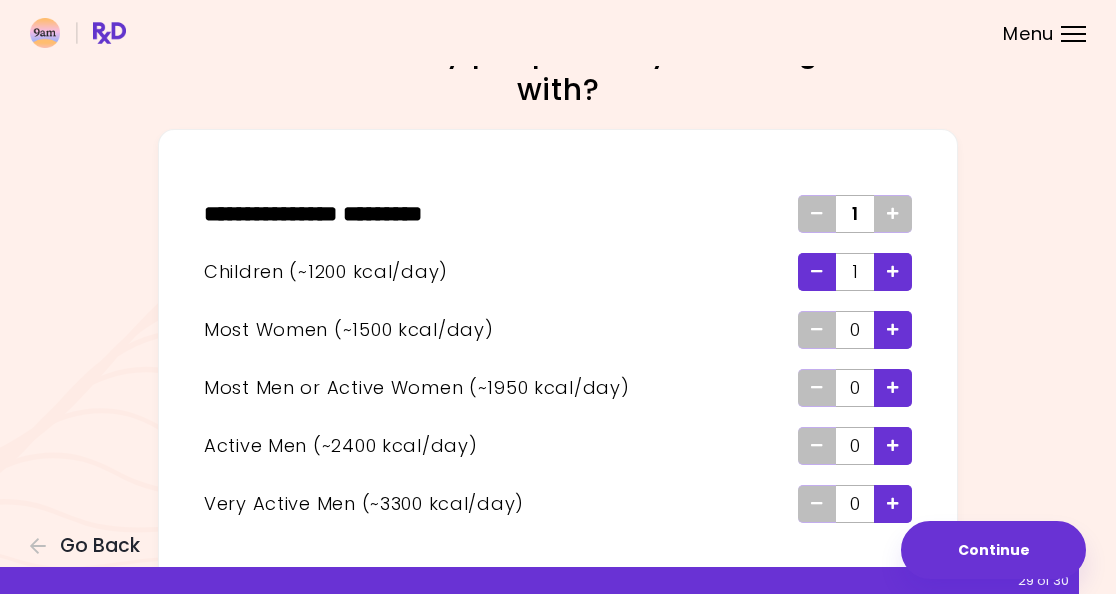 click at bounding box center [893, 272] 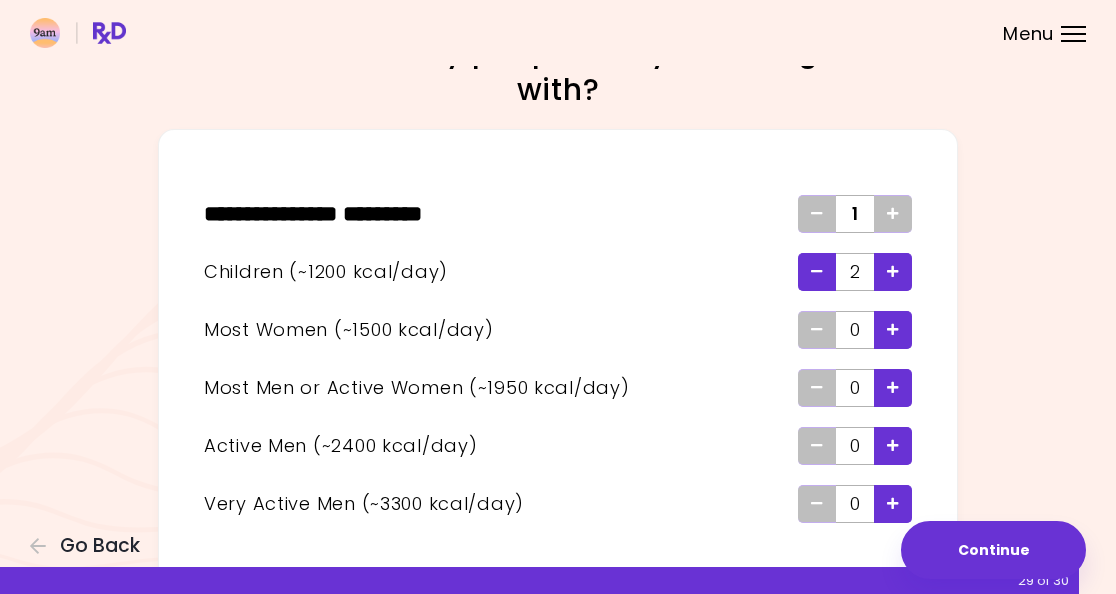 click at bounding box center [893, 272] 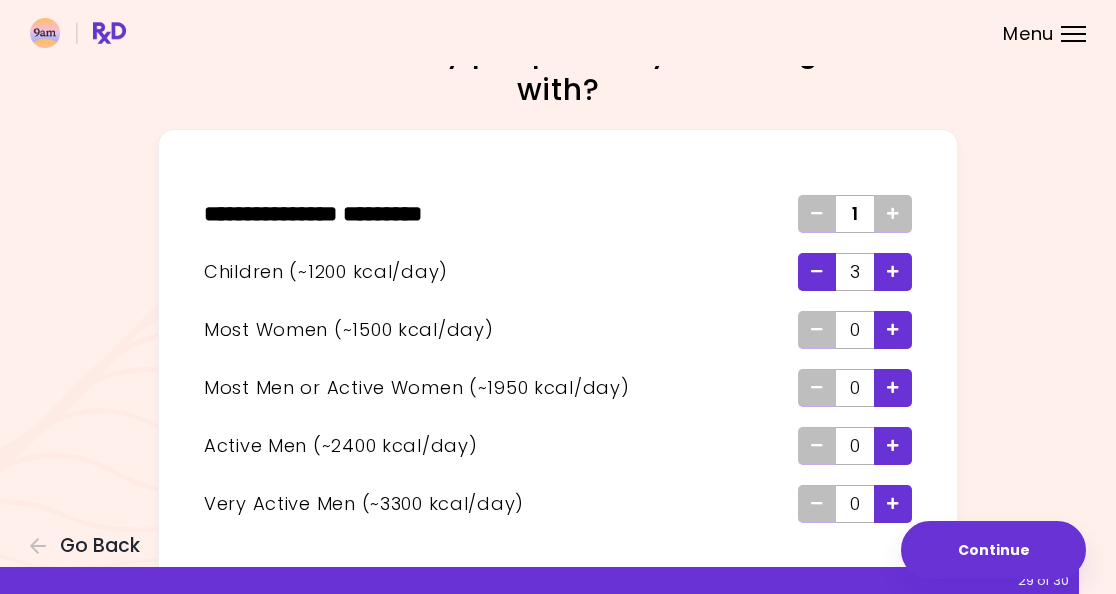 click at bounding box center [893, 387] 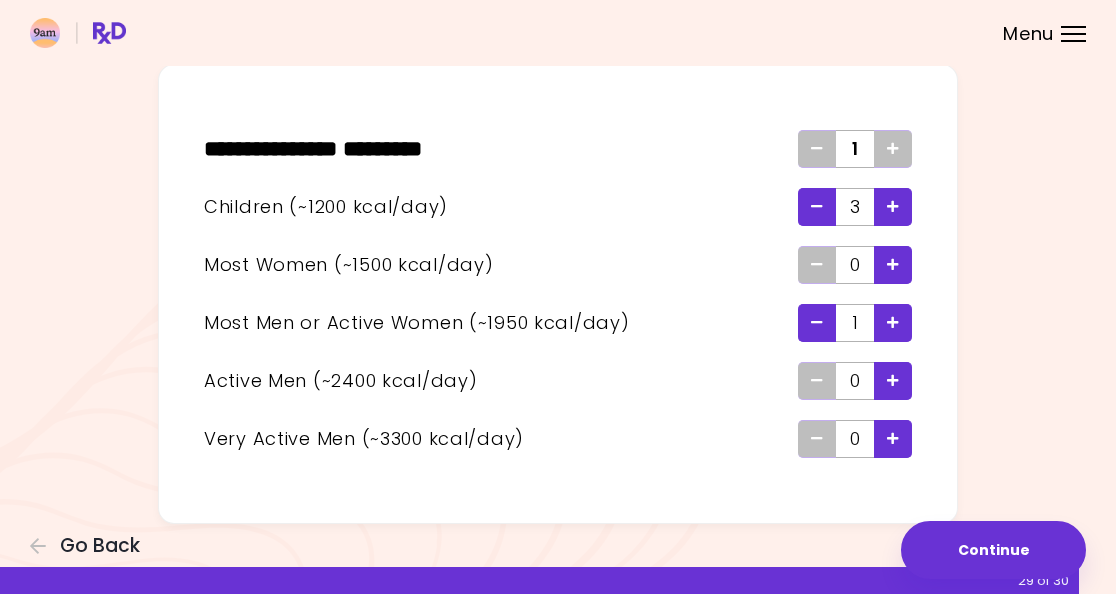 scroll, scrollTop: 104, scrollLeft: 0, axis: vertical 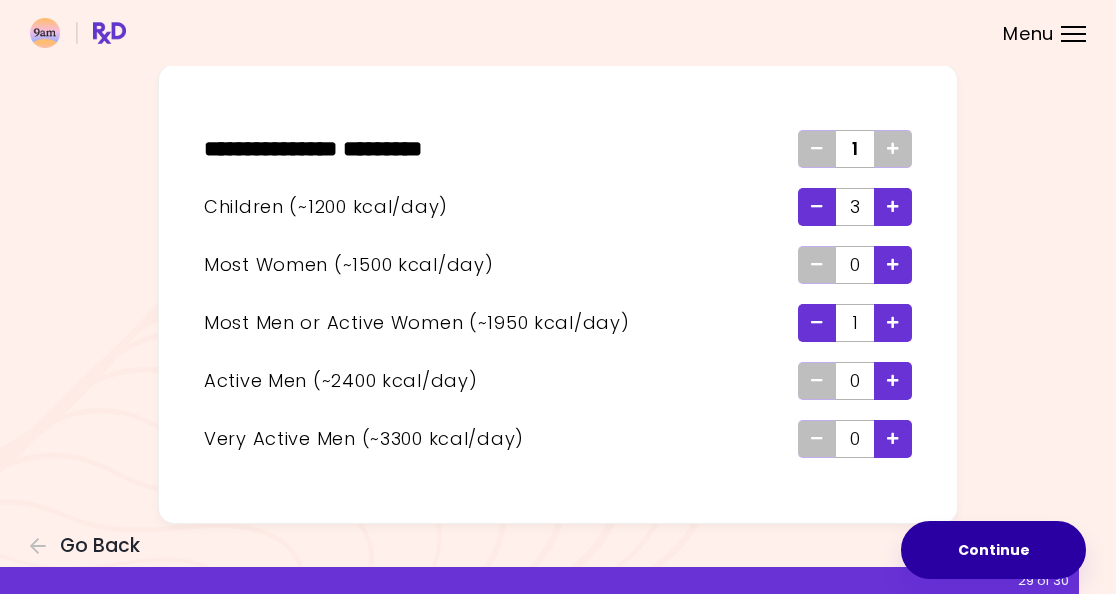 click on "Continue" at bounding box center [993, 550] 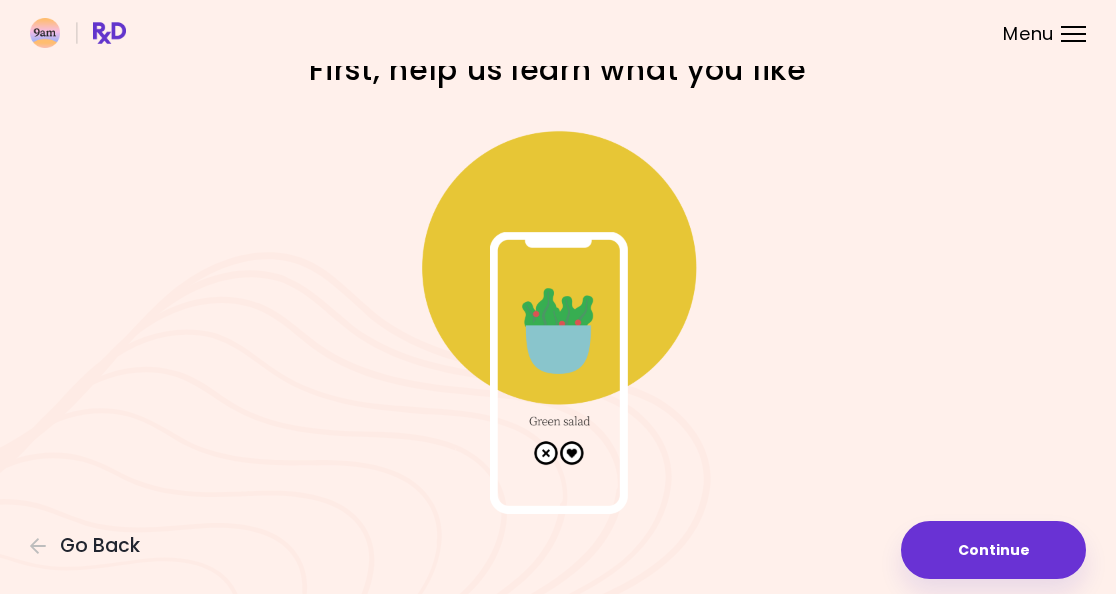 scroll, scrollTop: 20, scrollLeft: 0, axis: vertical 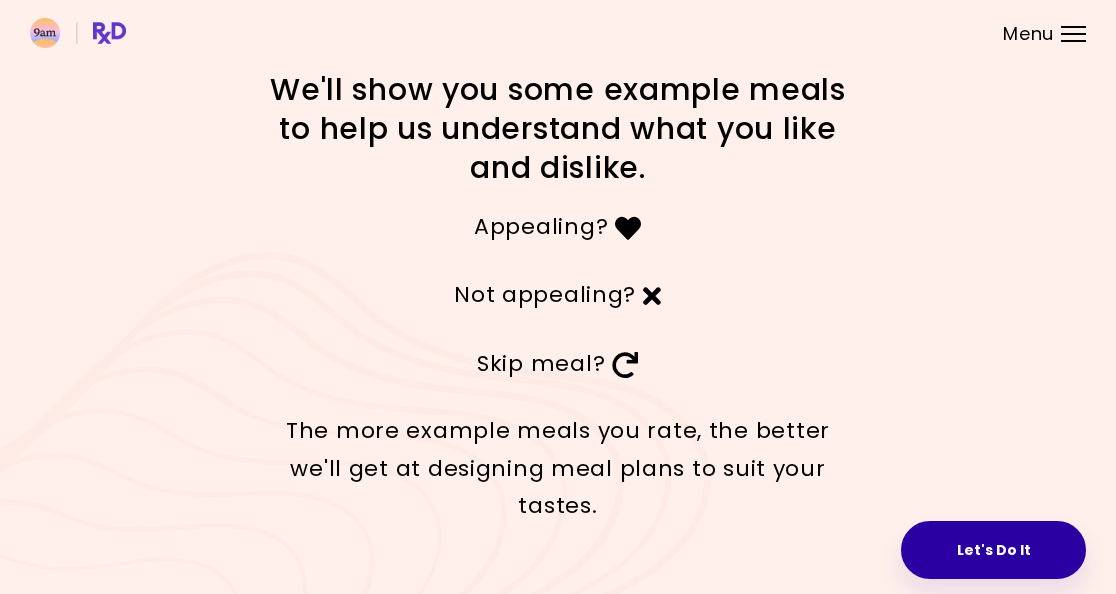 click on "Let's Do It" at bounding box center (993, 550) 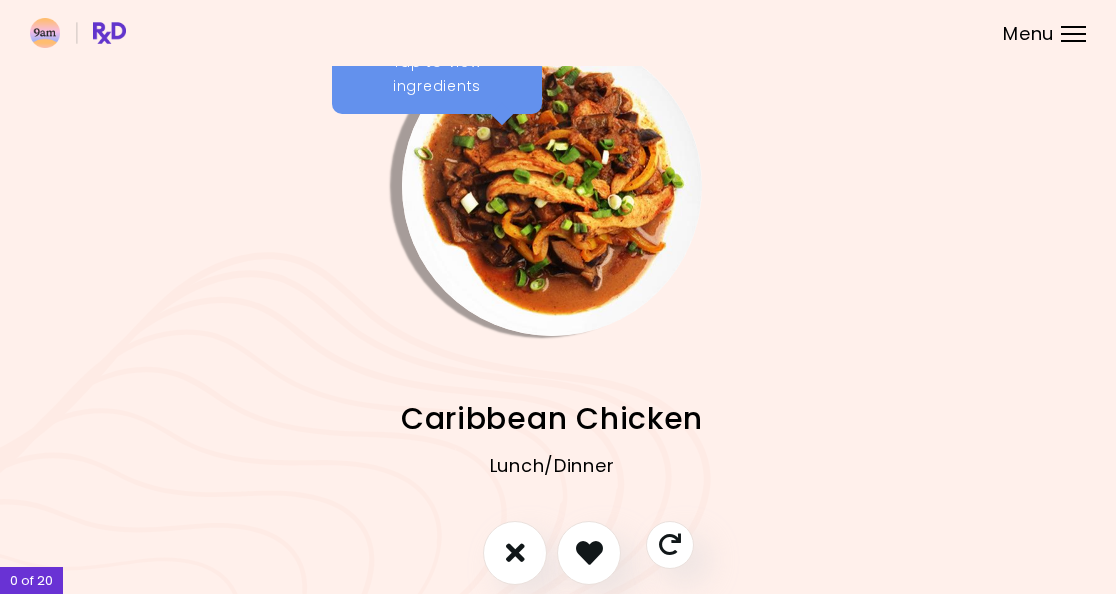 scroll, scrollTop: 30, scrollLeft: 6, axis: both 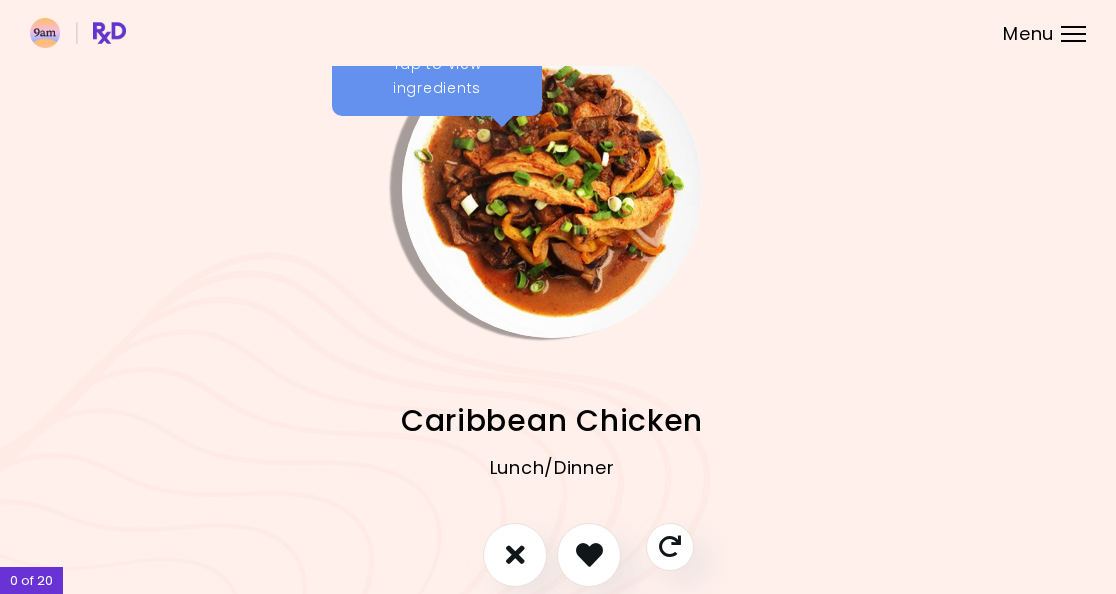 click at bounding box center (589, 555) 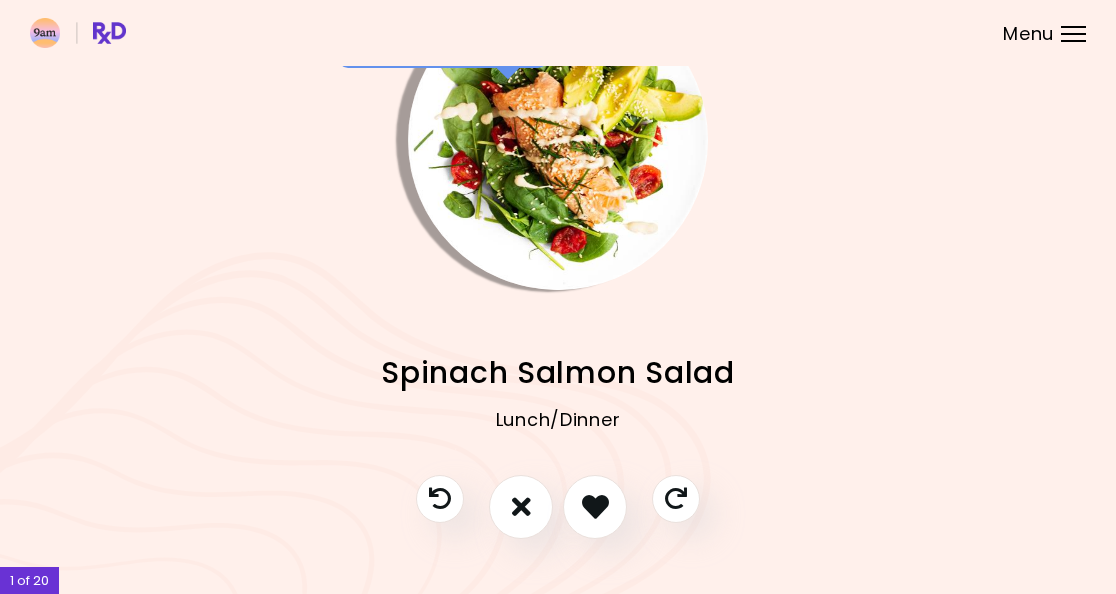 scroll, scrollTop: 80, scrollLeft: 0, axis: vertical 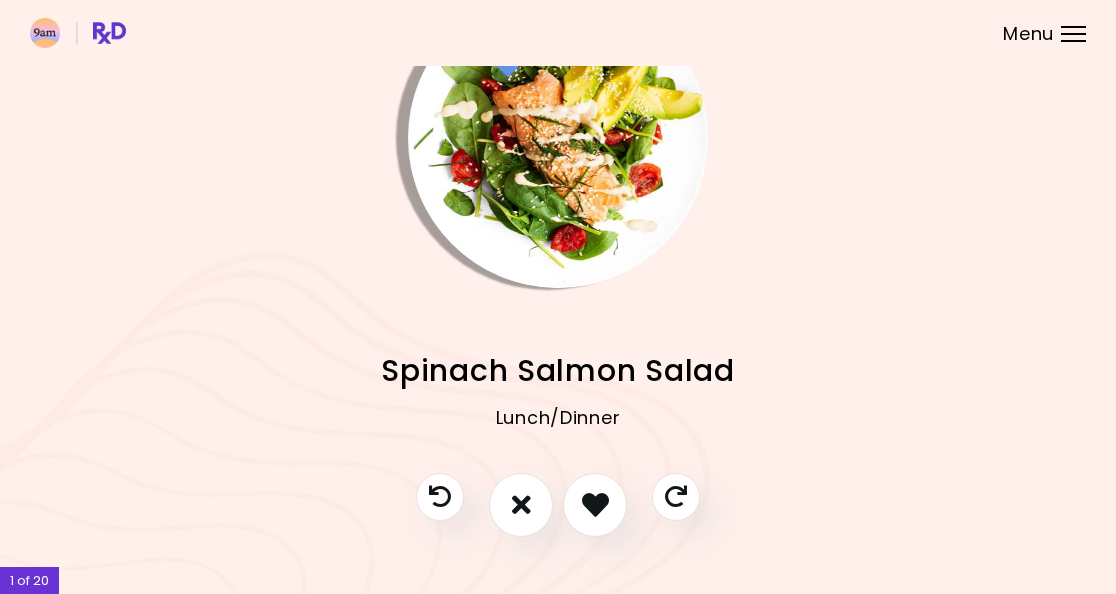 click at bounding box center (676, 497) 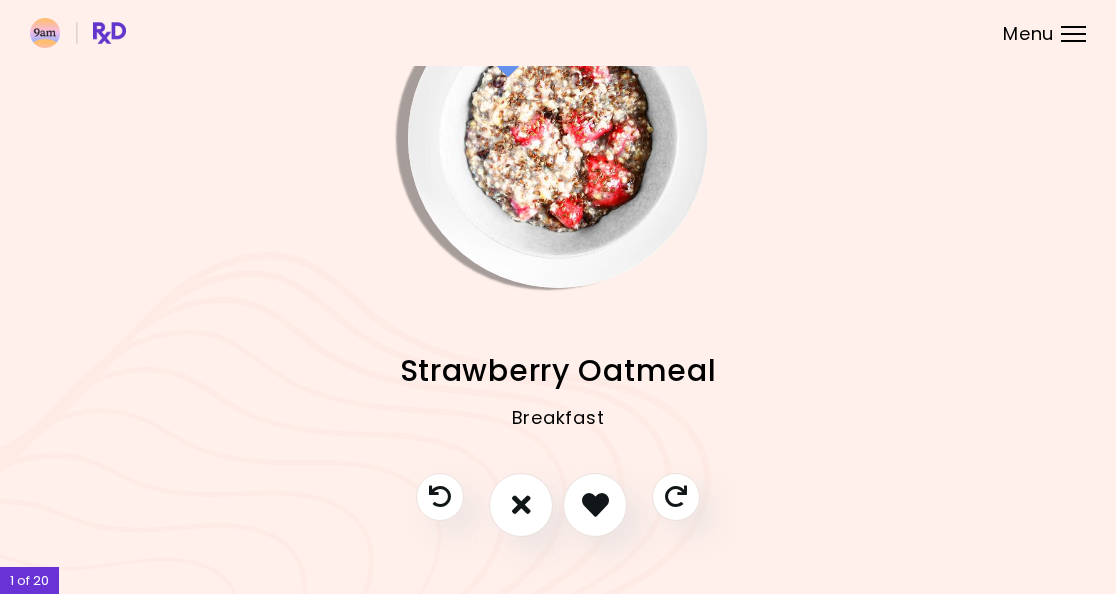 click at bounding box center (595, 504) 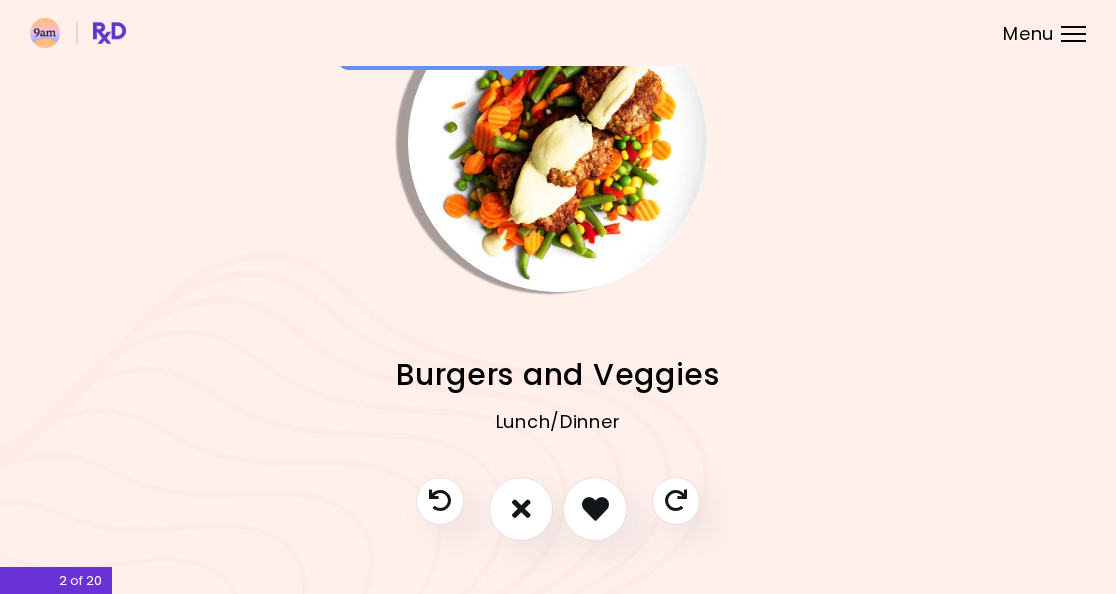 scroll, scrollTop: 77, scrollLeft: 0, axis: vertical 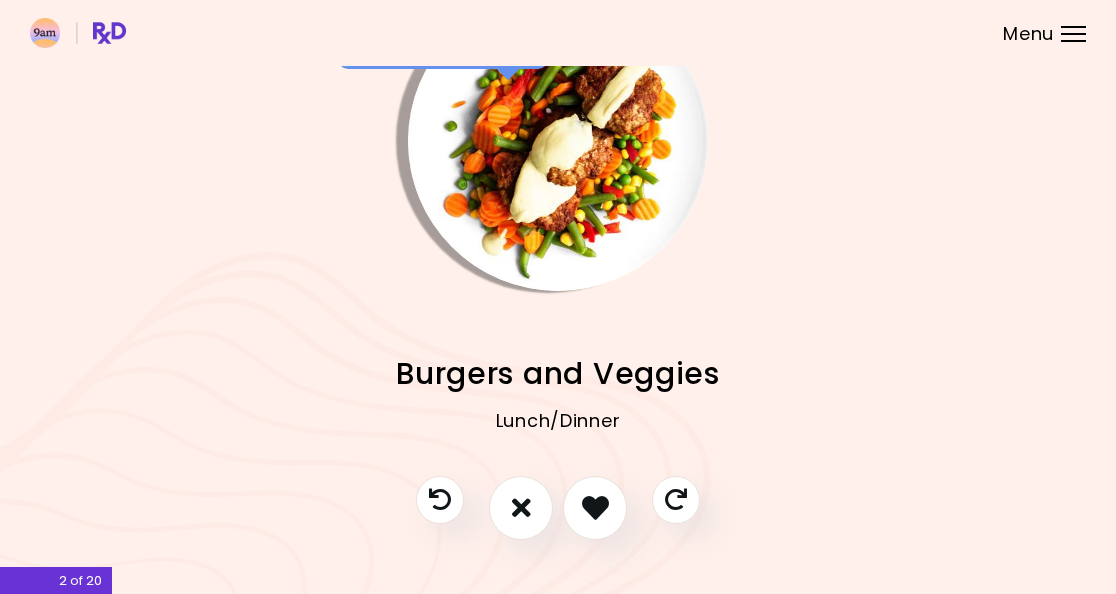 click at bounding box center (595, 508) 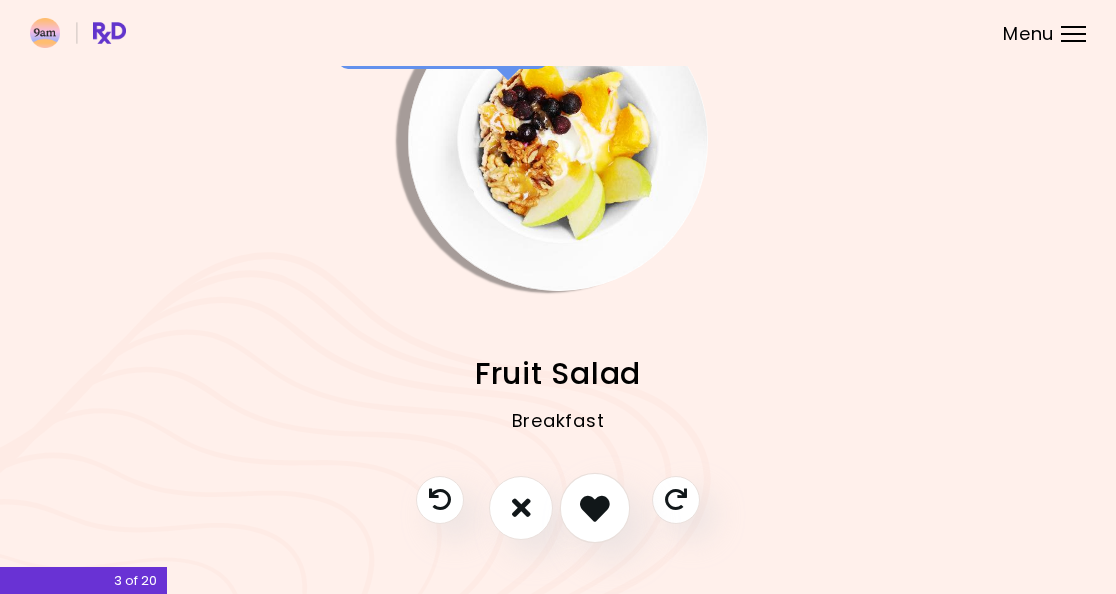 click at bounding box center (595, 508) 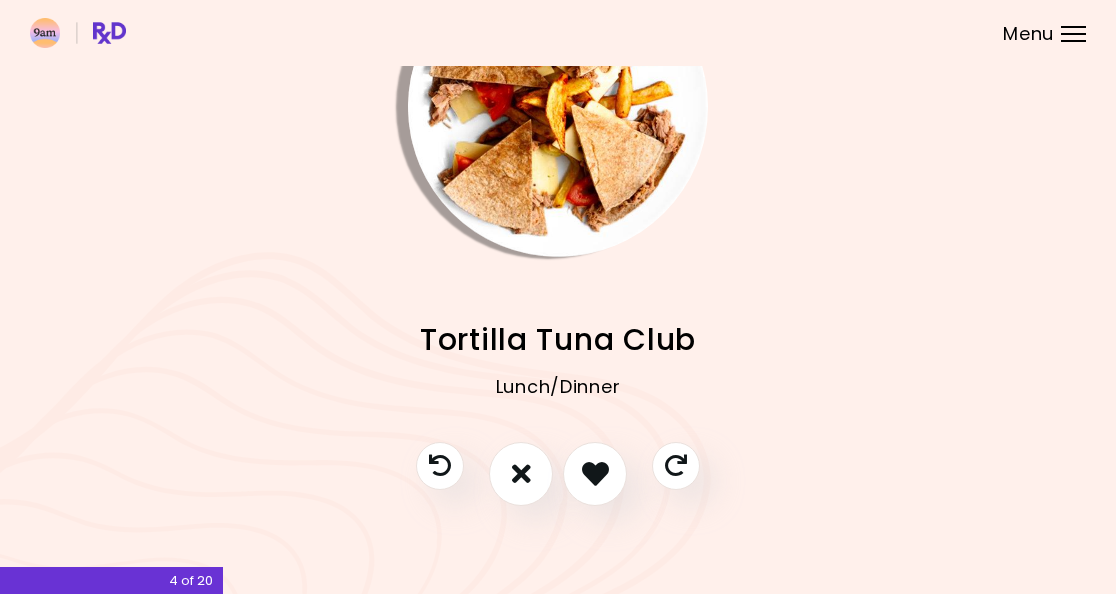 scroll, scrollTop: 110, scrollLeft: 0, axis: vertical 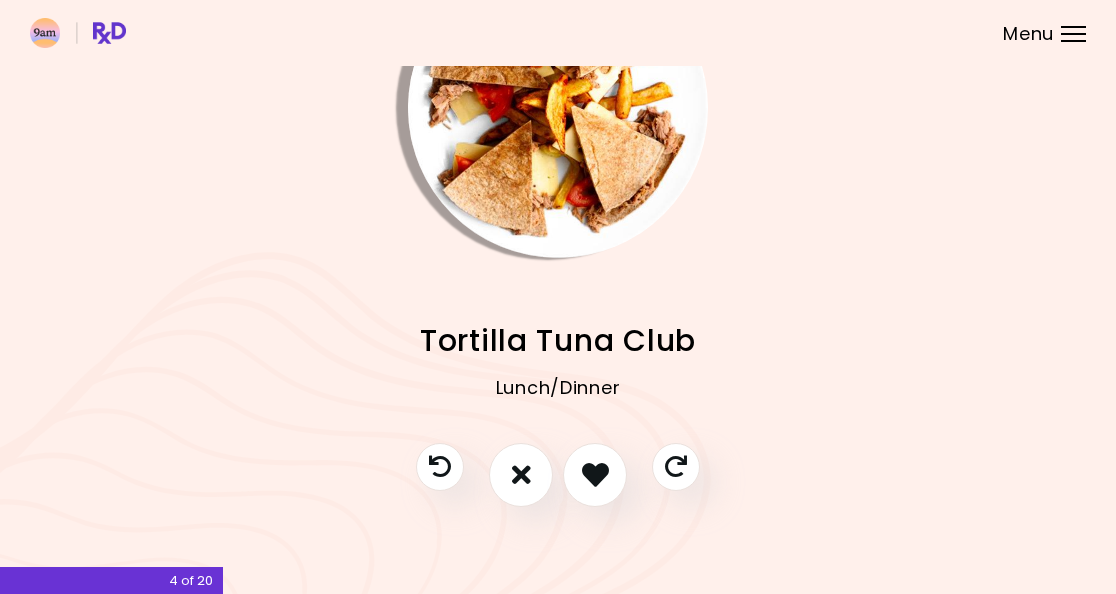 click at bounding box center [521, 474] 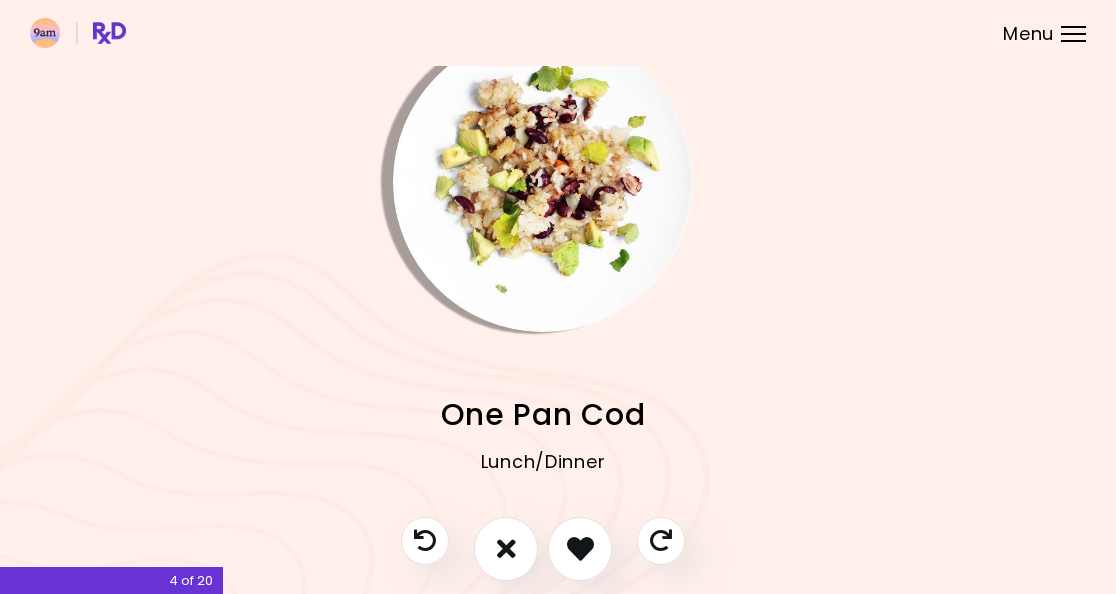 scroll, scrollTop: 38, scrollLeft: 14, axis: both 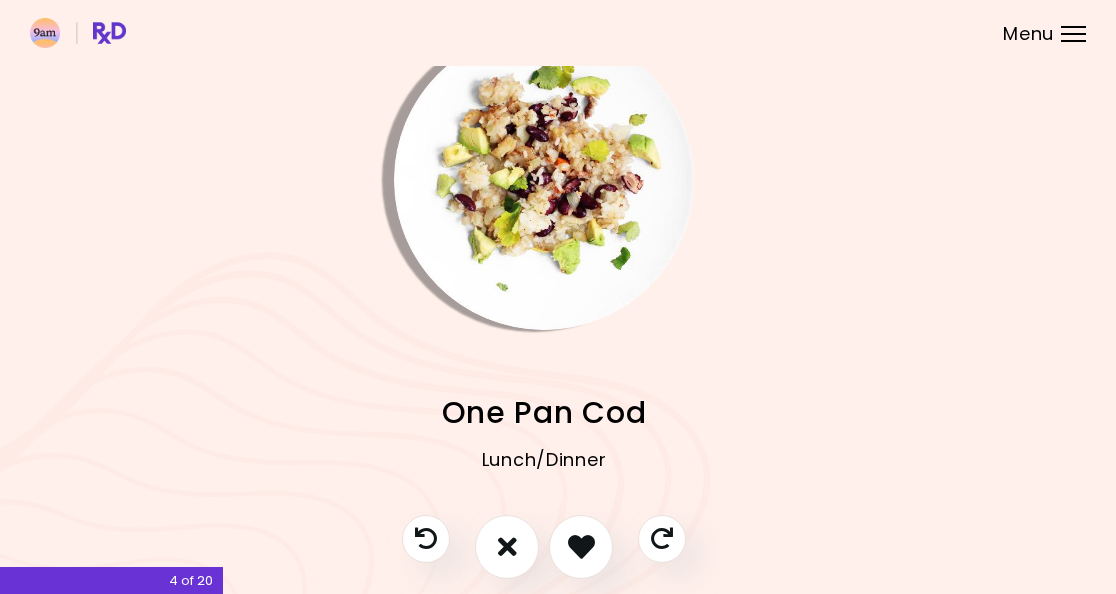 click at bounding box center (581, 547) 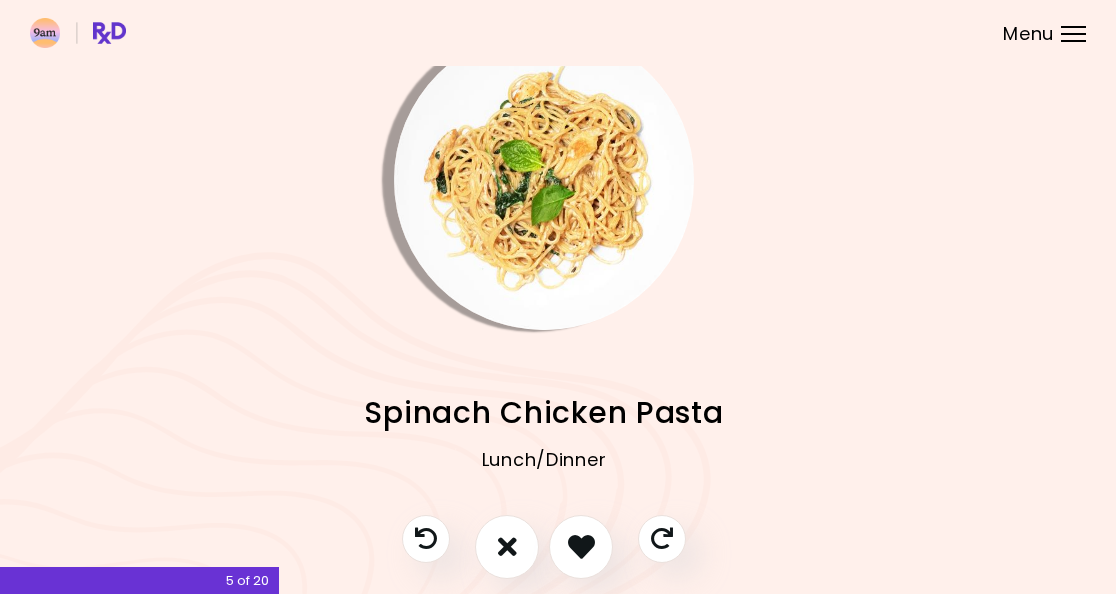 click at bounding box center [581, 546] 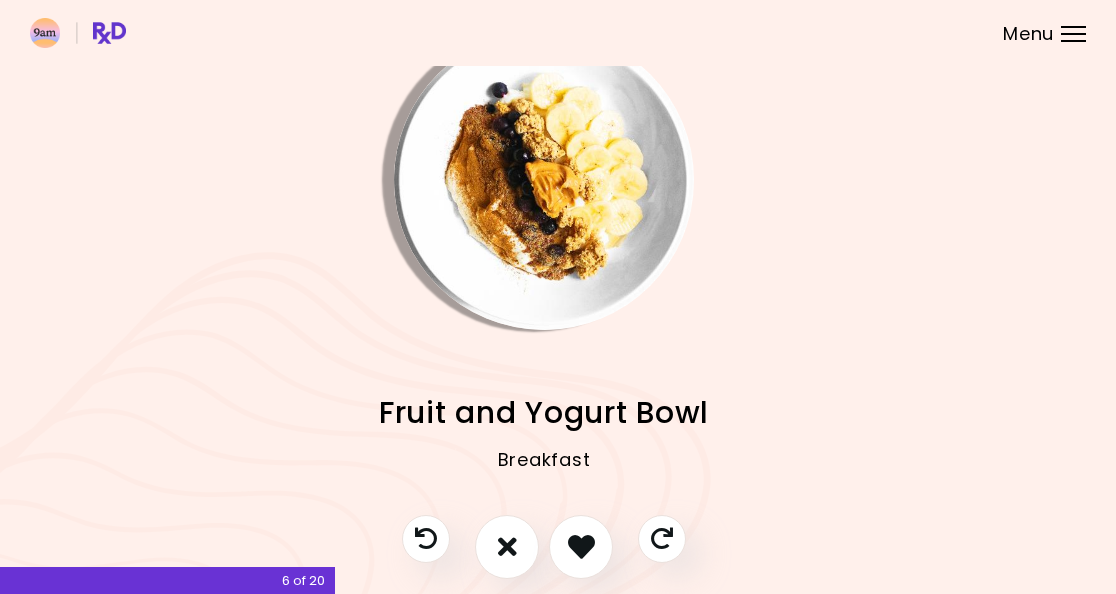 click at bounding box center (581, 546) 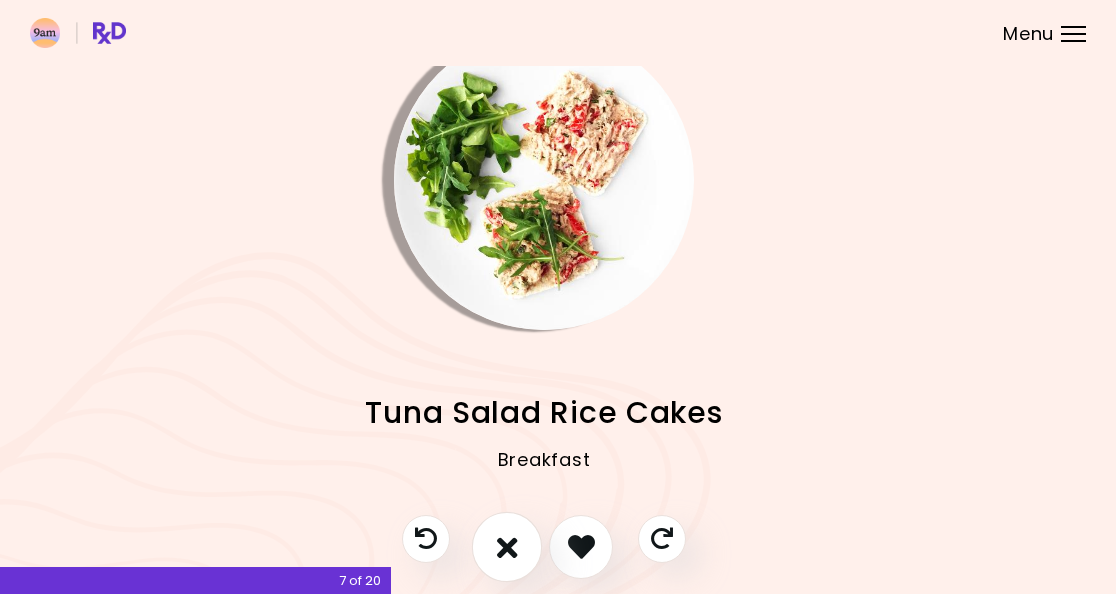 click at bounding box center (507, 547) 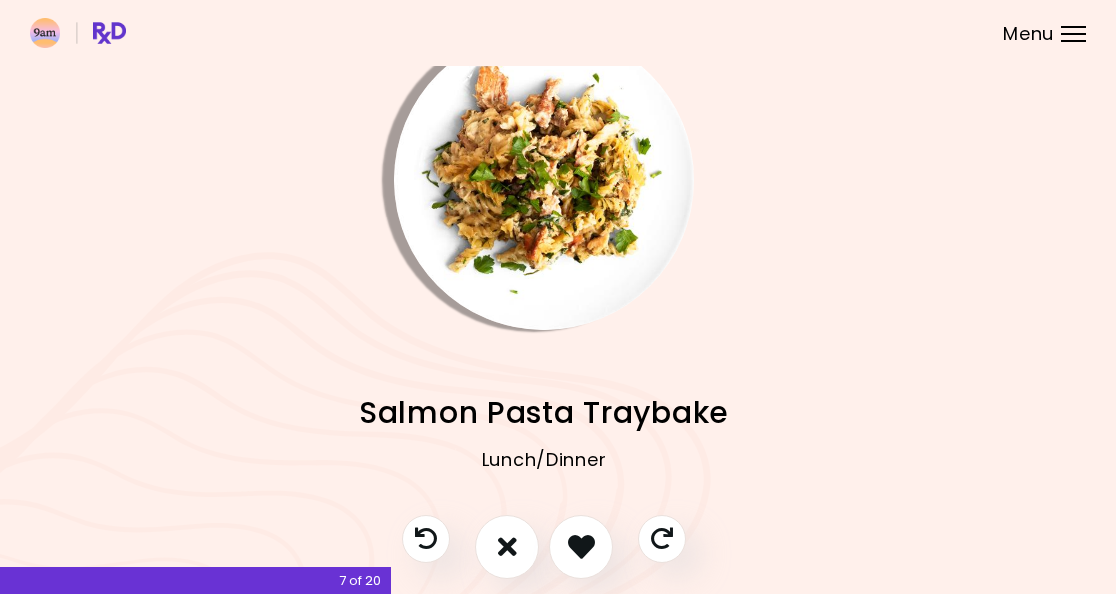 click at bounding box center (581, 546) 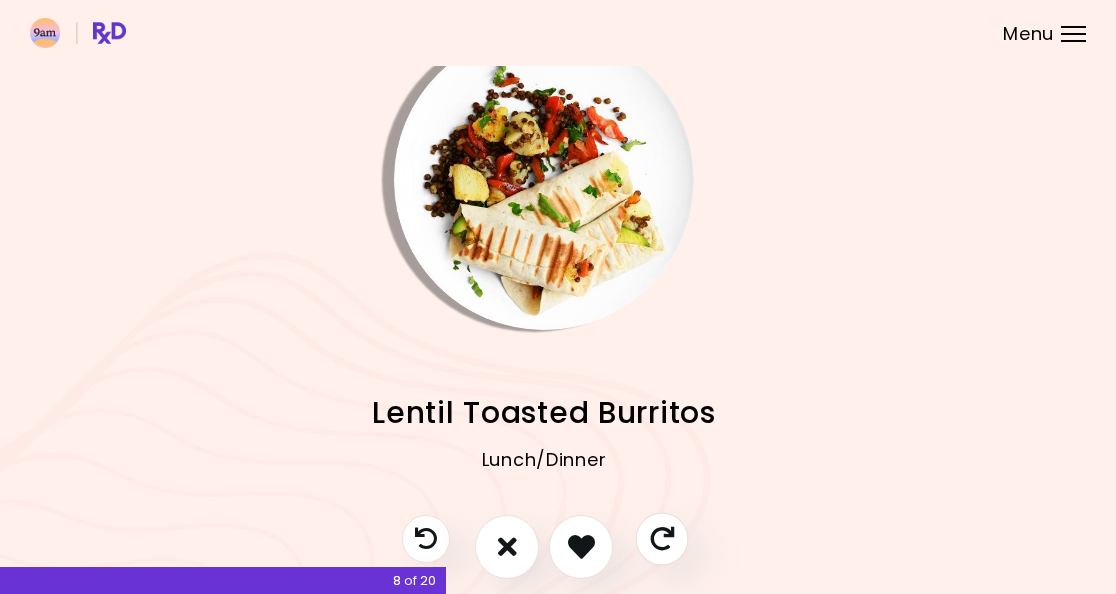 click at bounding box center (662, 539) 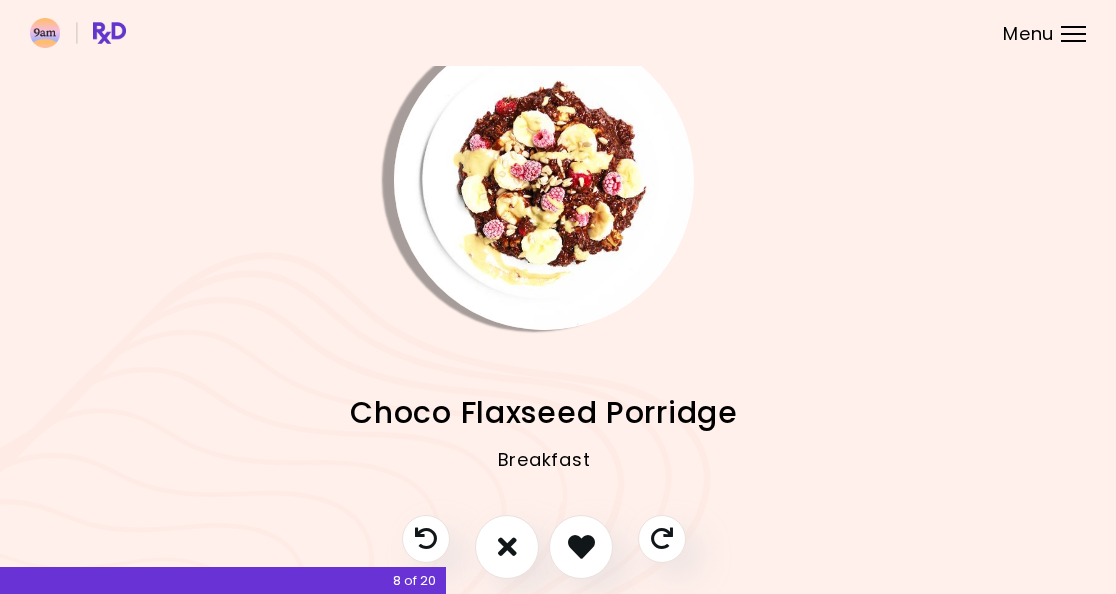 click at bounding box center [662, 539] 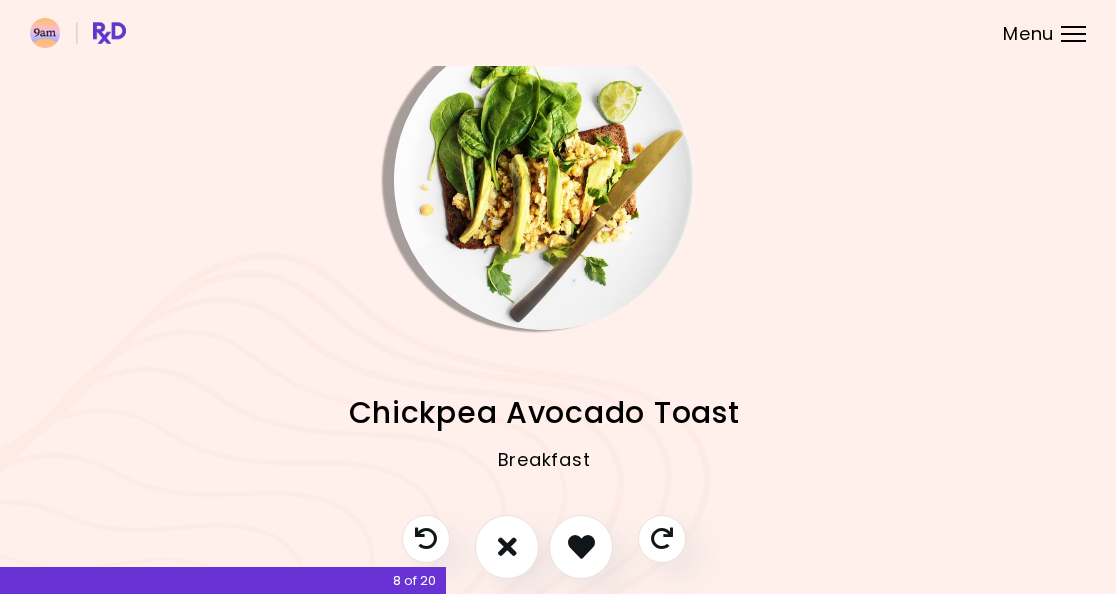 click at bounding box center (507, 546) 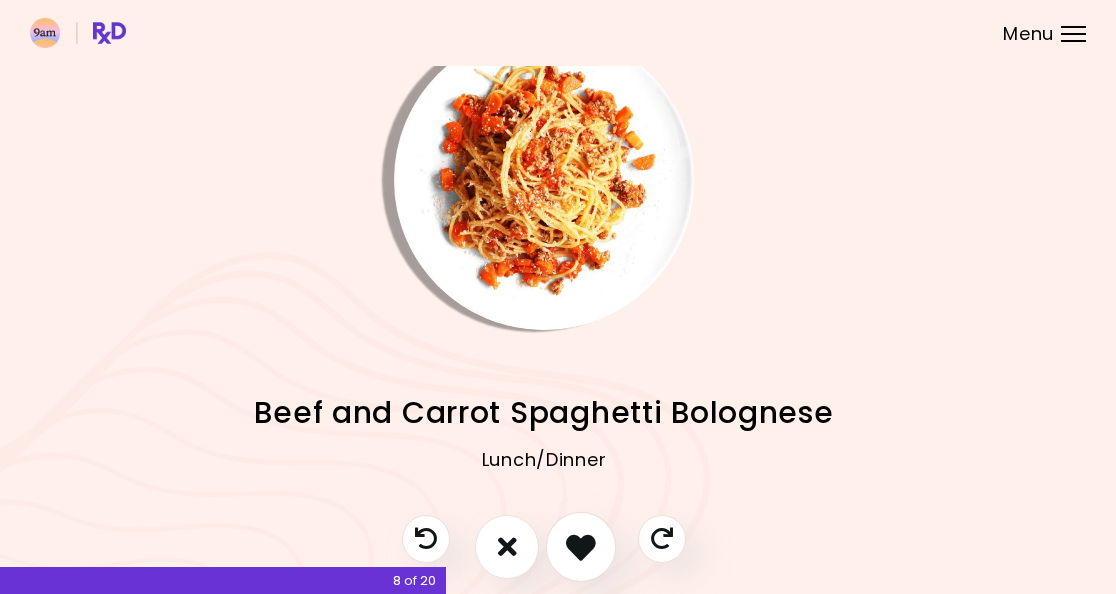 click at bounding box center [581, 547] 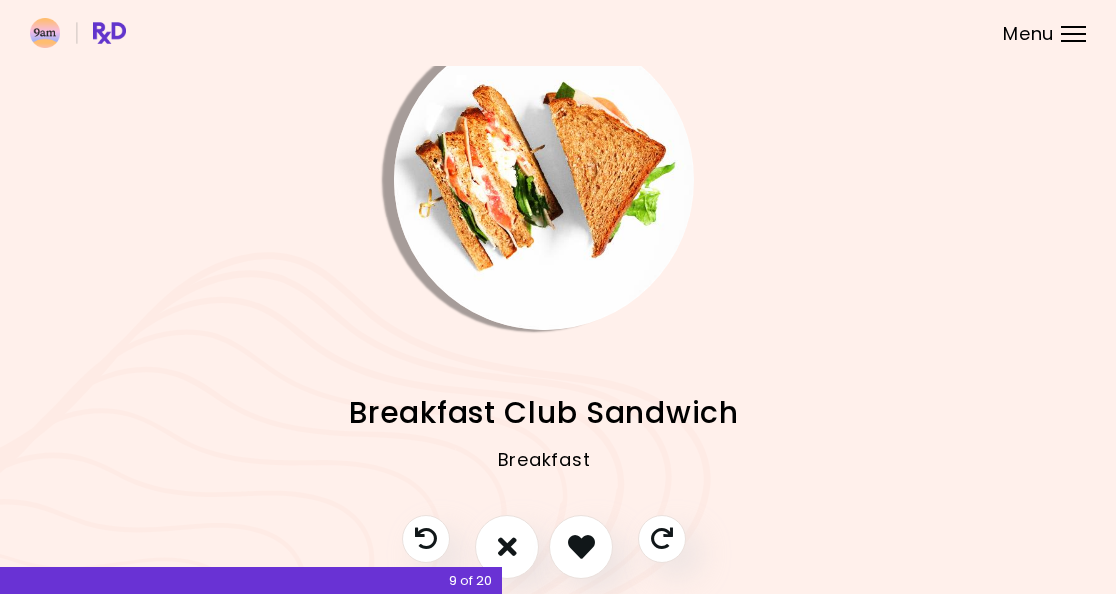 click at bounding box center (507, 547) 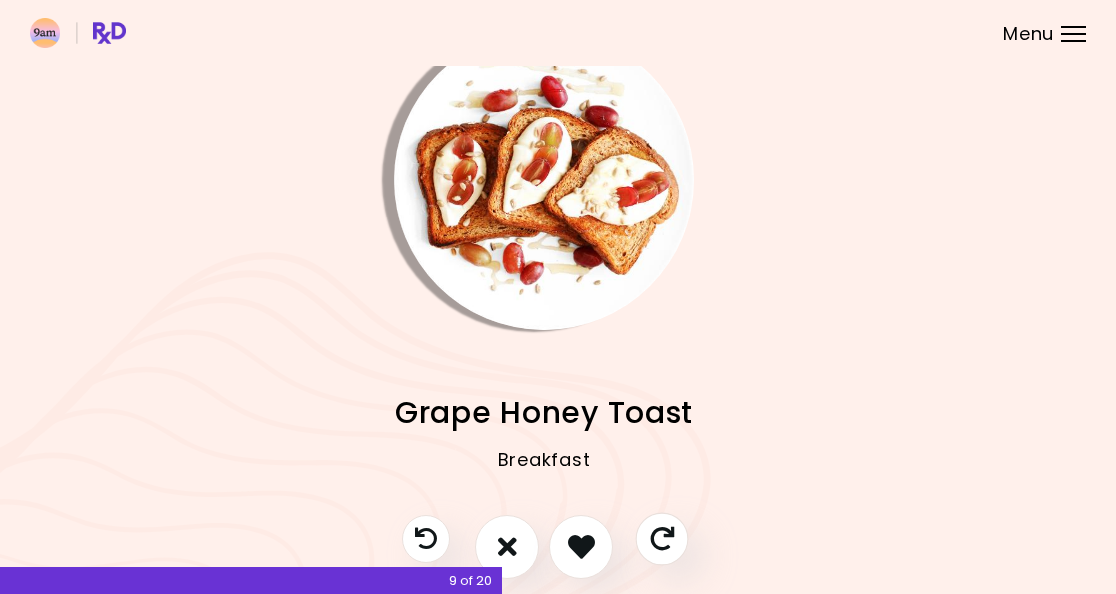 click at bounding box center [662, 538] 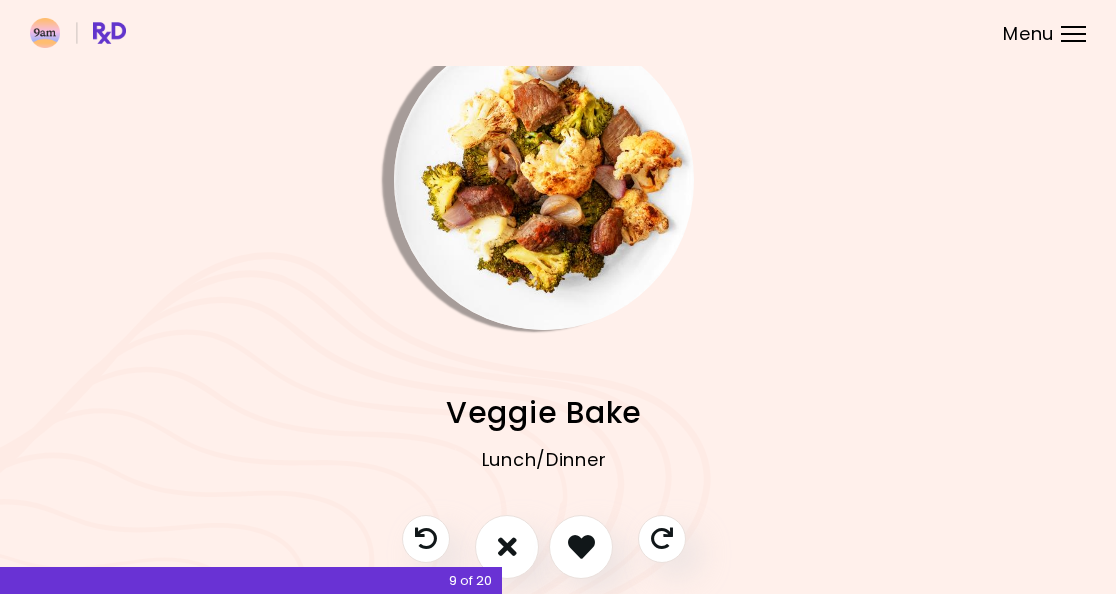 click at bounding box center [581, 546] 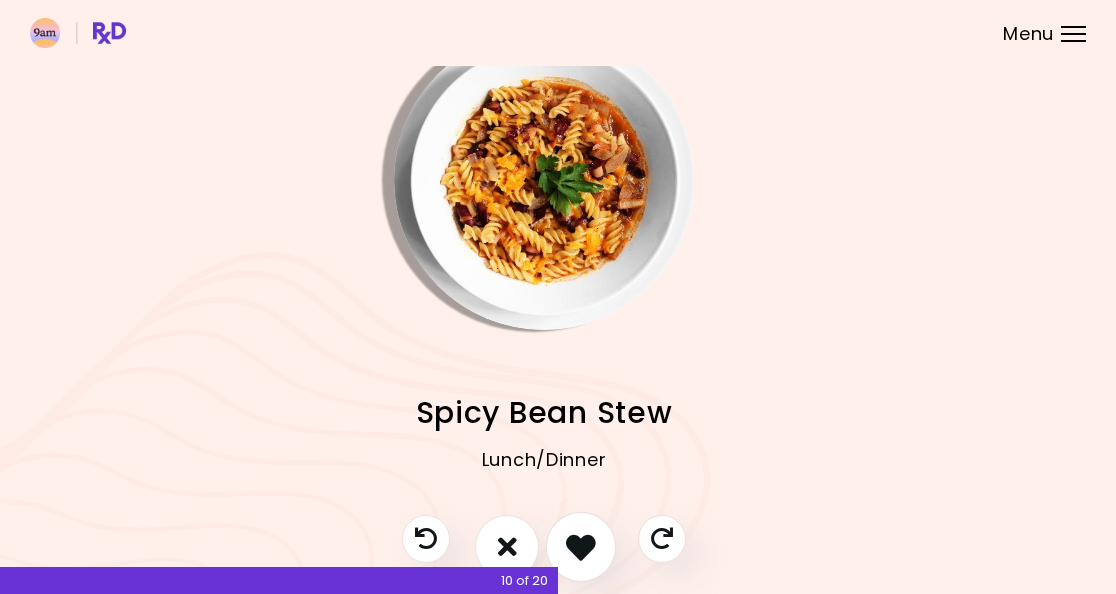 click at bounding box center [581, 547] 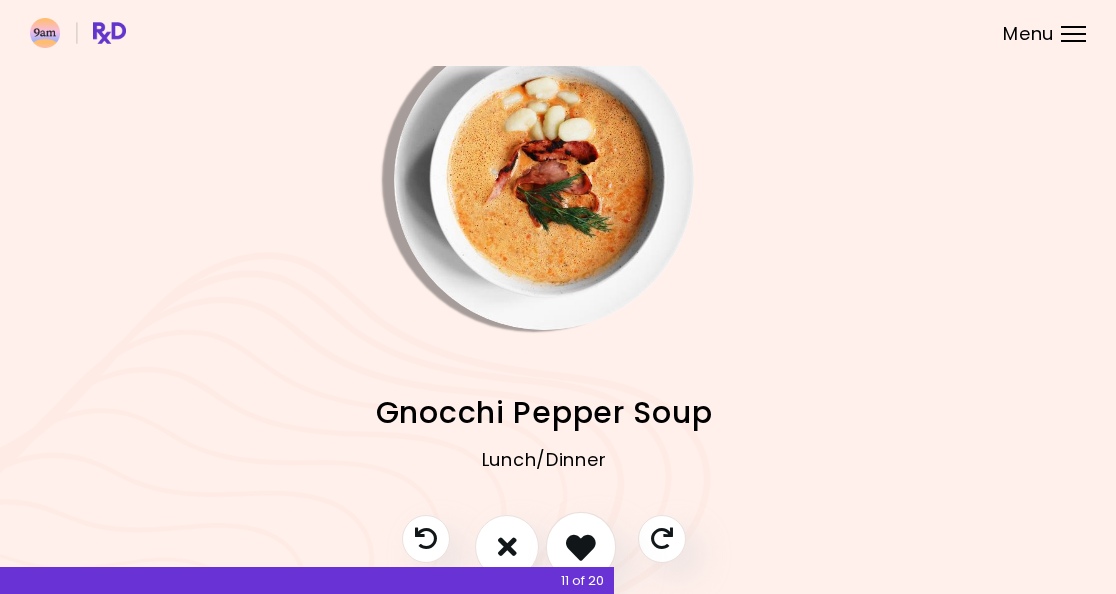 click at bounding box center (581, 547) 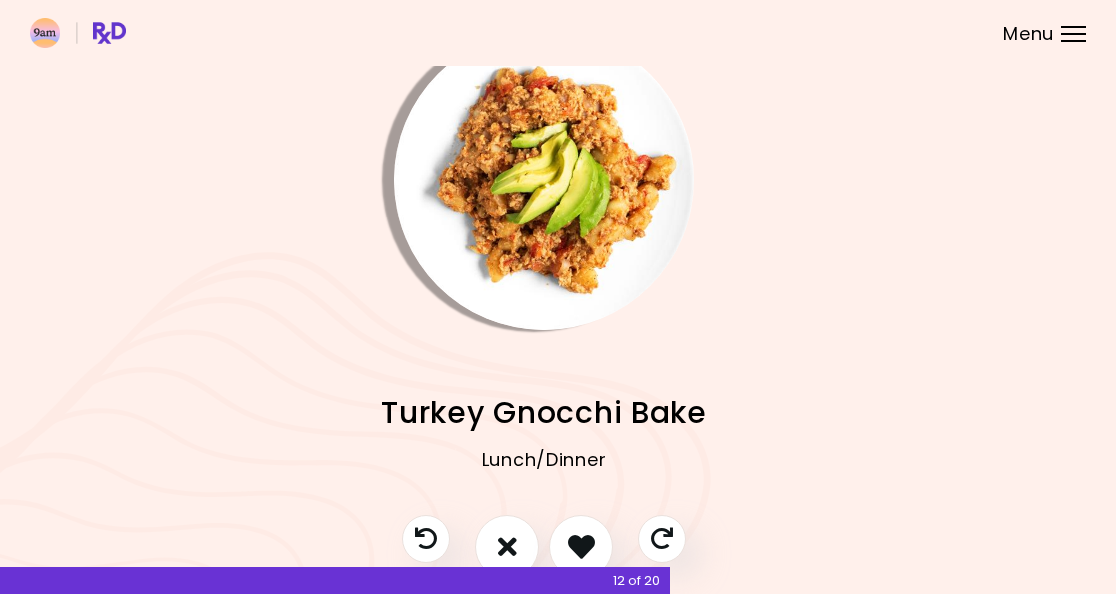 click at bounding box center [581, 547] 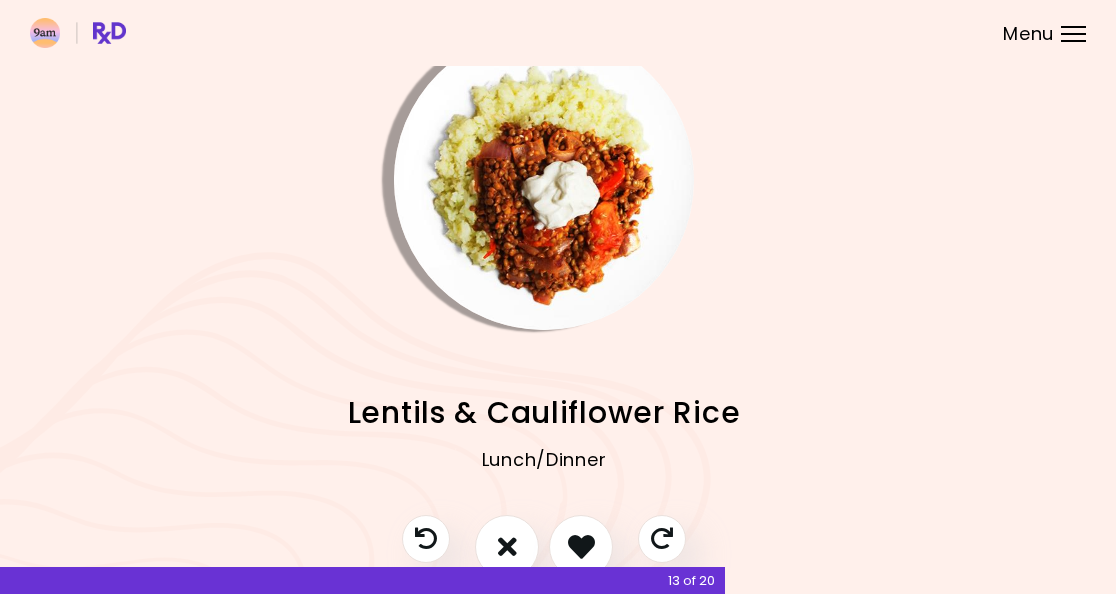 click at bounding box center (507, 547) 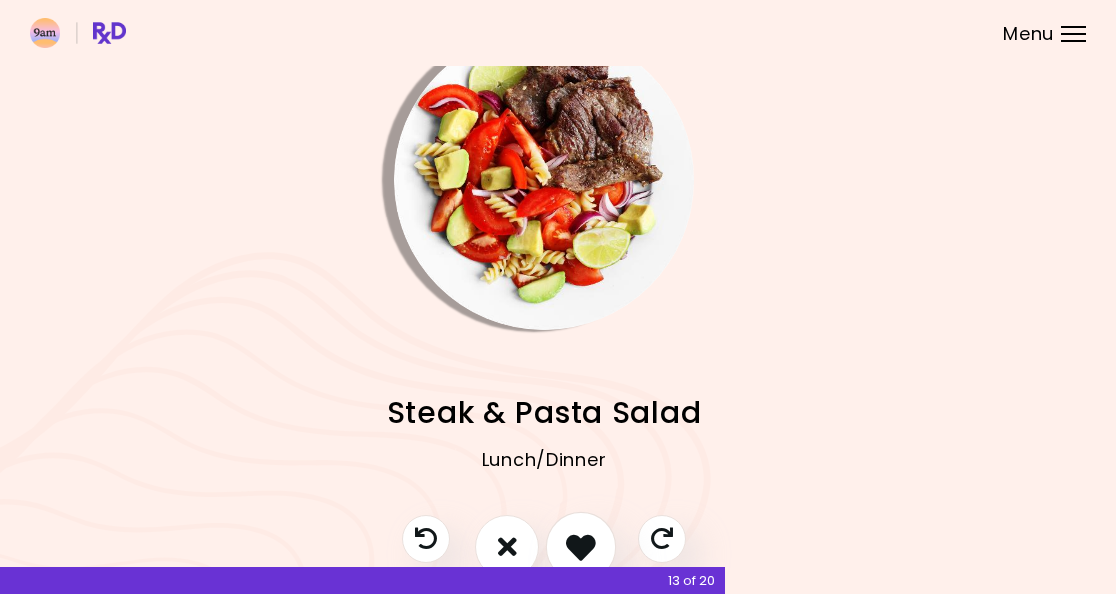 click at bounding box center (581, 547) 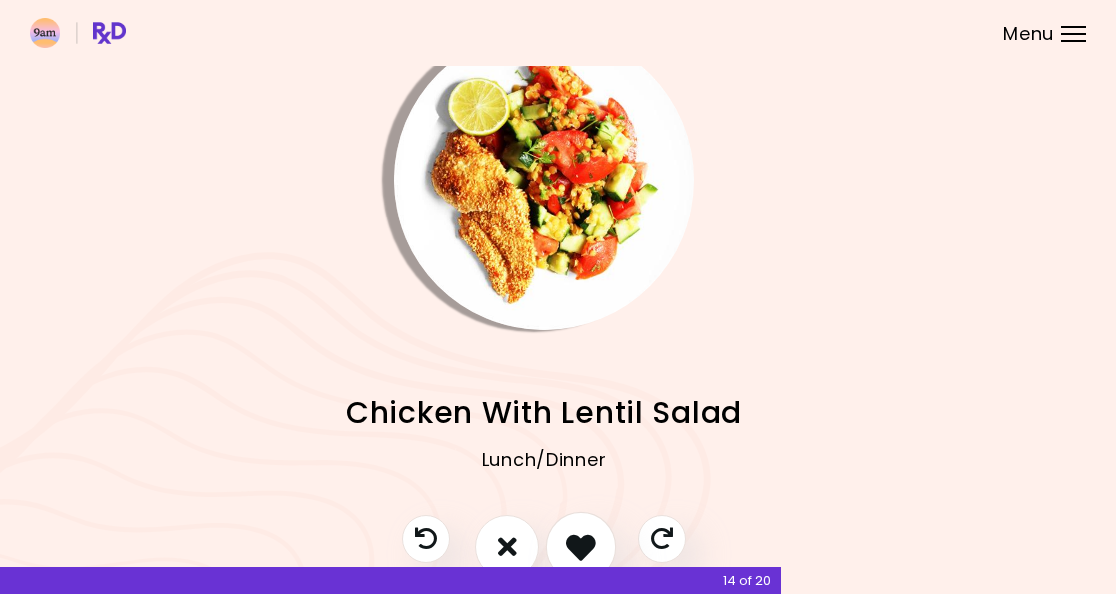click at bounding box center (581, 547) 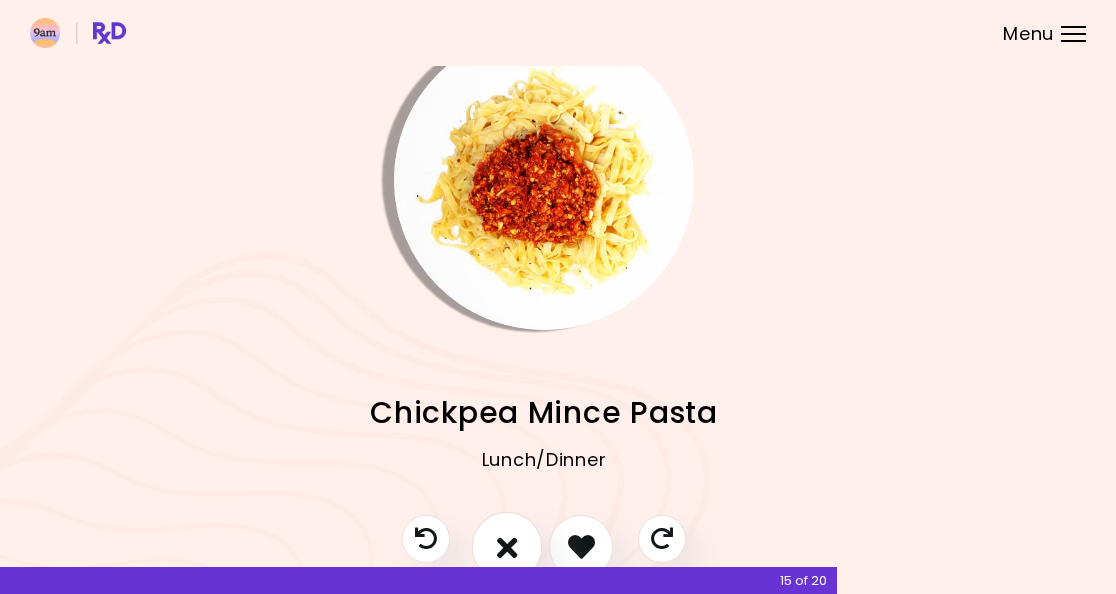 click at bounding box center (507, 547) 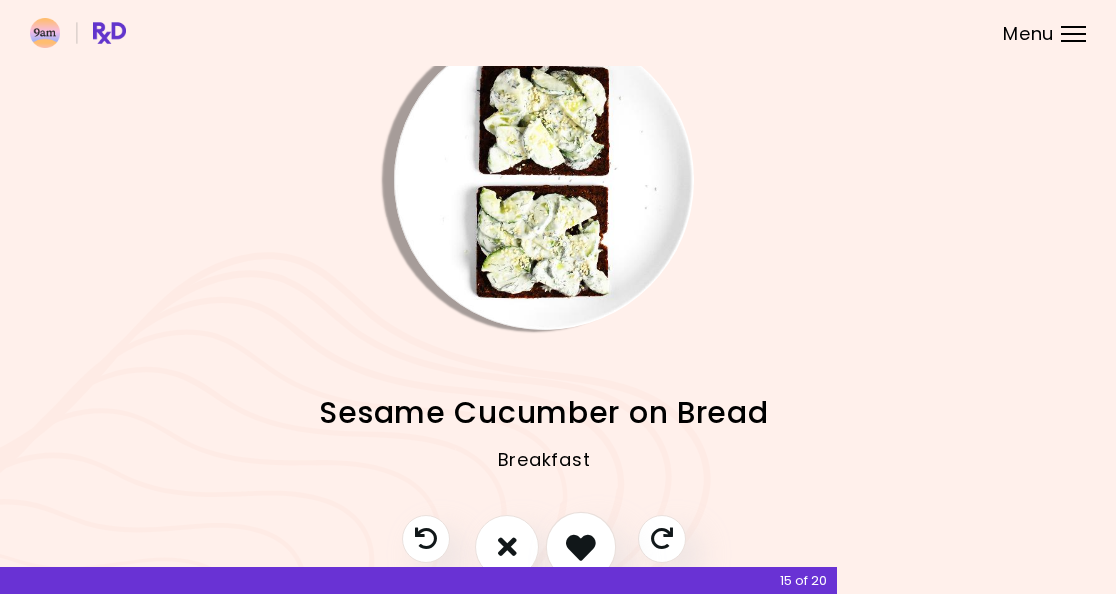 click at bounding box center [581, 547] 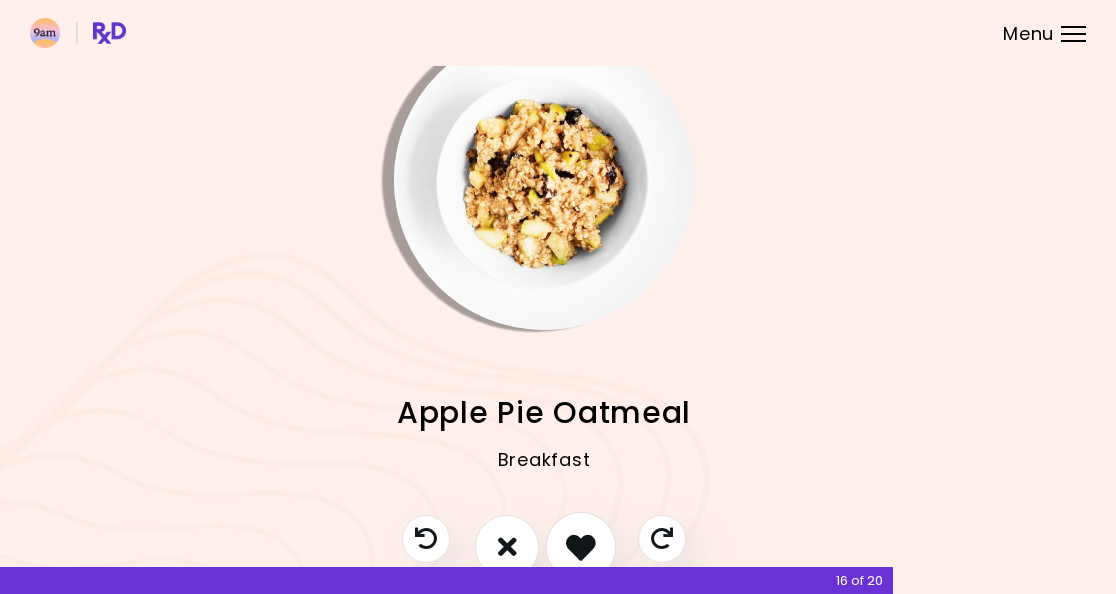 click at bounding box center [581, 547] 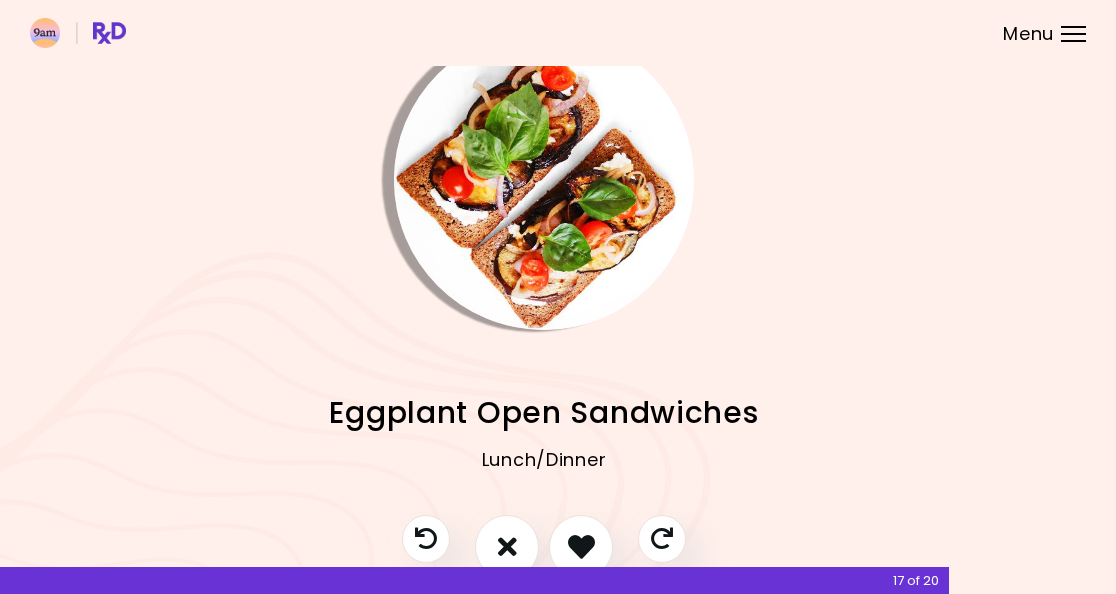 click at bounding box center [581, 547] 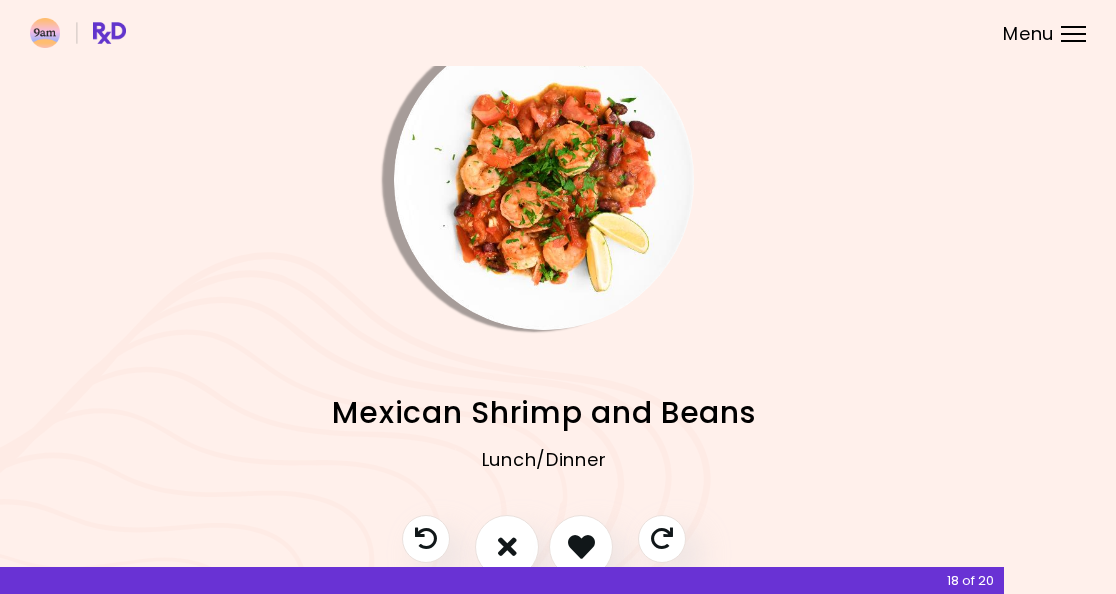 click at bounding box center (581, 546) 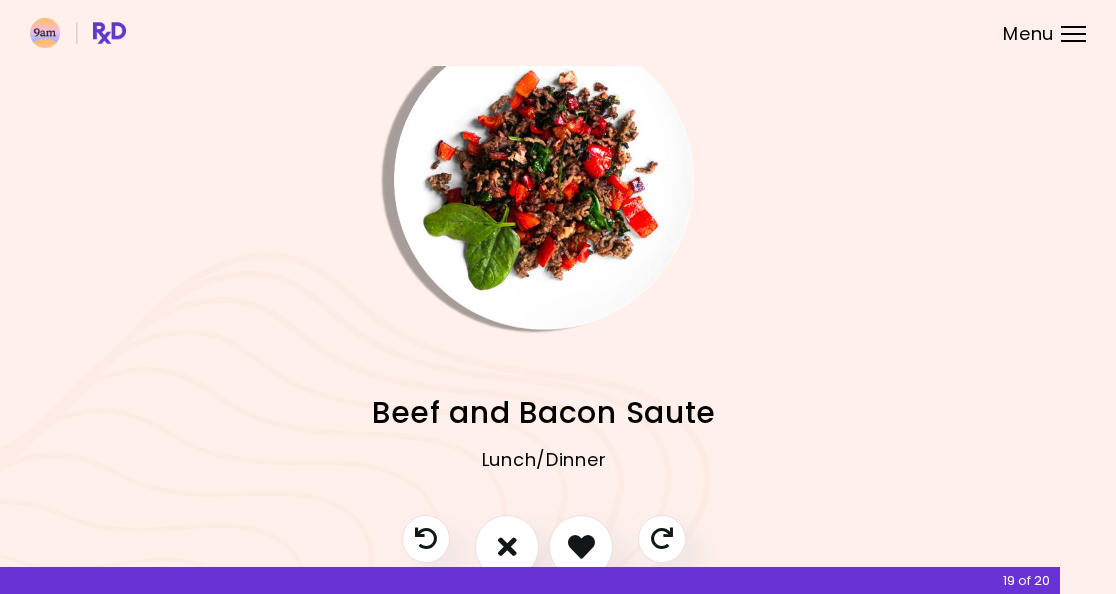click at bounding box center [581, 546] 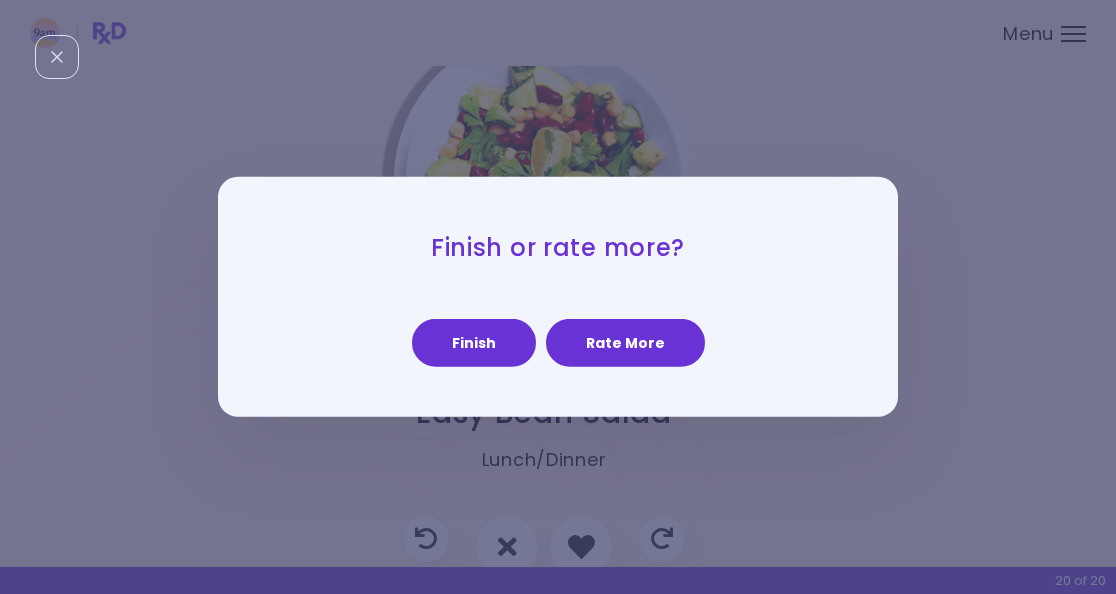 click on "Finish" at bounding box center (474, 343) 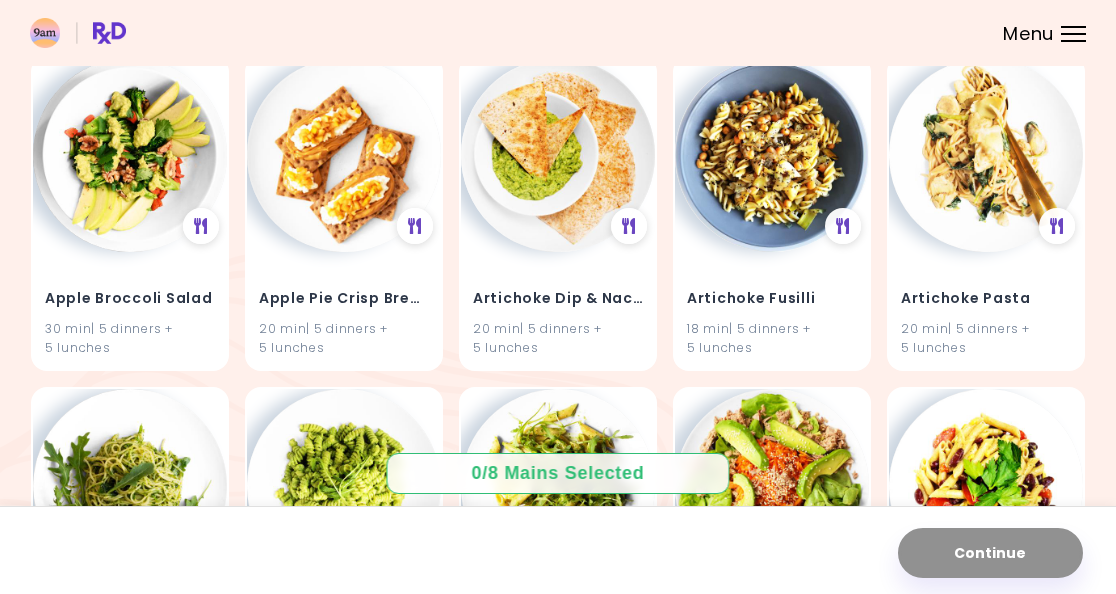 scroll, scrollTop: 213, scrollLeft: 0, axis: vertical 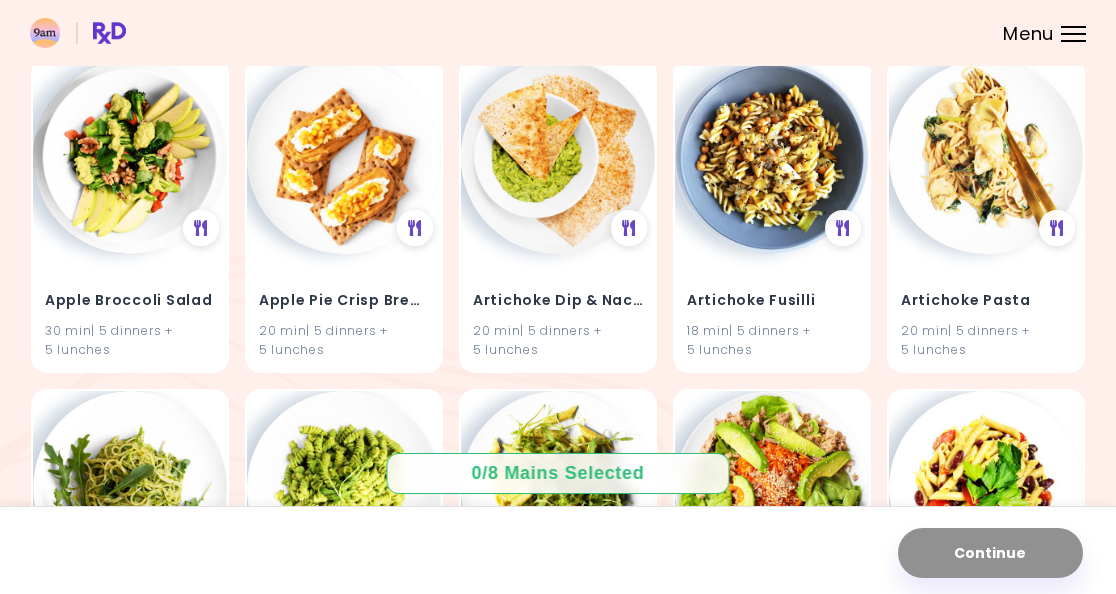 click on "Artichoke Pasta" at bounding box center [986, 301] 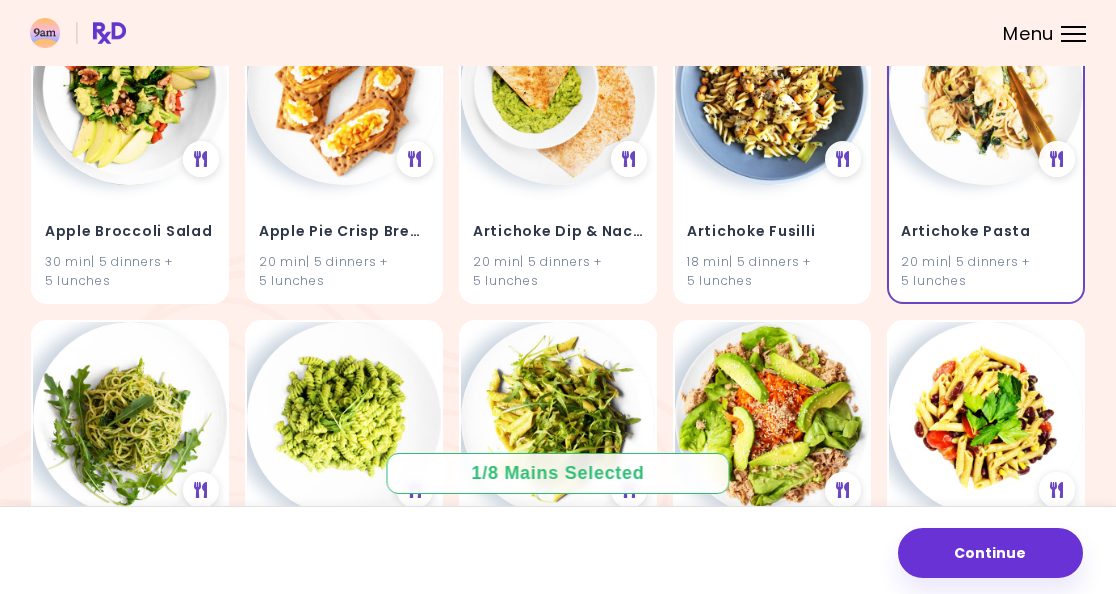 scroll, scrollTop: 281, scrollLeft: 0, axis: vertical 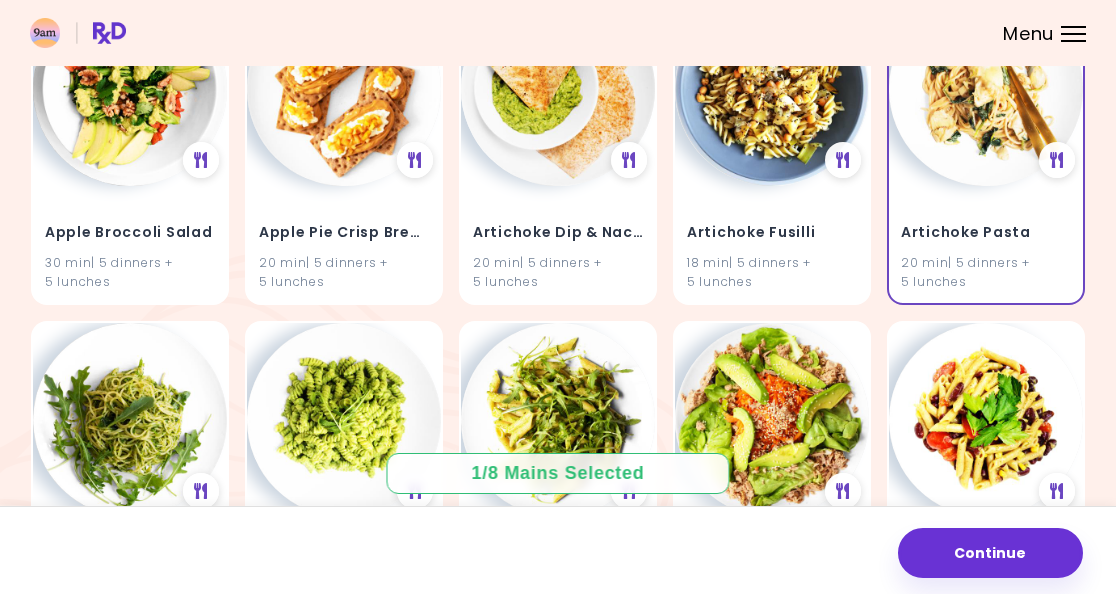 click on "Artichoke Fusilli" at bounding box center [772, 233] 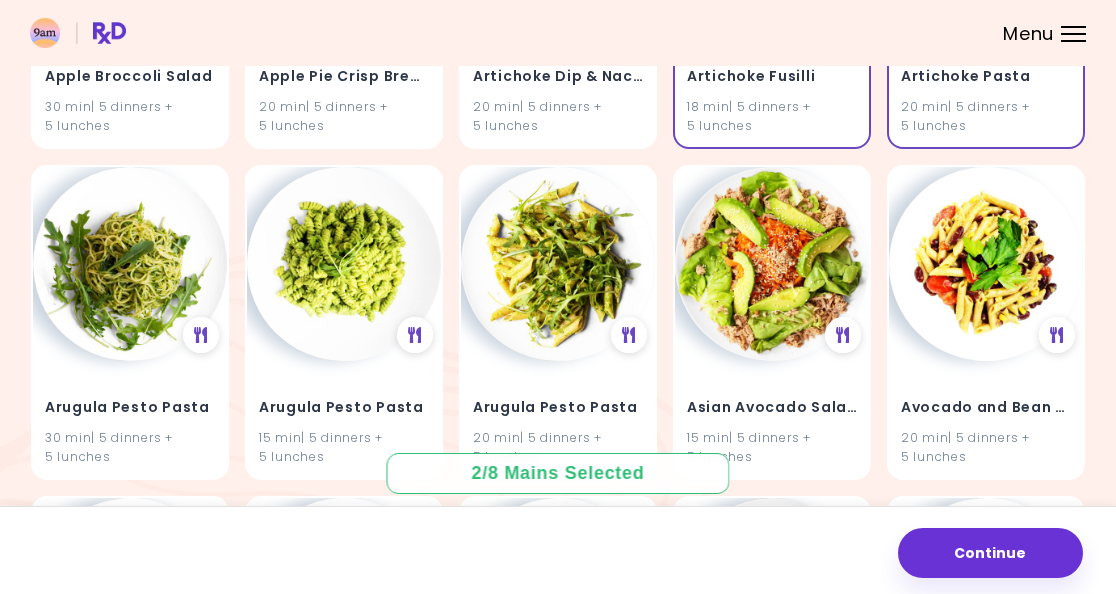 scroll, scrollTop: 445, scrollLeft: 0, axis: vertical 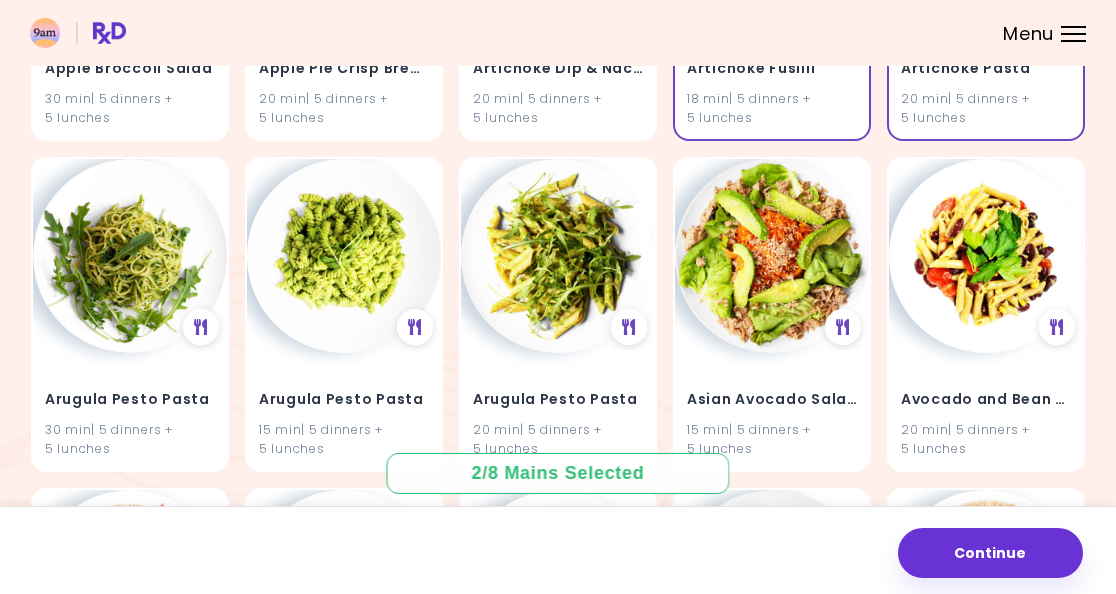 click at bounding box center (130, 256) 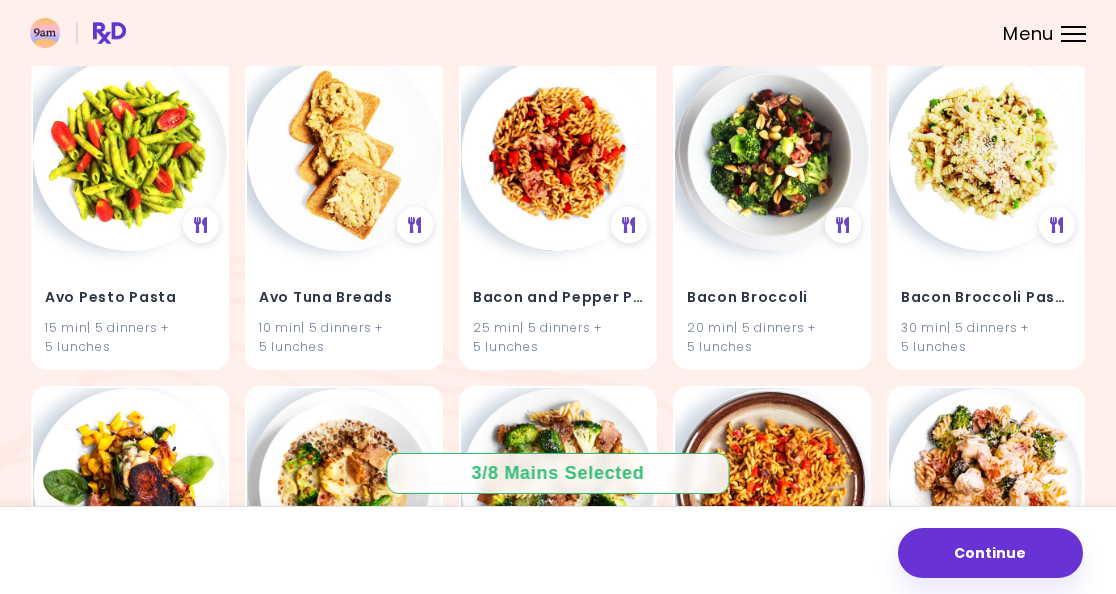 scroll, scrollTop: 1872, scrollLeft: 0, axis: vertical 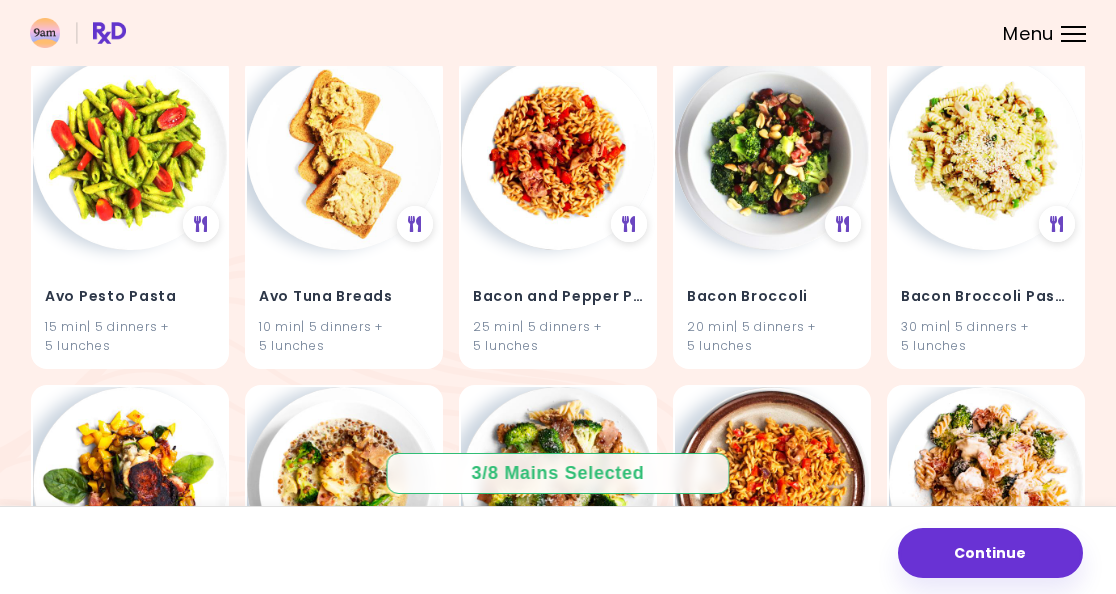 click on "Bacon Broccoli" at bounding box center [772, 297] 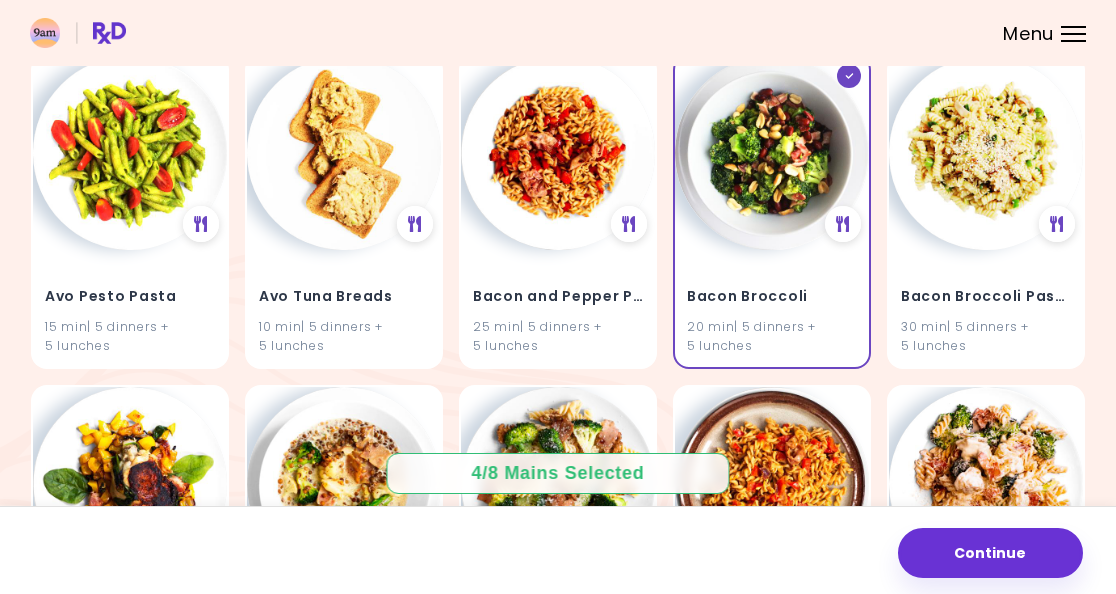 click on "Bacon Broccoli Pasta" at bounding box center (986, 297) 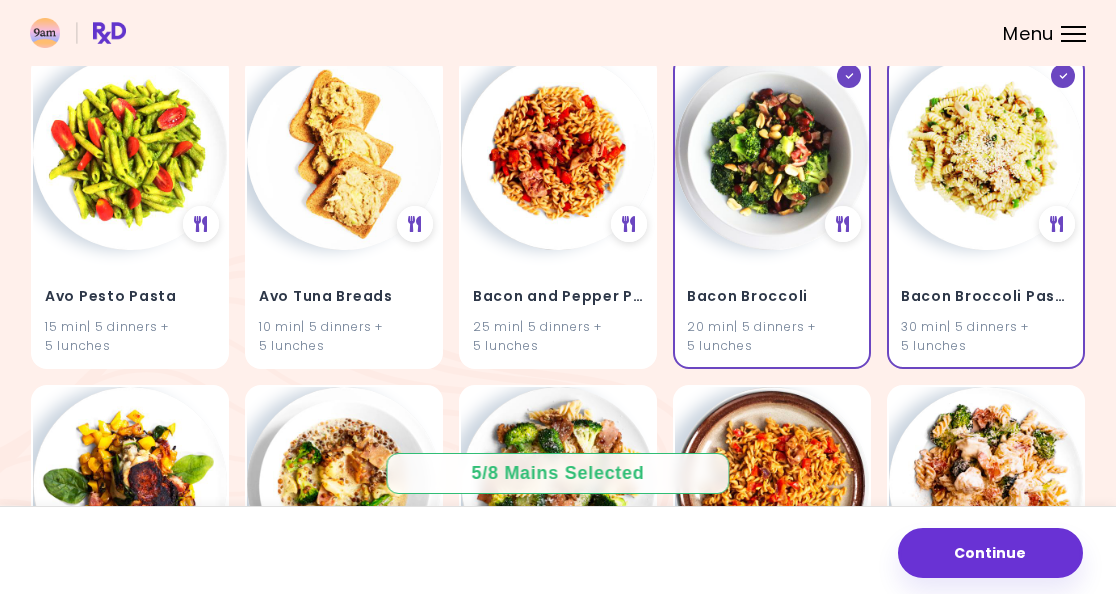 click on "Bacon Broccoli Pasta" at bounding box center (986, 297) 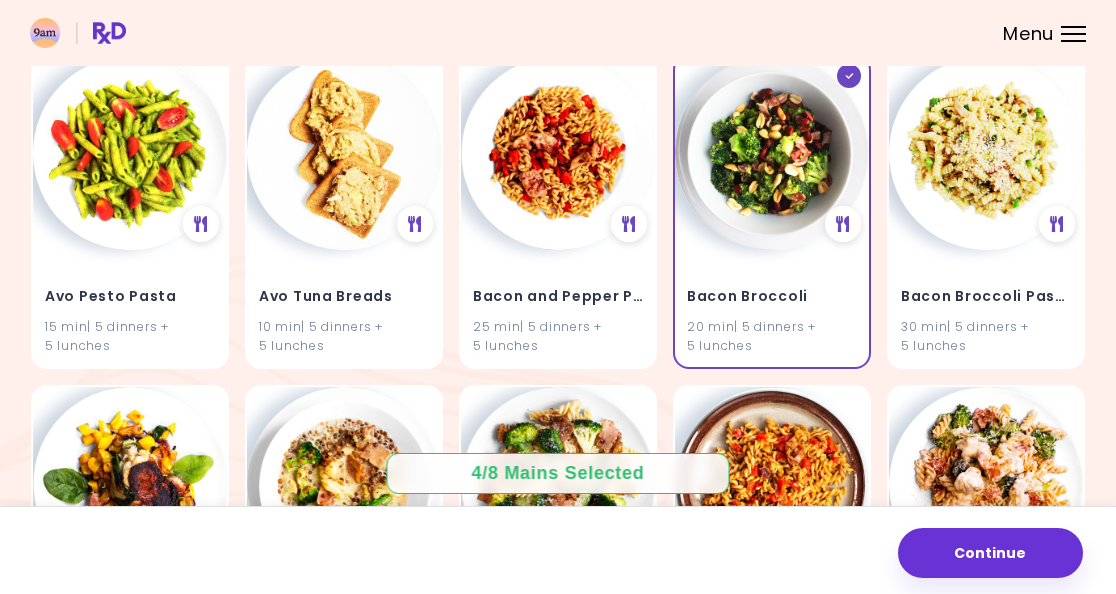 click on "30   min  |   5 dinners +
5 lunches" at bounding box center (986, 336) 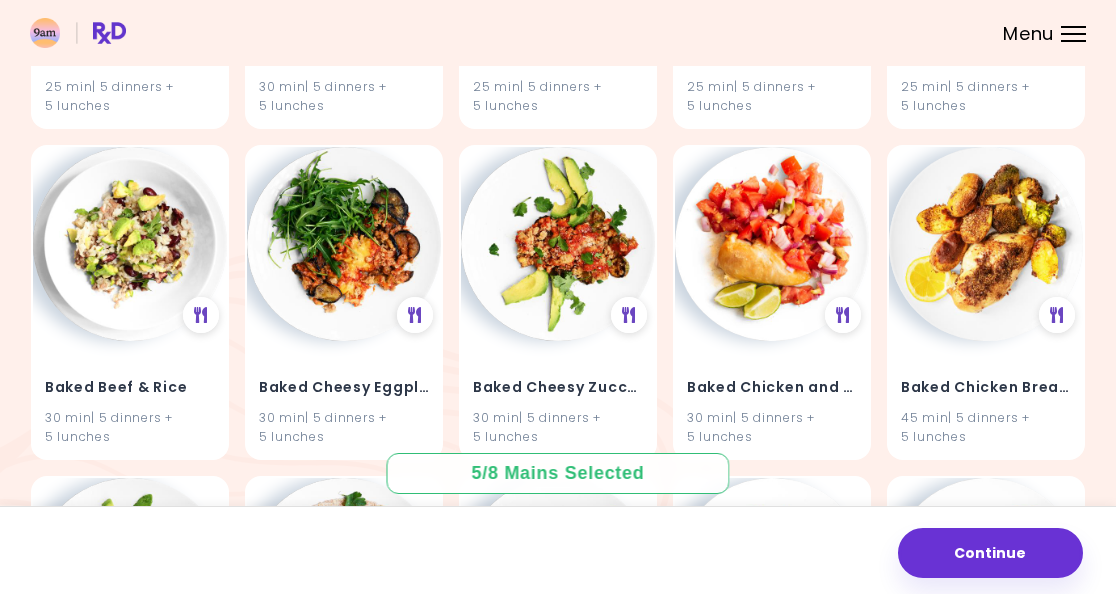 scroll, scrollTop: 2459, scrollLeft: 0, axis: vertical 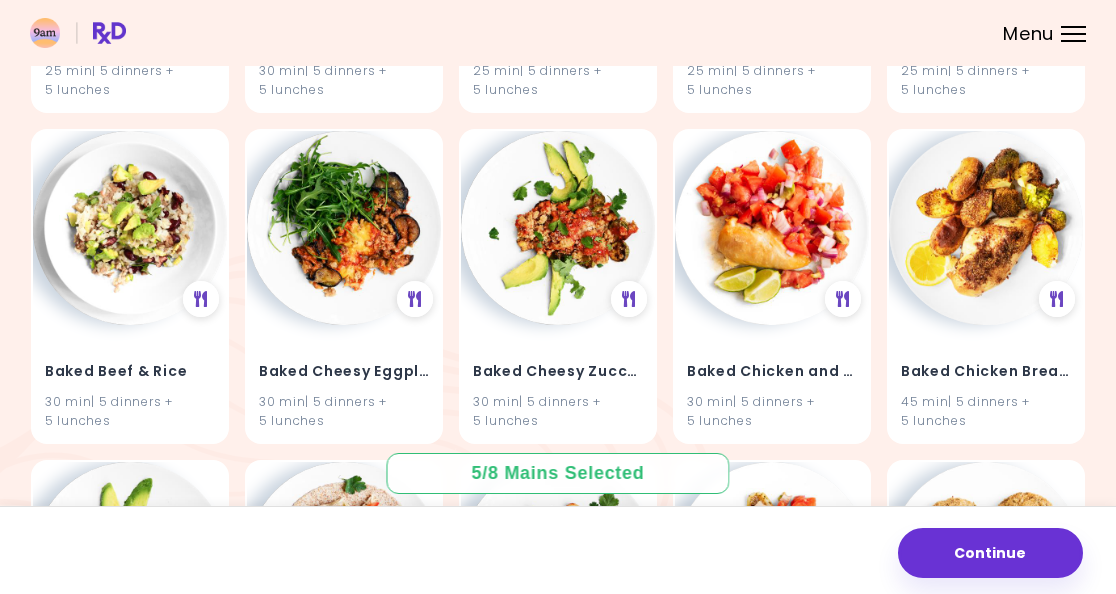 click at bounding box center (344, 228) 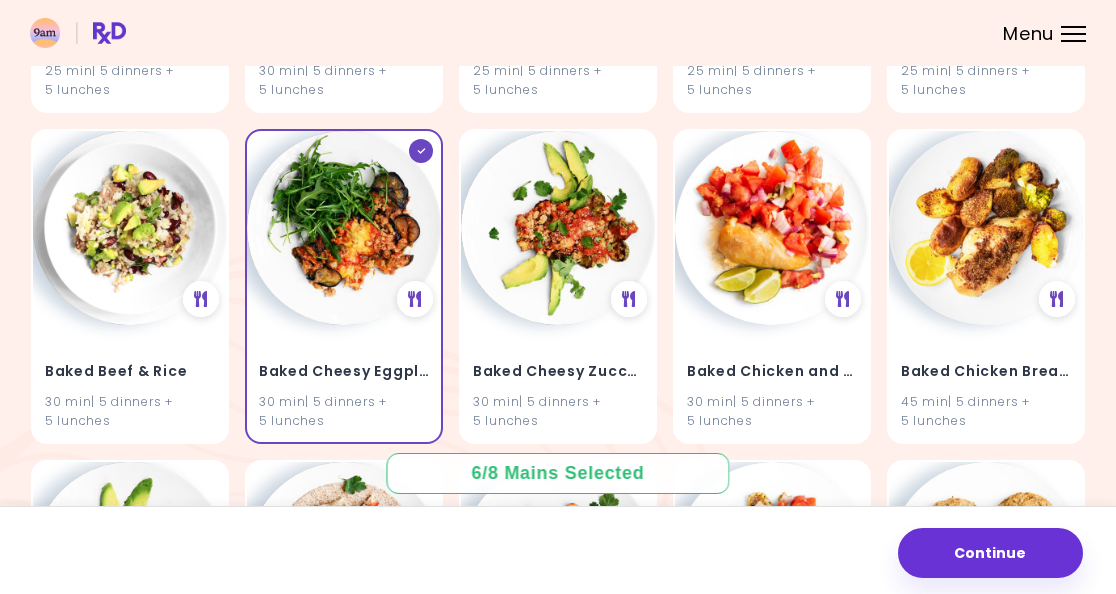 click on "Baked Cheesy Zucchinis 30   min  |   5 dinners +
5 lunches" at bounding box center [558, 383] 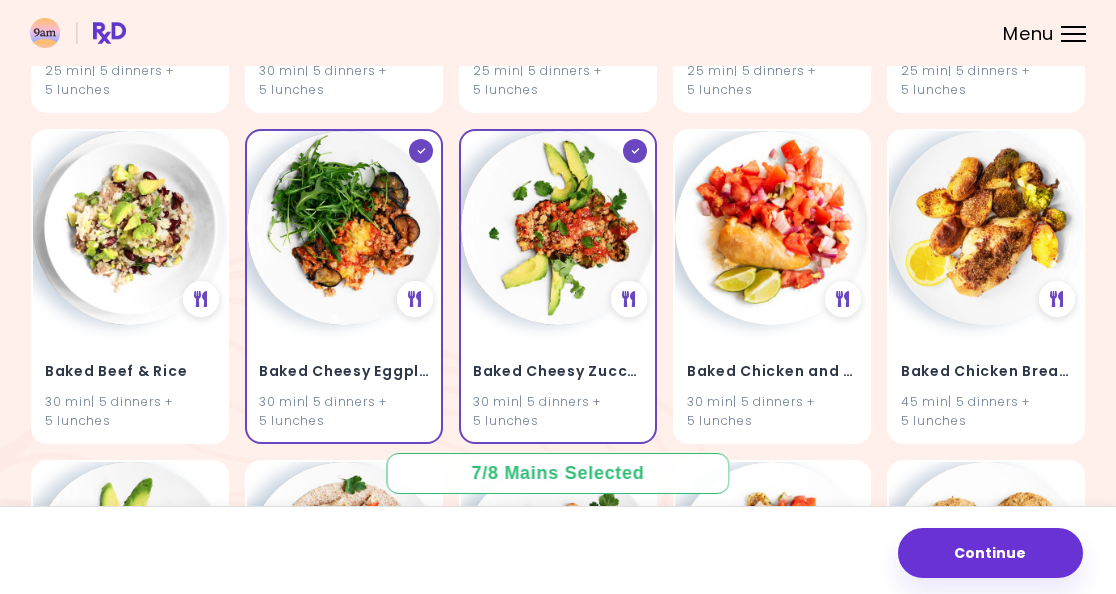 click on "Baked Chicken and Salsa 30   min  |   5 dinners +
5 lunches" at bounding box center (772, 383) 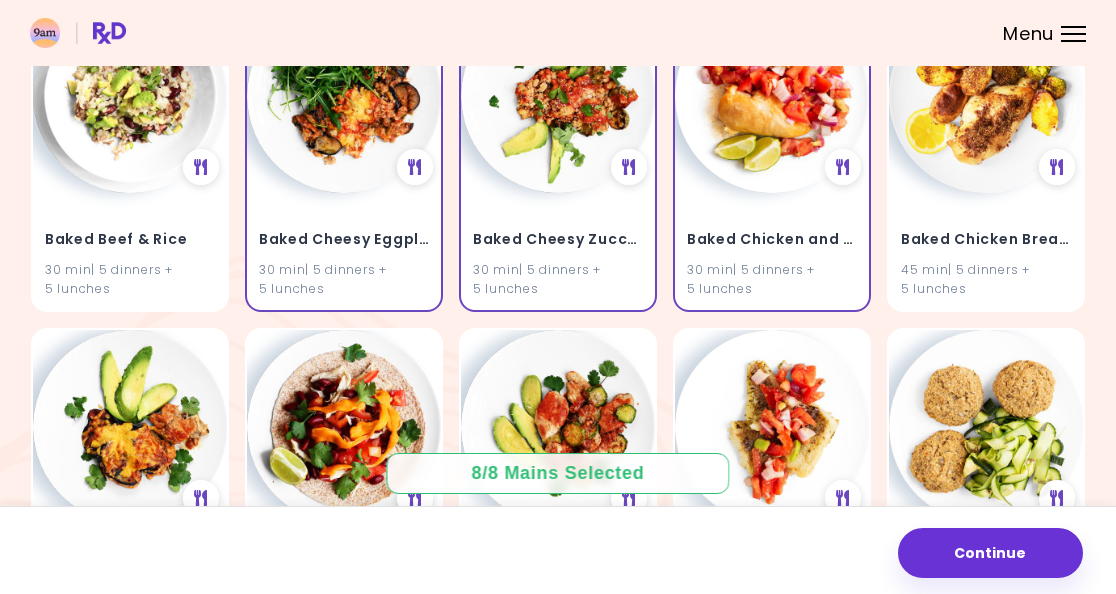 scroll, scrollTop: 2603, scrollLeft: 0, axis: vertical 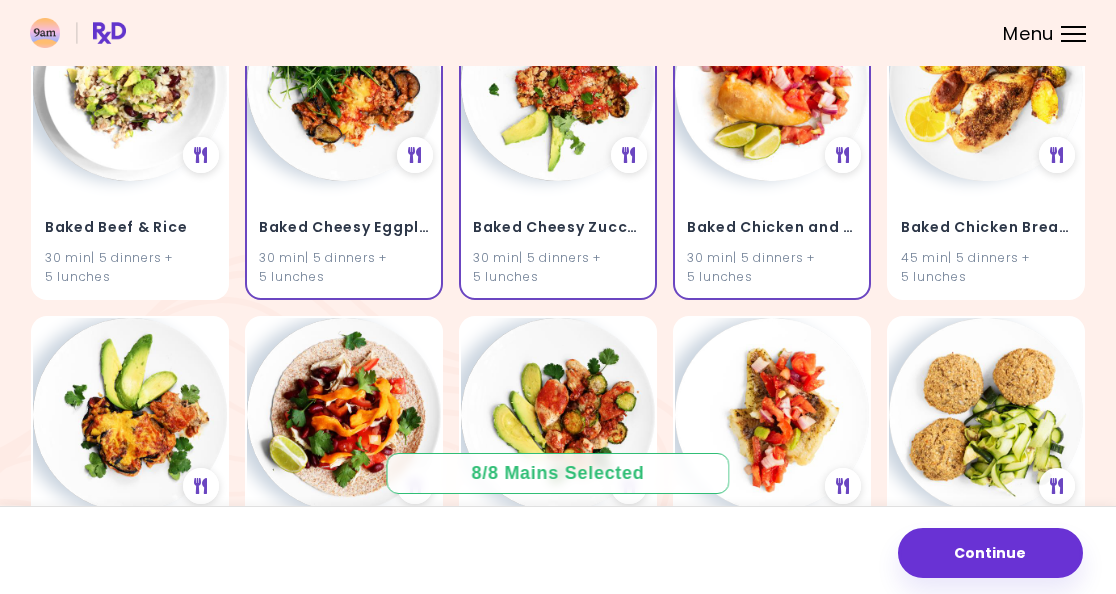 click on "Baked Chicken Breast With Potatoes" at bounding box center [986, 228] 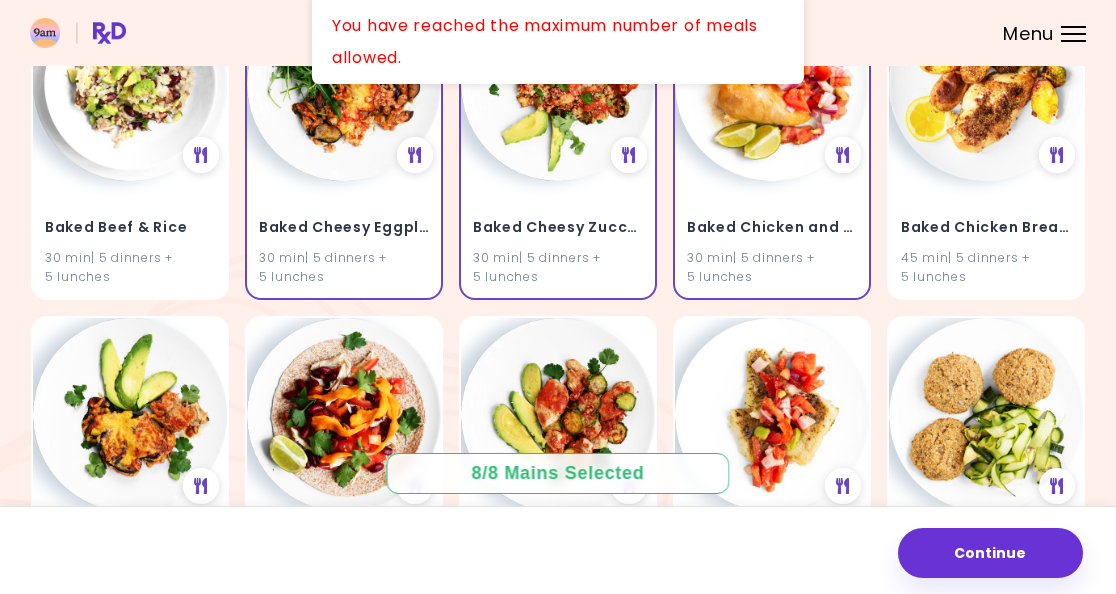 click on "Baked Chicken and Salsa" at bounding box center [772, 228] 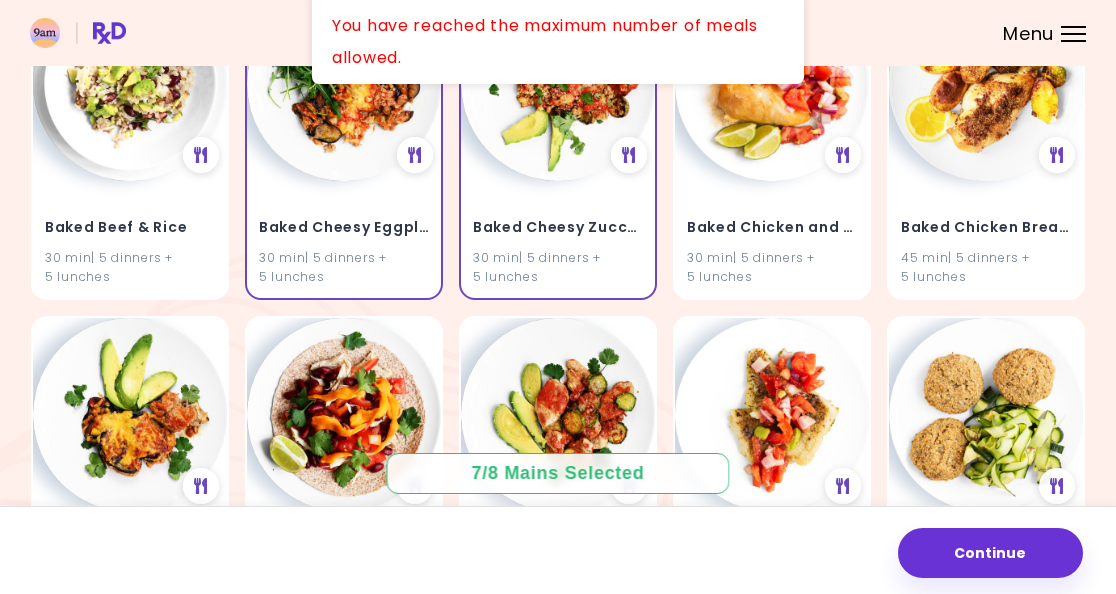 click on "Baked Cheesy Zucchinis" at bounding box center (558, 228) 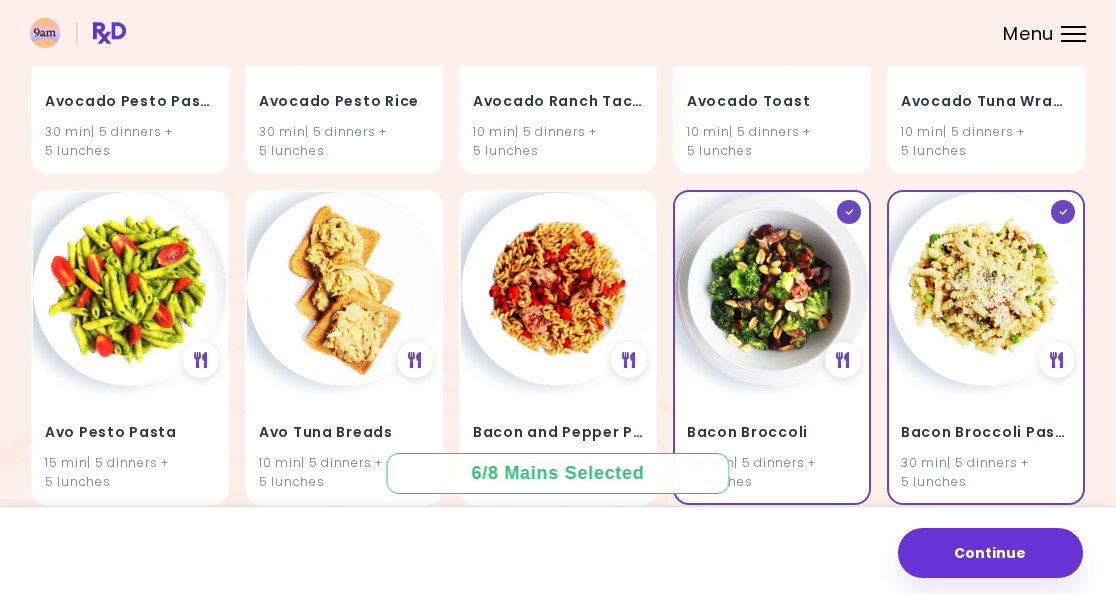 scroll, scrollTop: 1734, scrollLeft: 0, axis: vertical 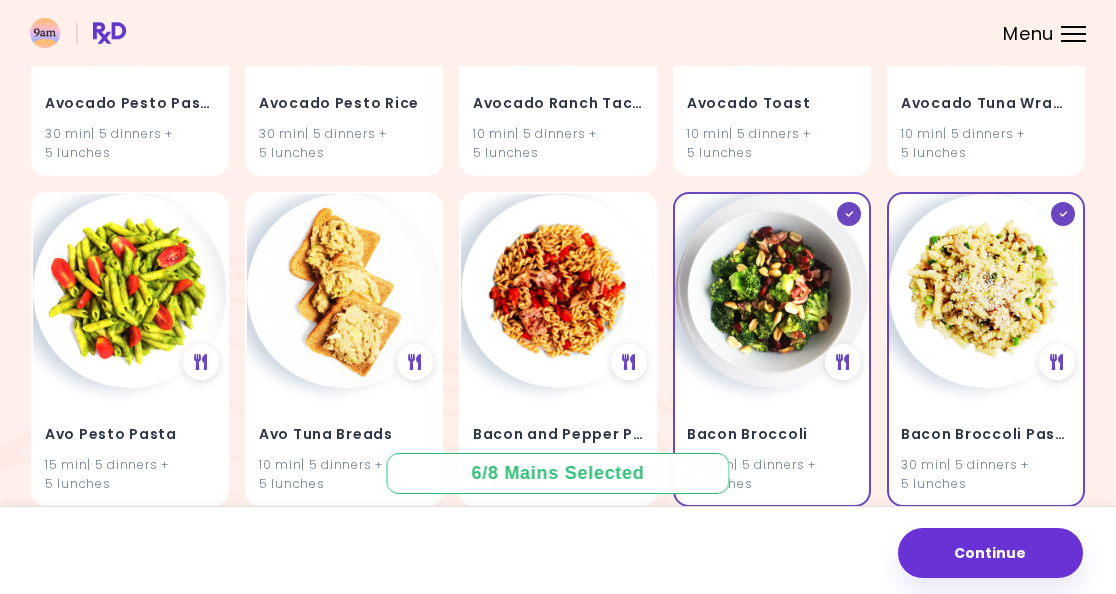 click at bounding box center (986, 291) 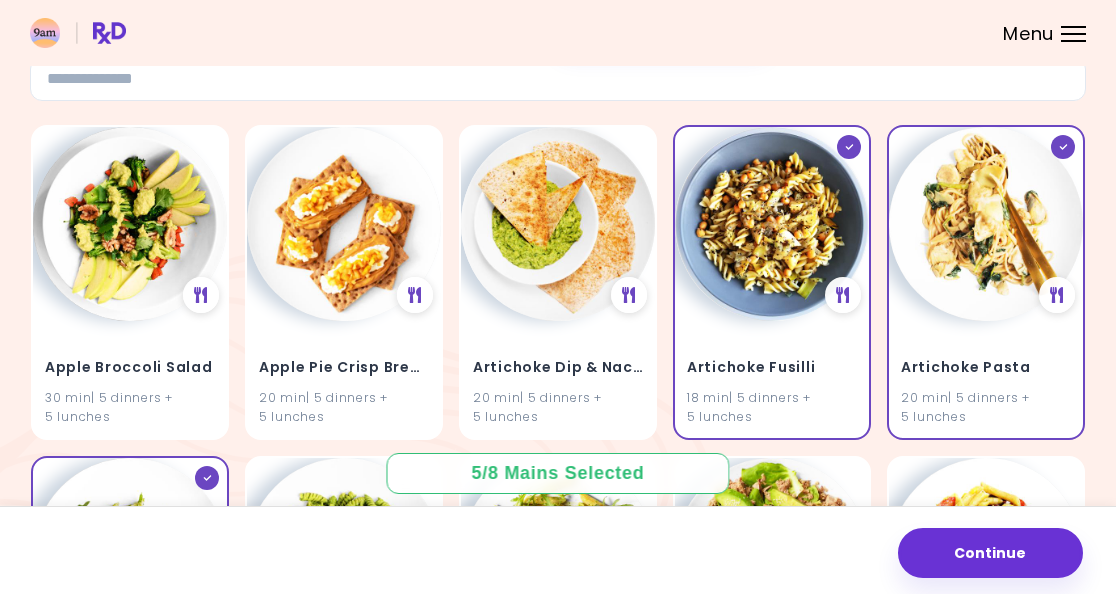 scroll, scrollTop: 145, scrollLeft: 0, axis: vertical 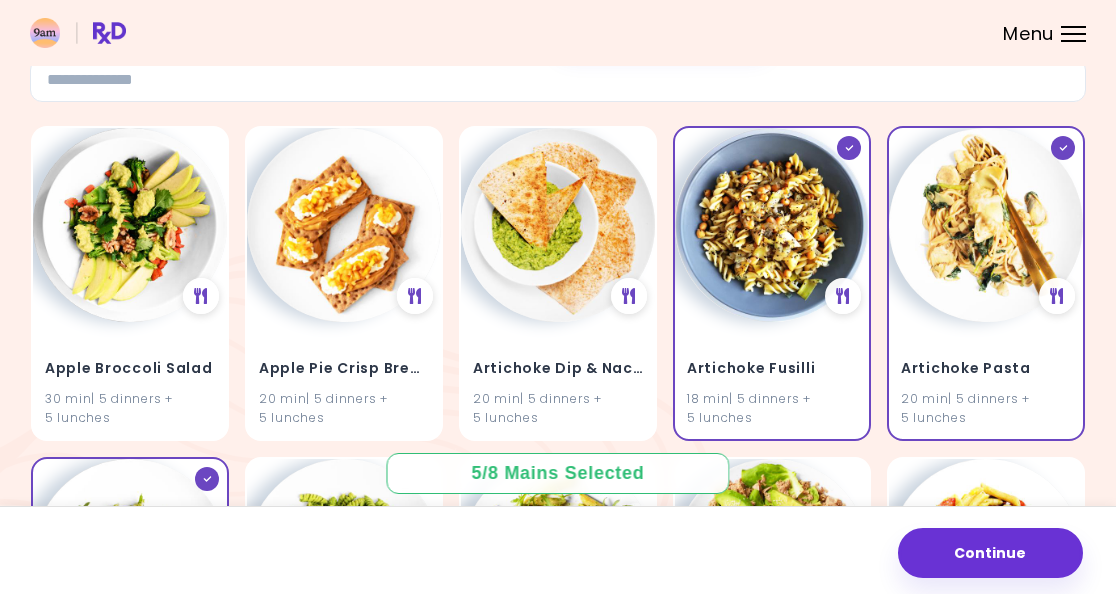 click 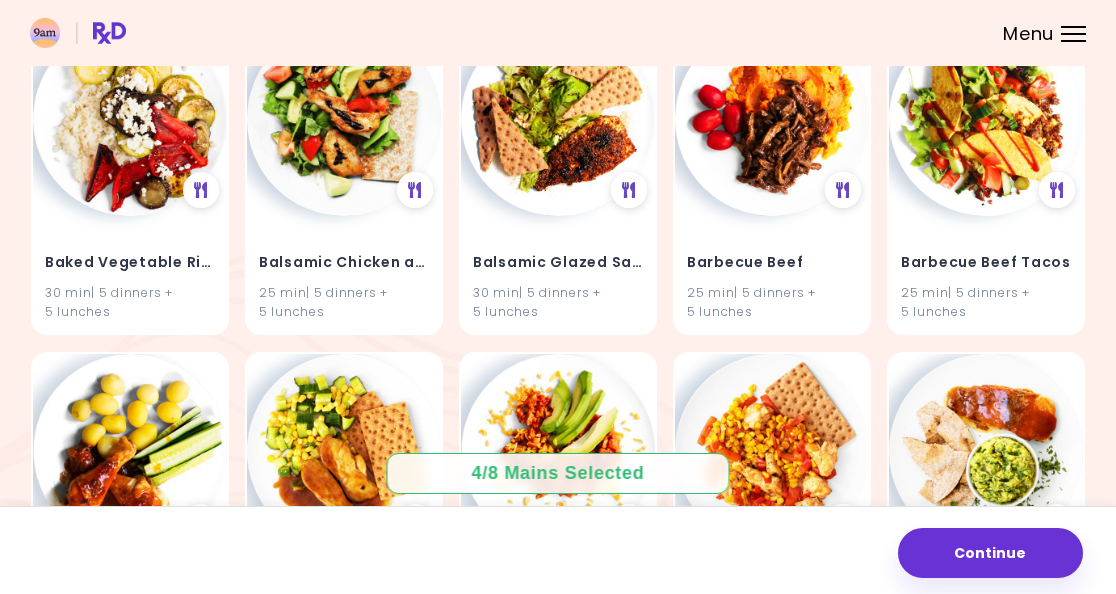 scroll, scrollTop: 3893, scrollLeft: 0, axis: vertical 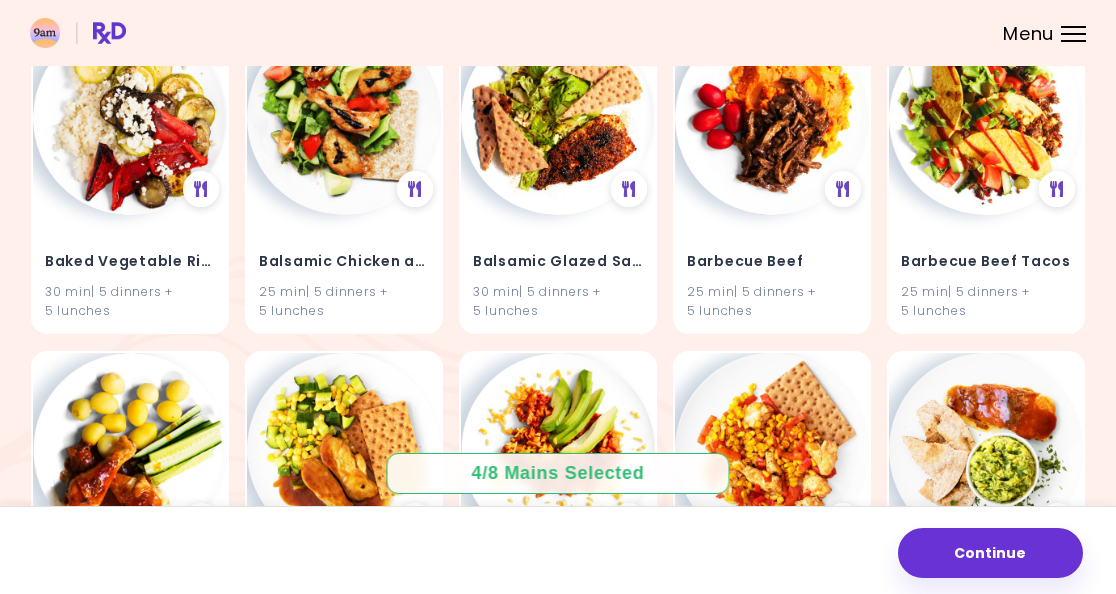 click on "Balsamic Glazed Salmon 30   min  |   5 dinners +
5 lunches" at bounding box center [558, 274] 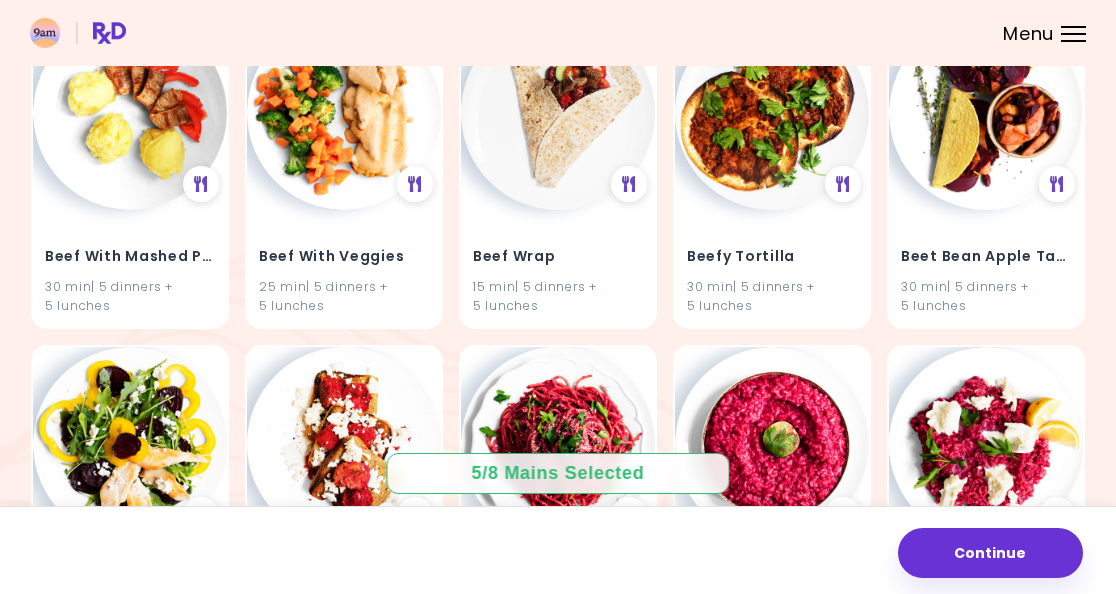 scroll, scrollTop: 10842, scrollLeft: 0, axis: vertical 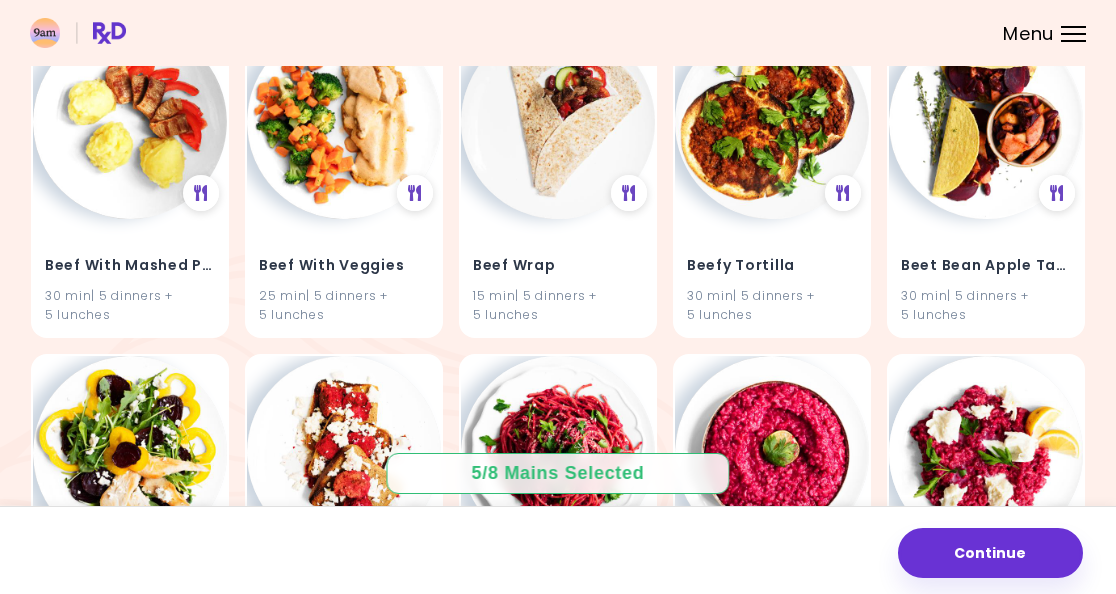 click at bounding box center (772, 122) 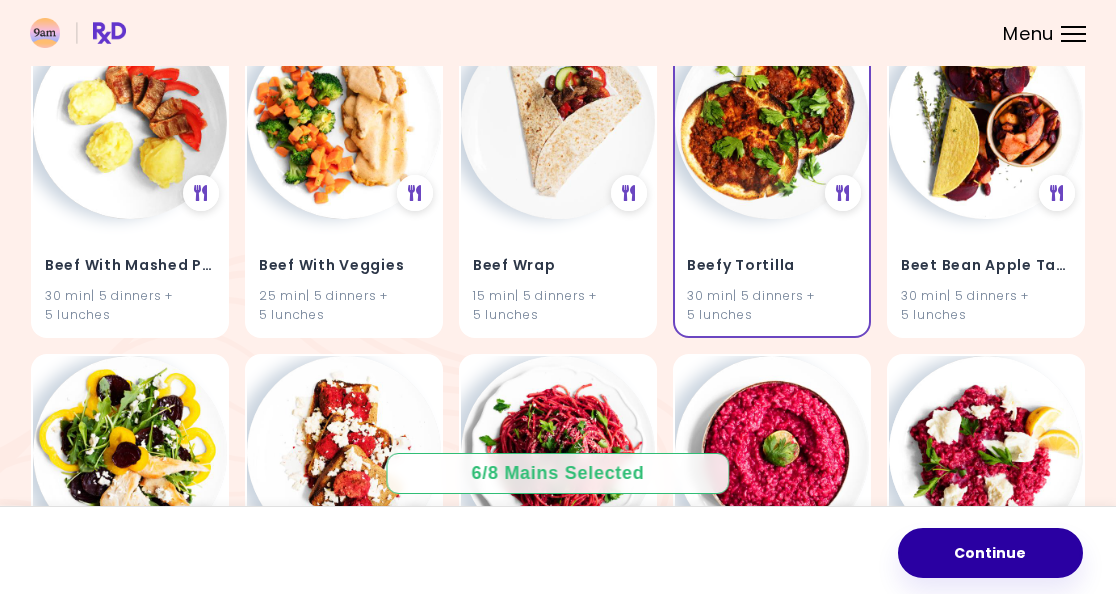 click on "Continue" at bounding box center [990, 553] 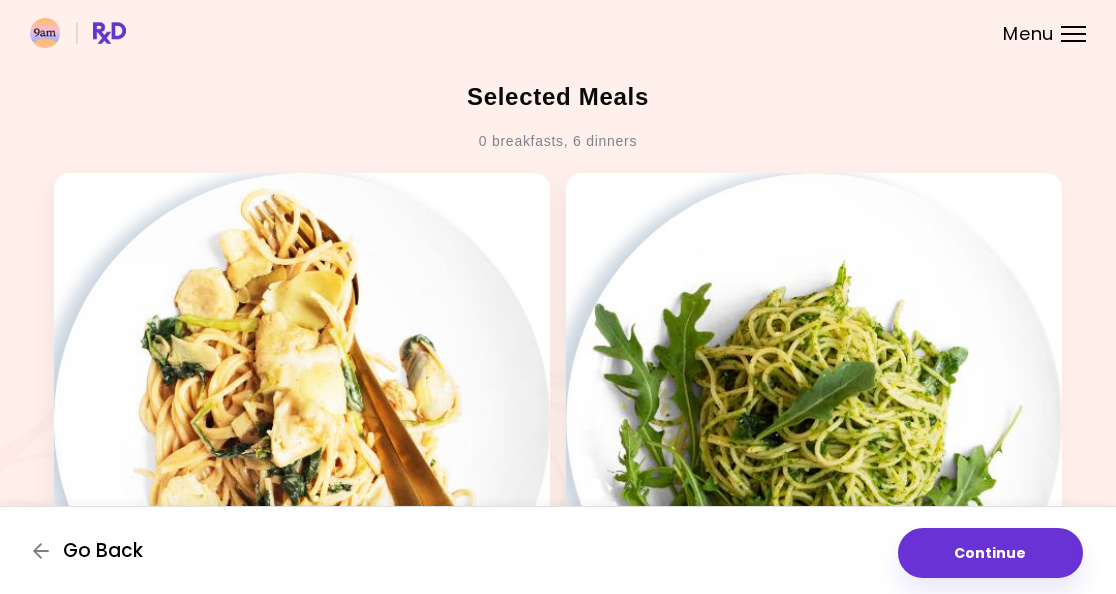 click on "Go Back" at bounding box center [103, 551] 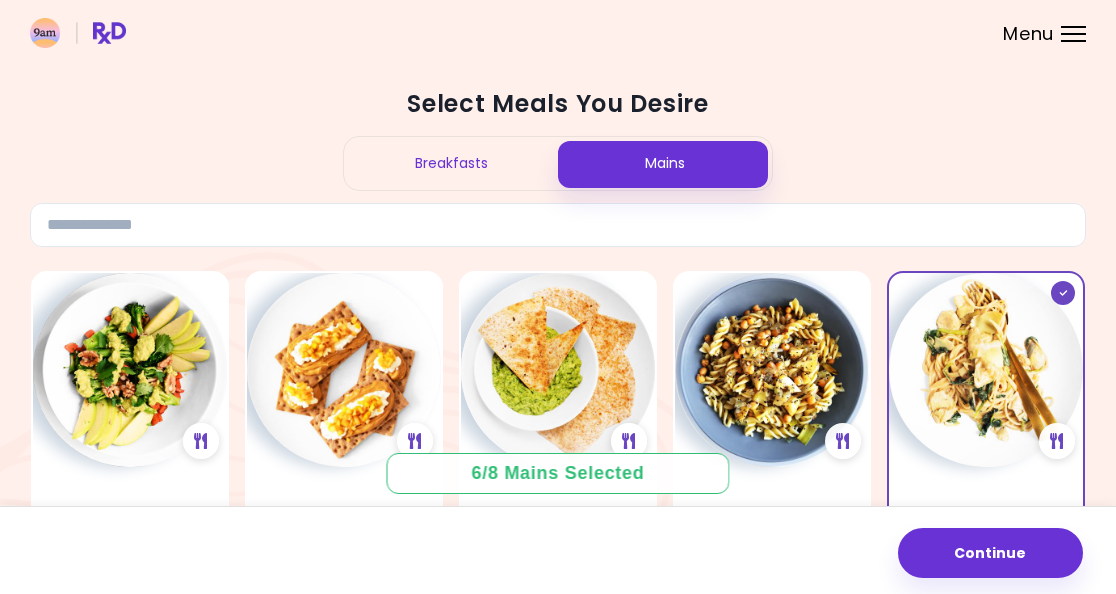 click on "Breakfasts" at bounding box center [451, 163] 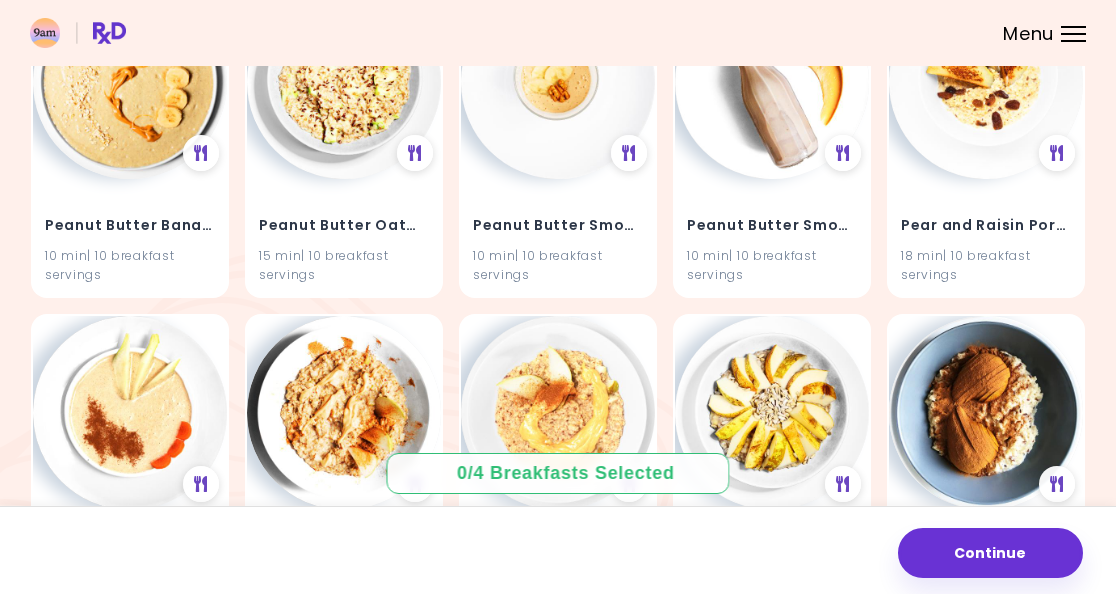 scroll, scrollTop: 5918, scrollLeft: 0, axis: vertical 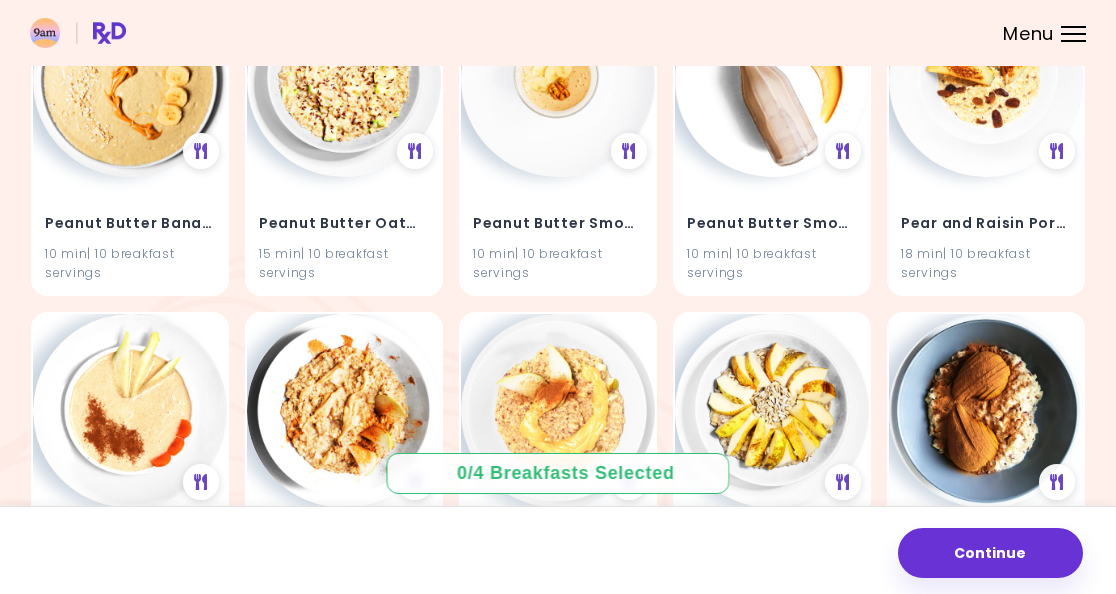 click on "Peanut Butter Oatmeal" at bounding box center [344, 224] 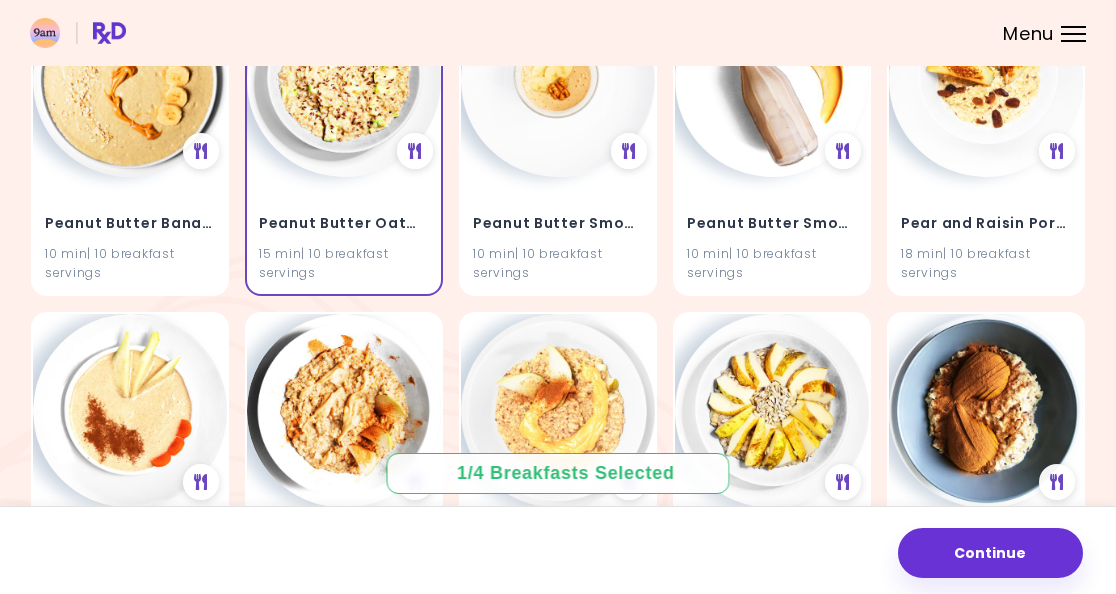 click on "Continue" at bounding box center [990, 553] 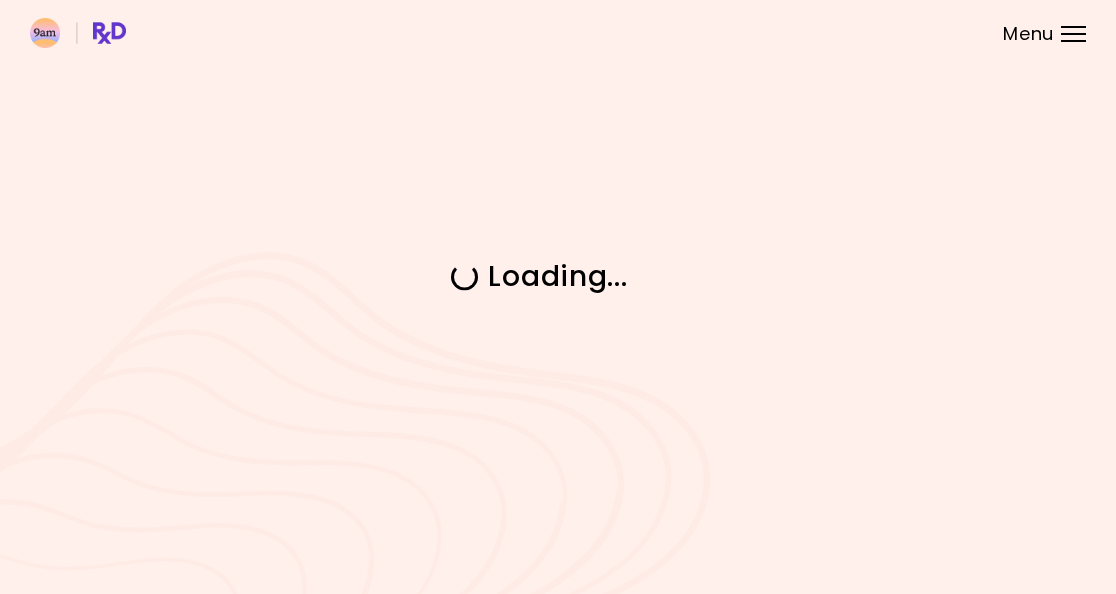 scroll, scrollTop: 0, scrollLeft: 0, axis: both 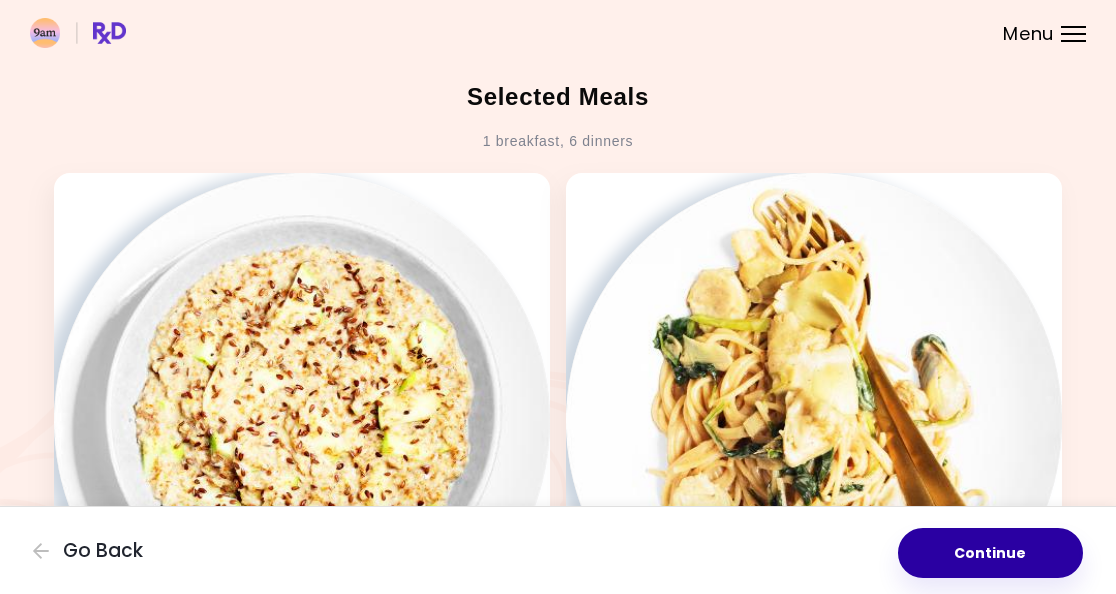 click on "Continue" at bounding box center [990, 553] 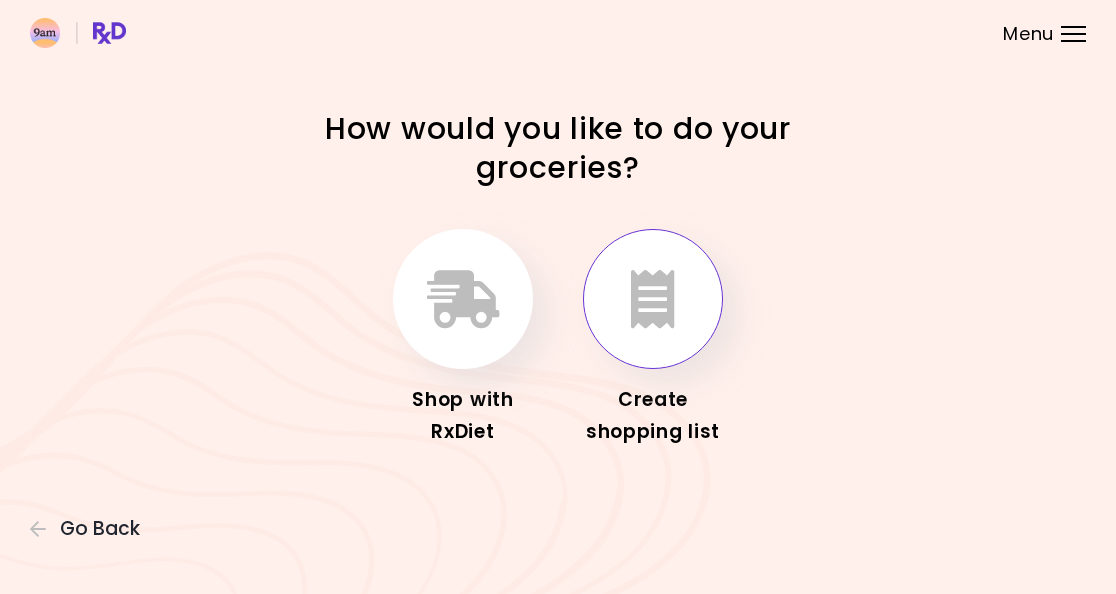 click at bounding box center (653, 299) 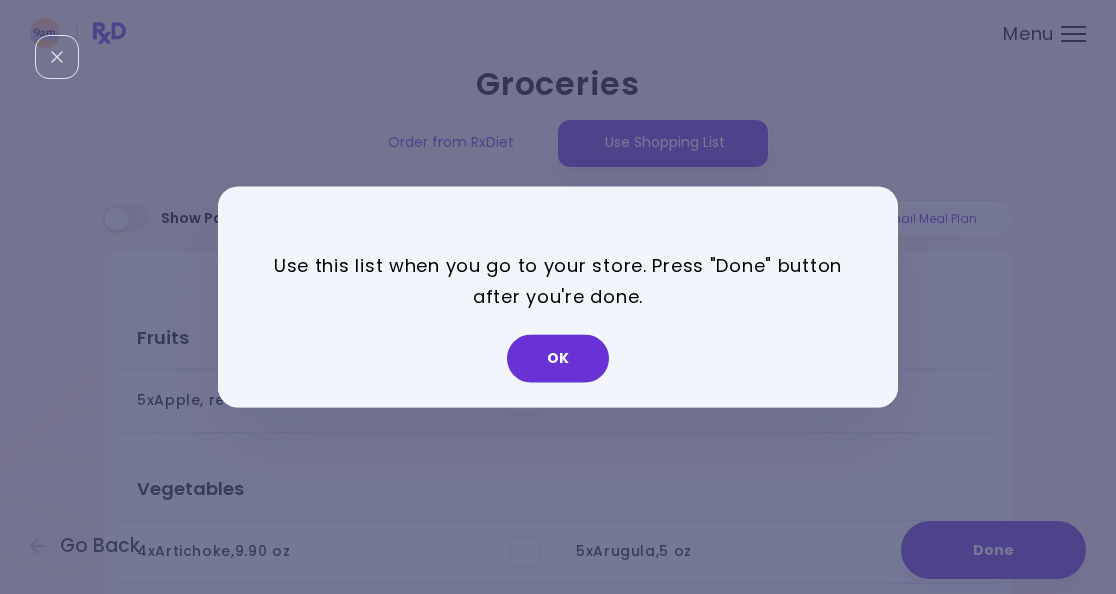 click on "OK" at bounding box center (558, 359) 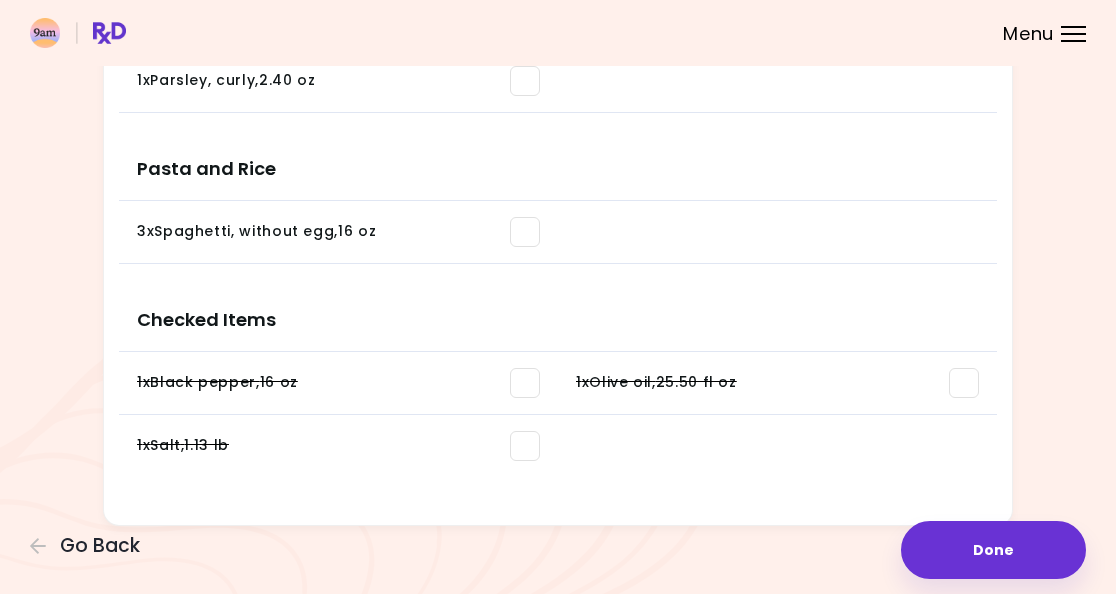 scroll, scrollTop: 2207, scrollLeft: 0, axis: vertical 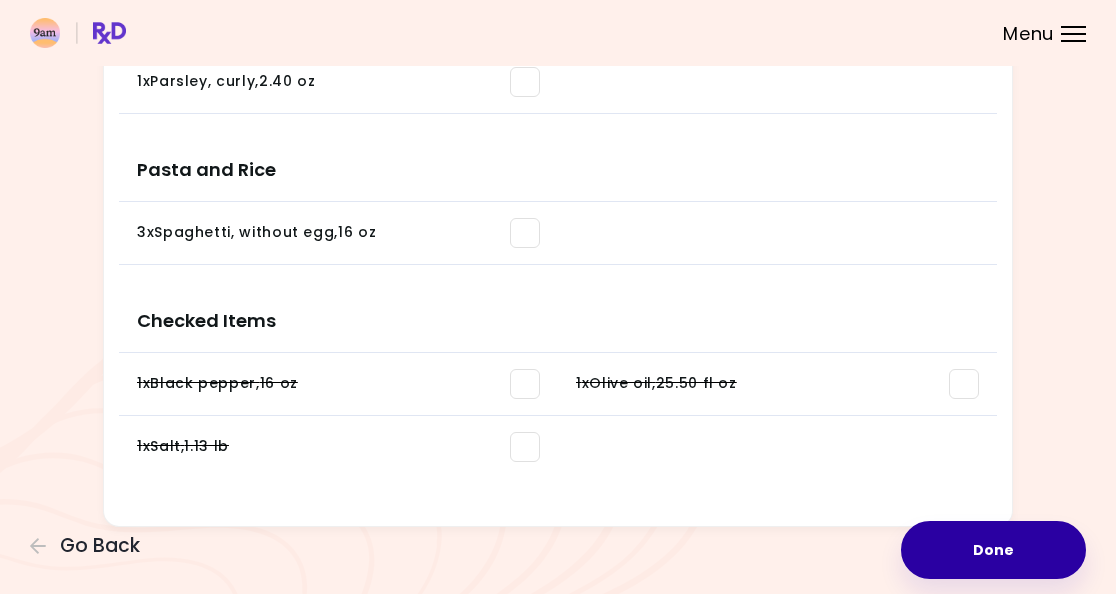 click on "Done" at bounding box center (993, 550) 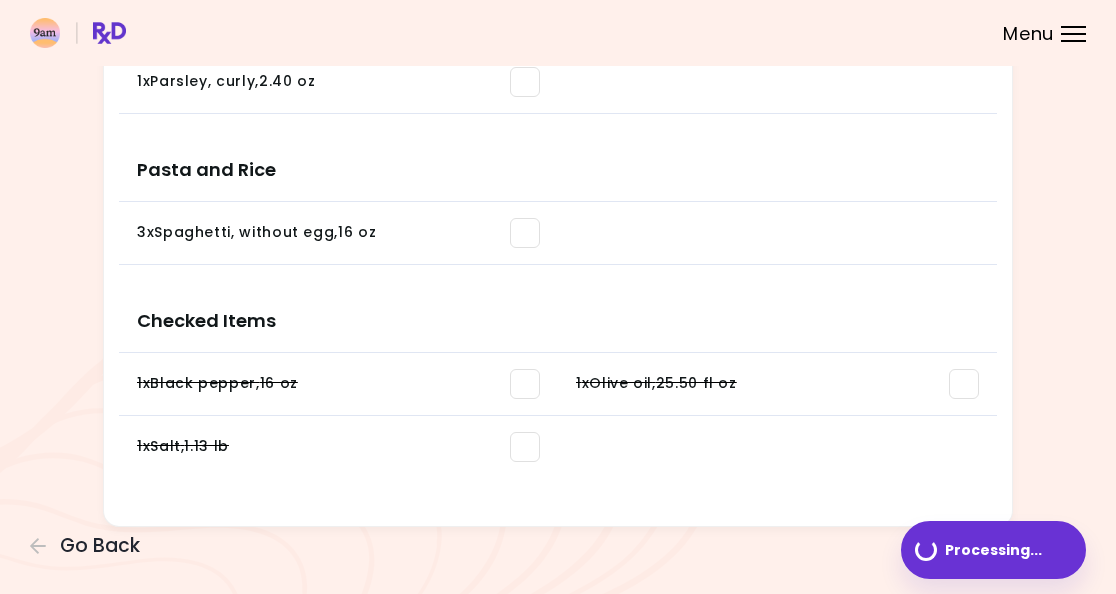 scroll, scrollTop: 0, scrollLeft: 0, axis: both 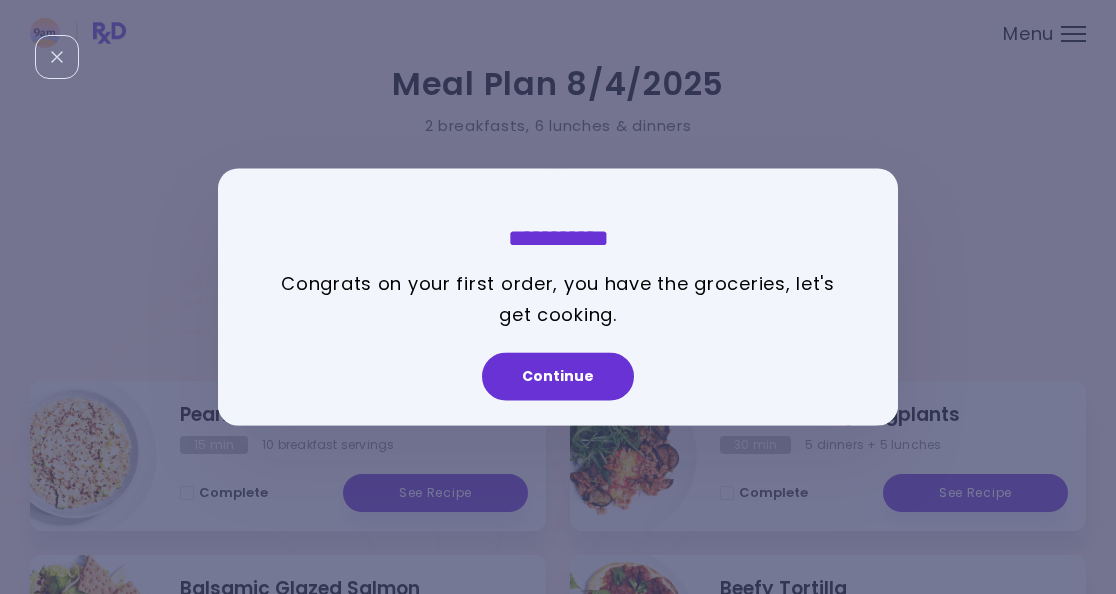 click on "Continue" at bounding box center [558, 377] 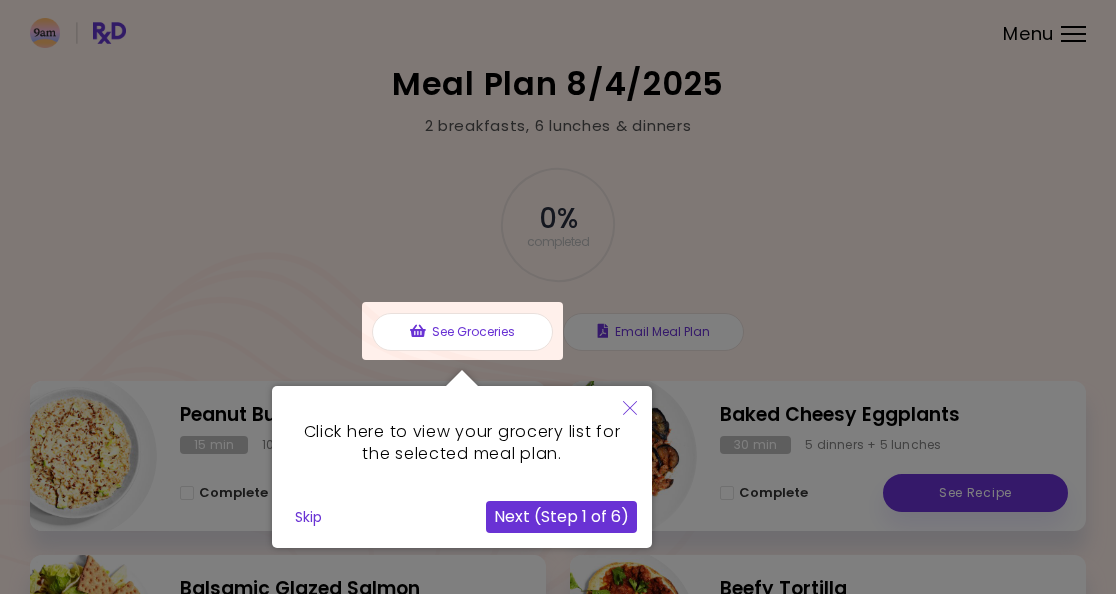 click 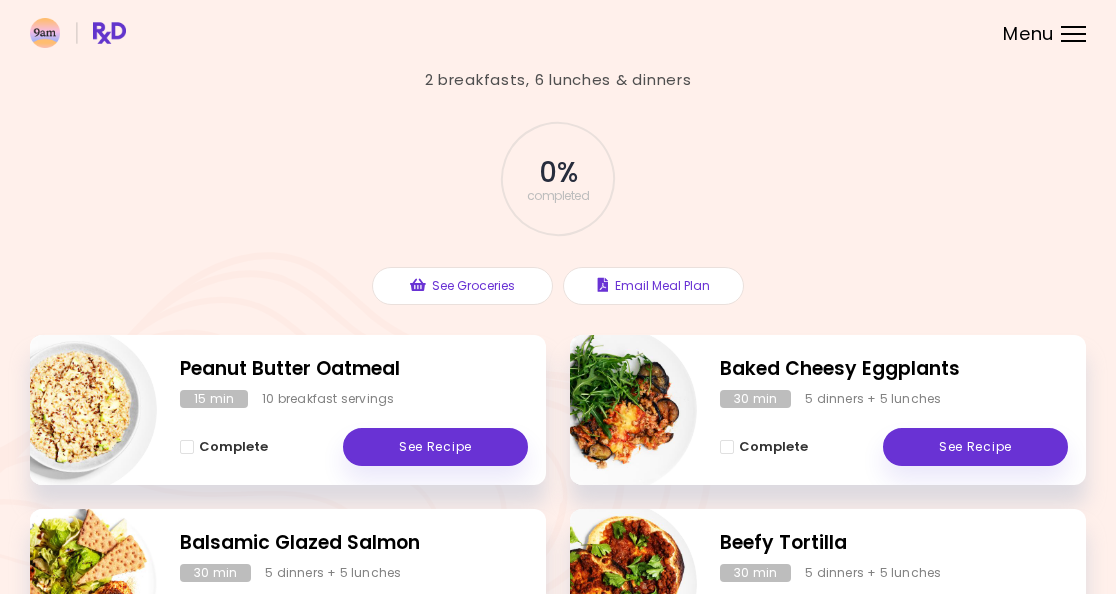 scroll, scrollTop: 36, scrollLeft: 0, axis: vertical 